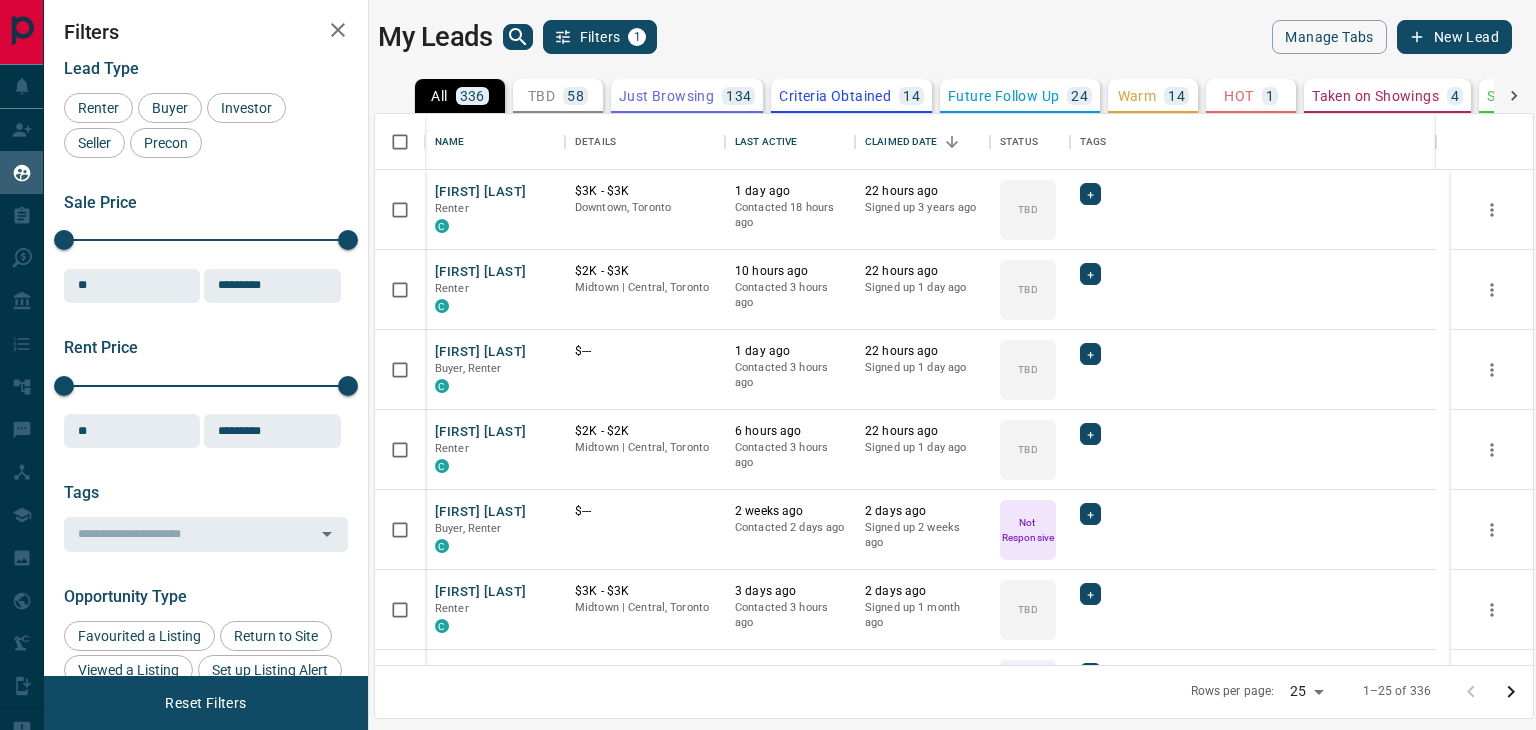 scroll, scrollTop: 0, scrollLeft: 0, axis: both 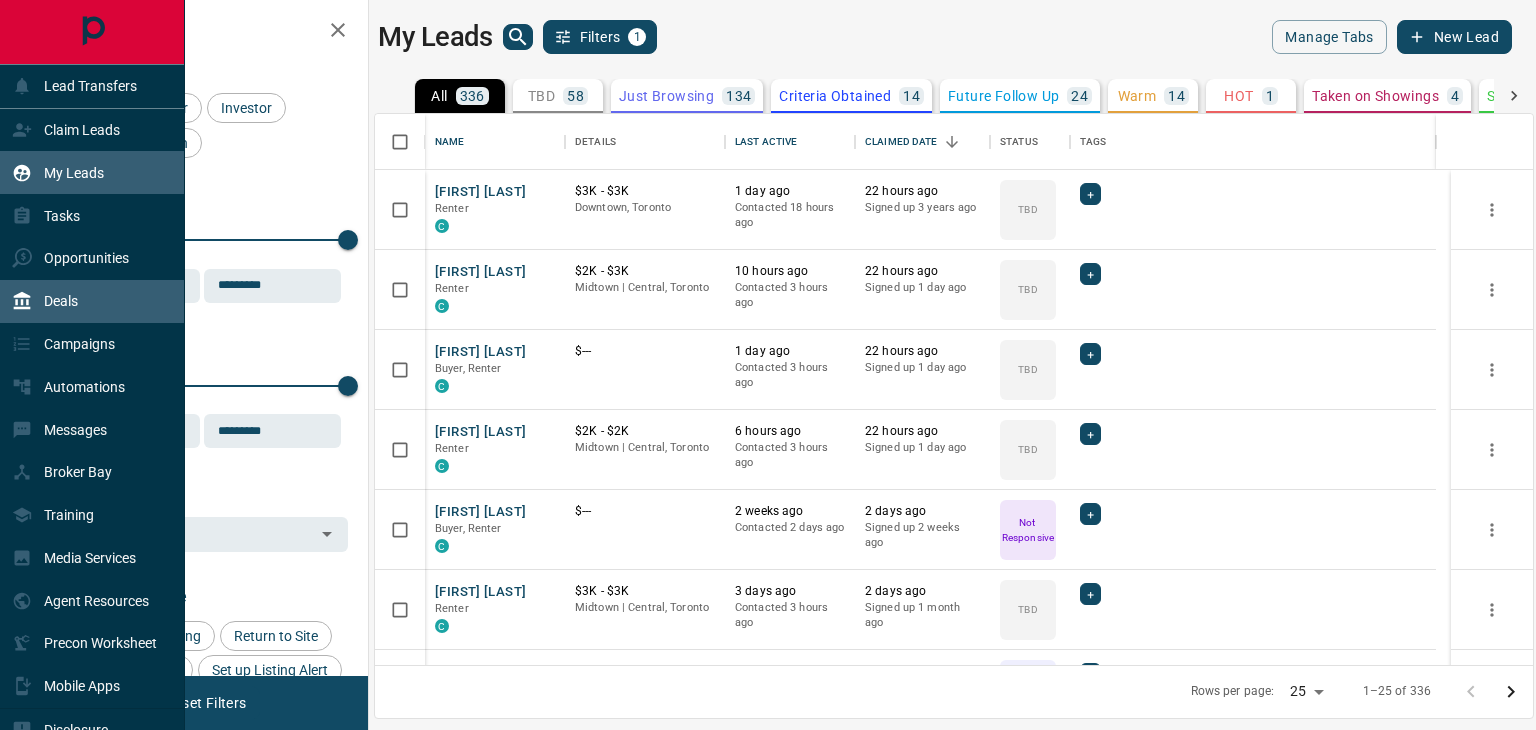 click on "Deals" at bounding box center [92, 301] 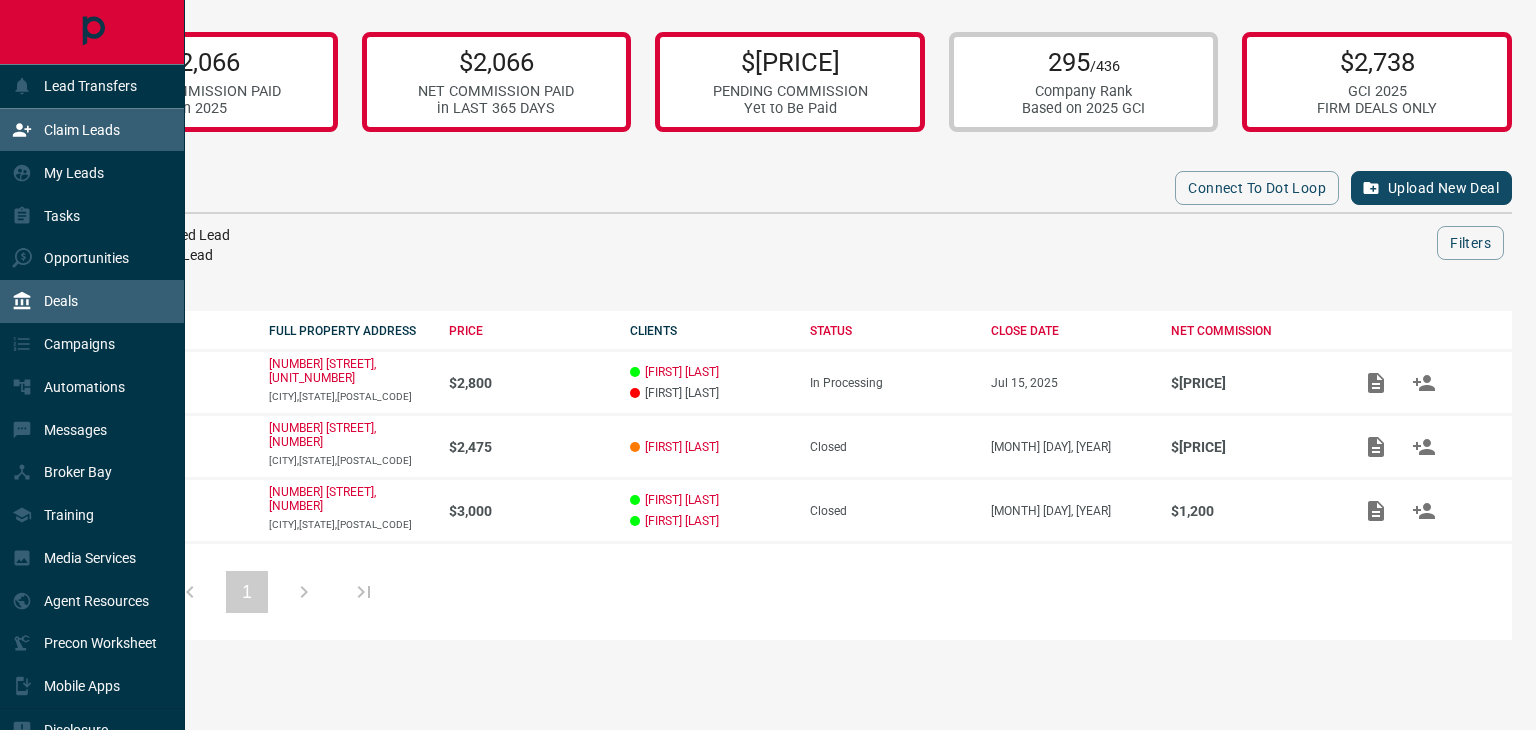 click on "Claim Leads" at bounding box center [66, 130] 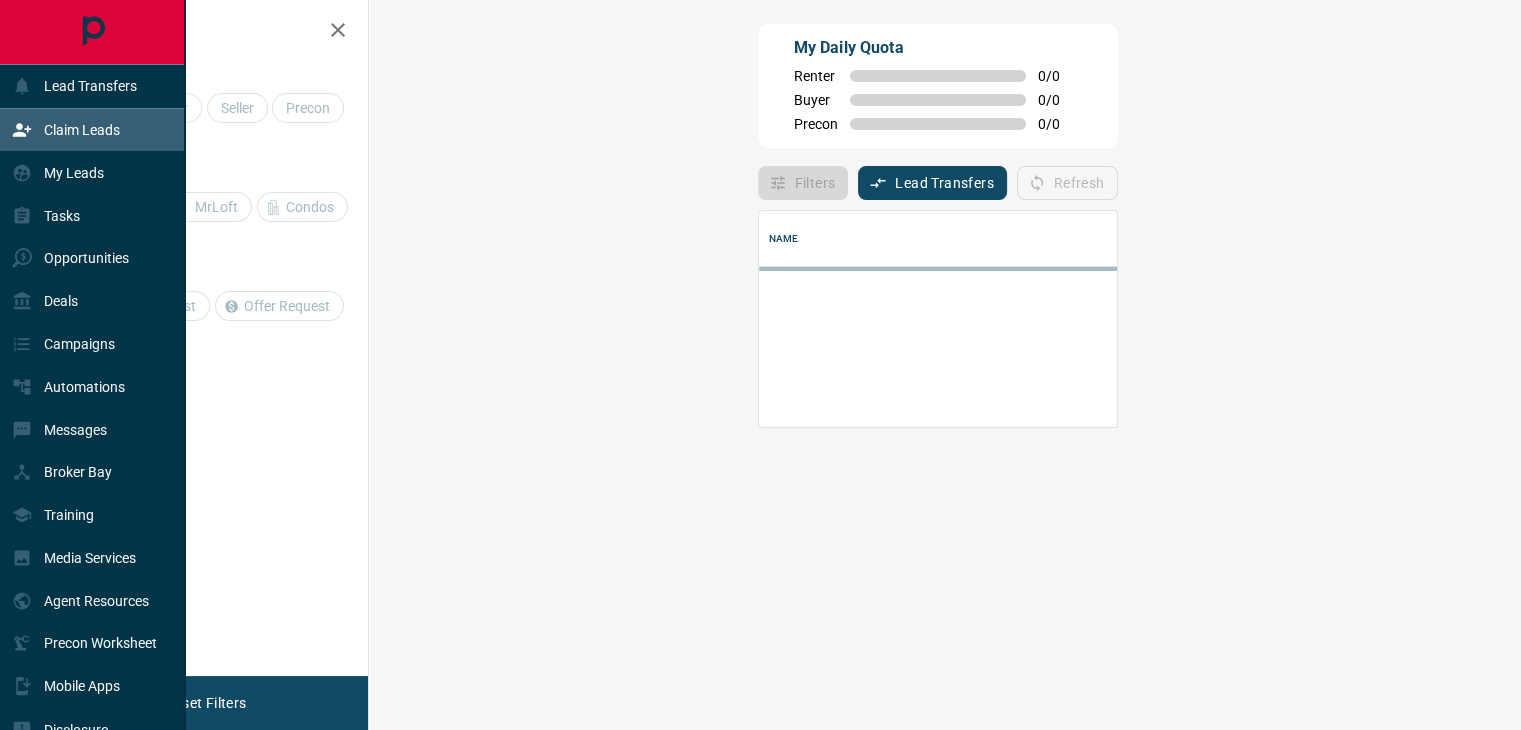 scroll, scrollTop: 16, scrollLeft: 16, axis: both 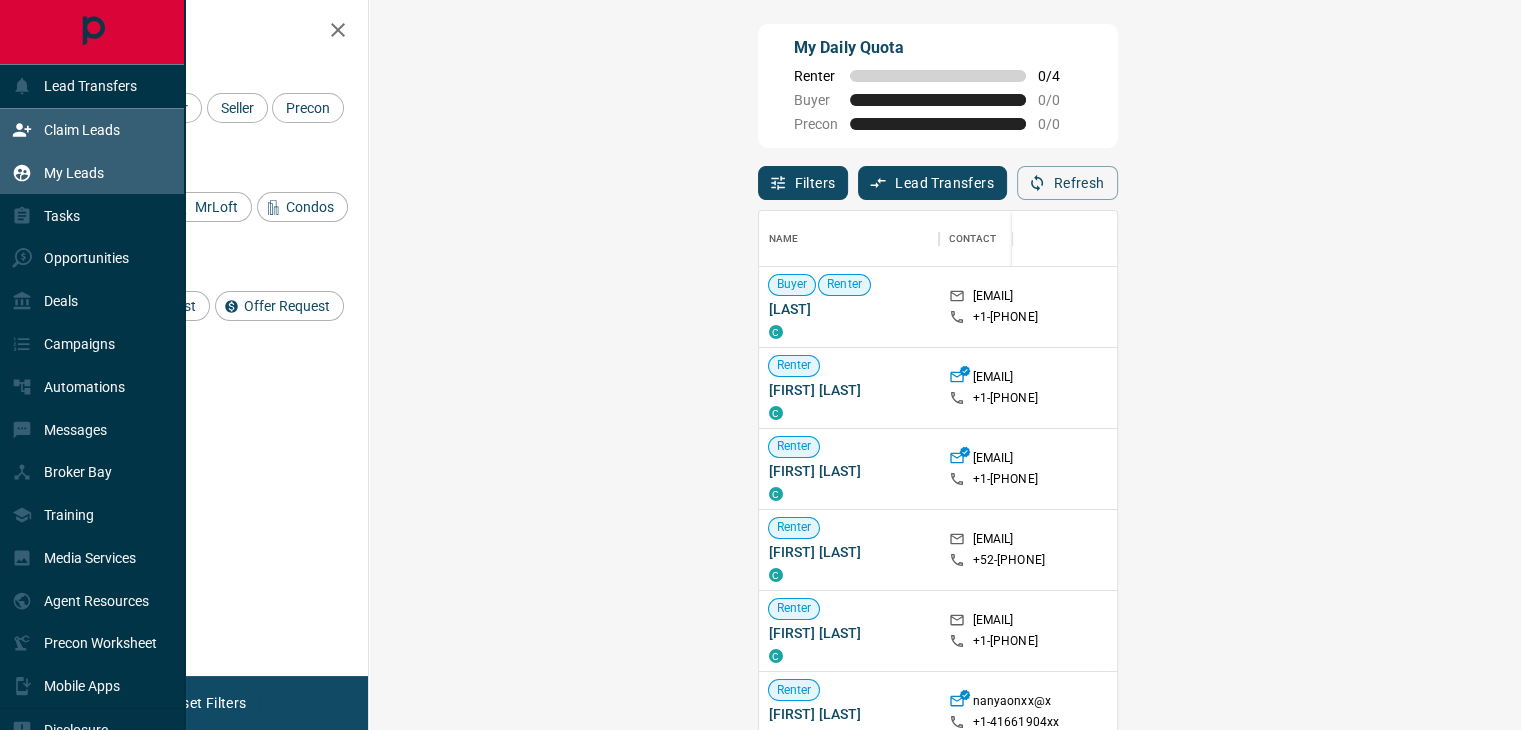 click on "My Leads" at bounding box center [58, 172] 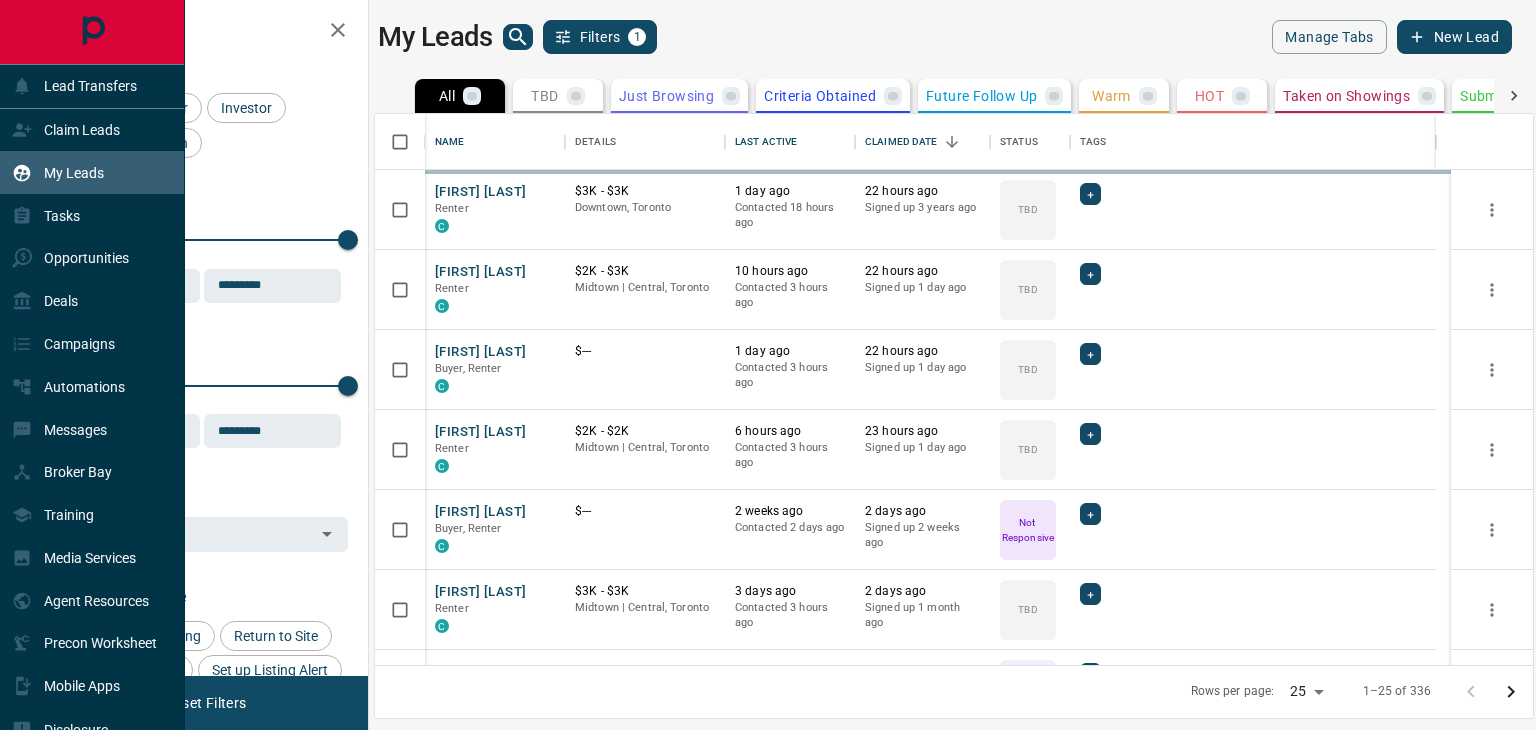 scroll, scrollTop: 16, scrollLeft: 16, axis: both 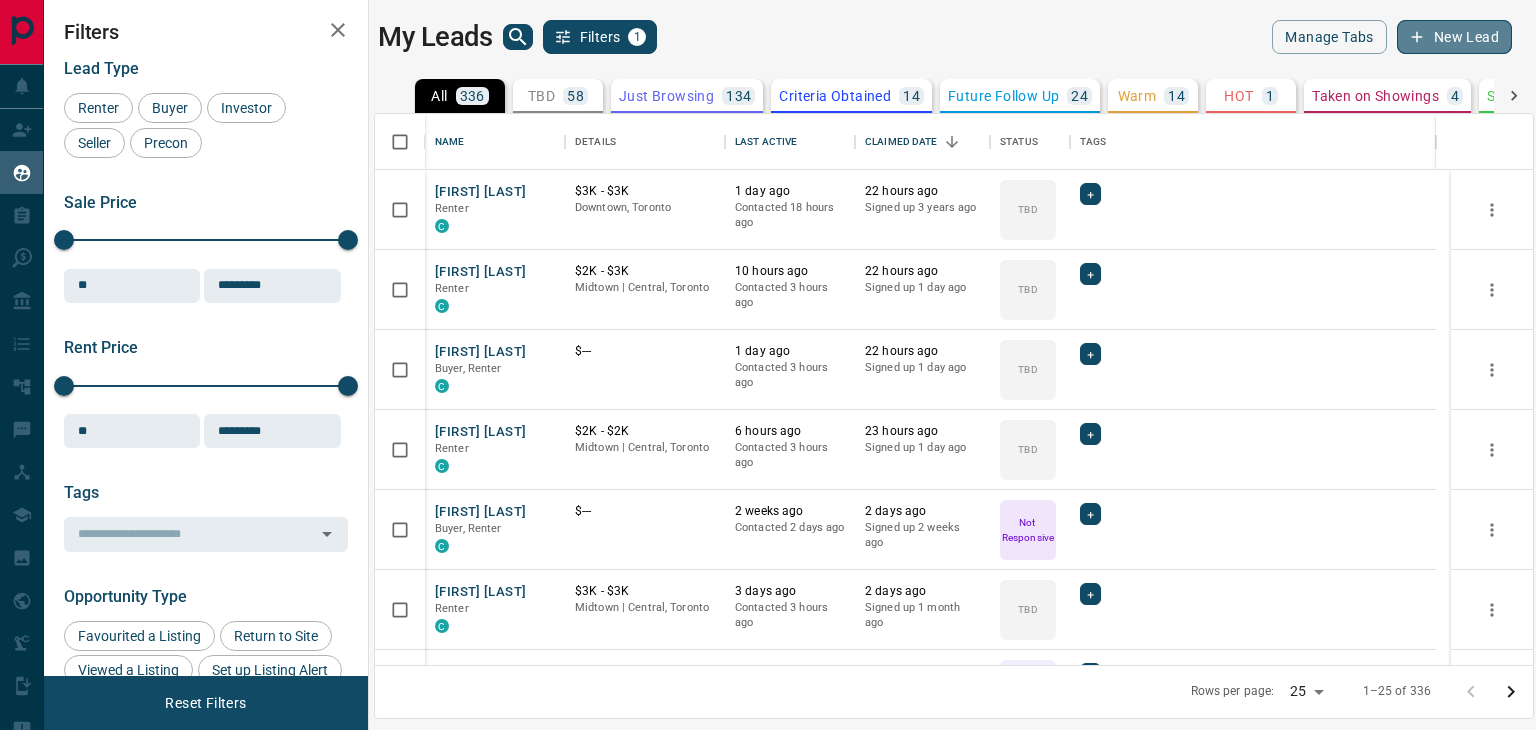 click on "New Lead" at bounding box center [1454, 37] 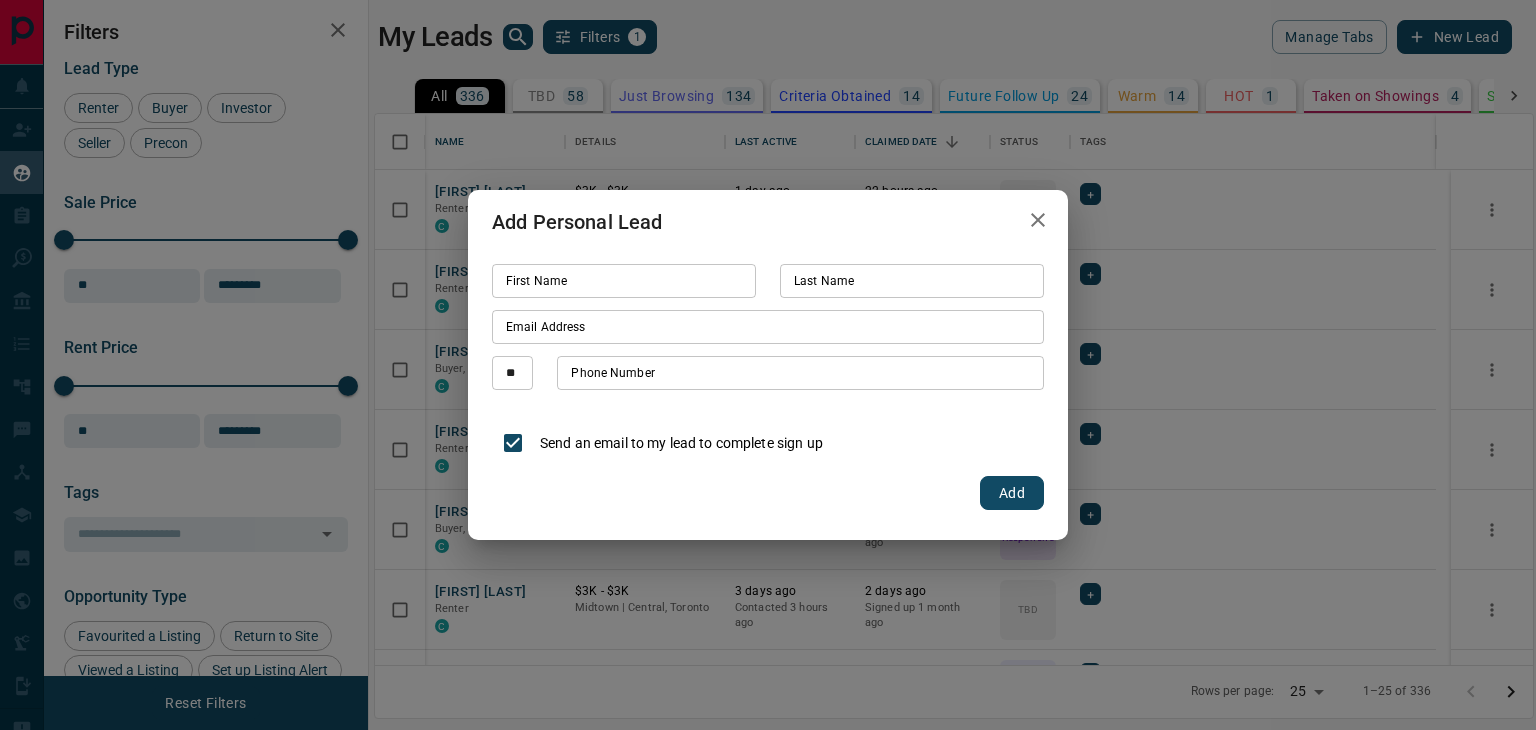 click on "First Name" at bounding box center (624, 281) 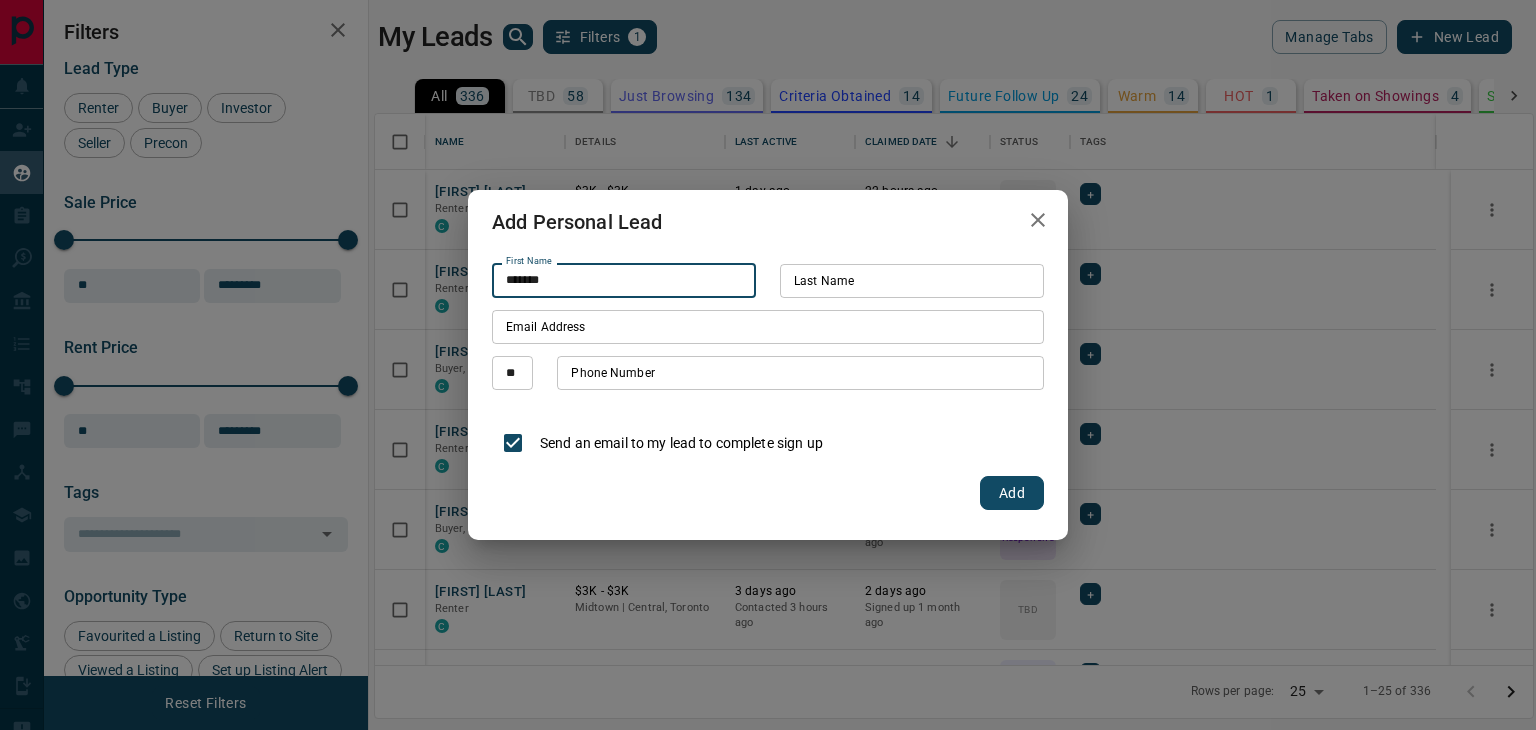 type on "*******" 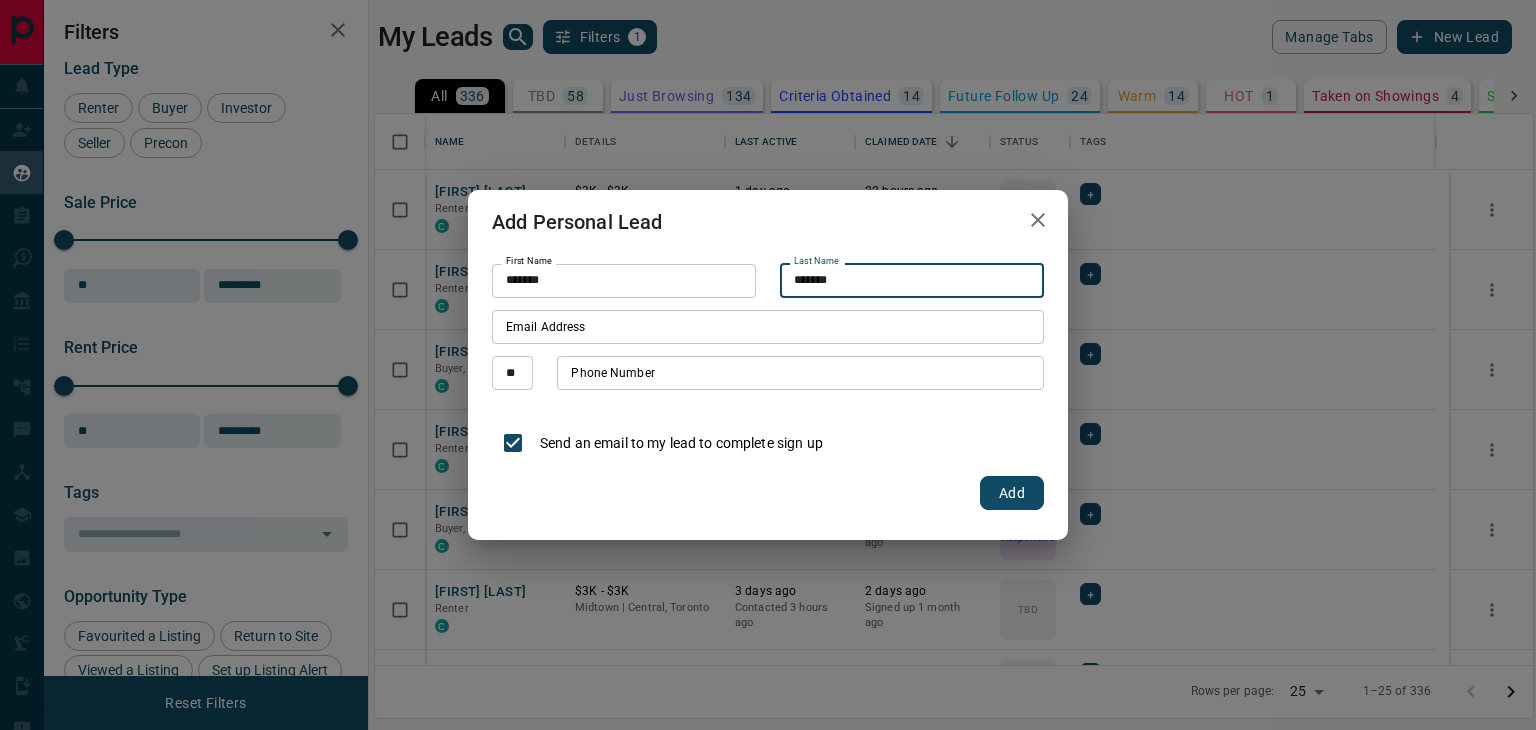 type on "*******" 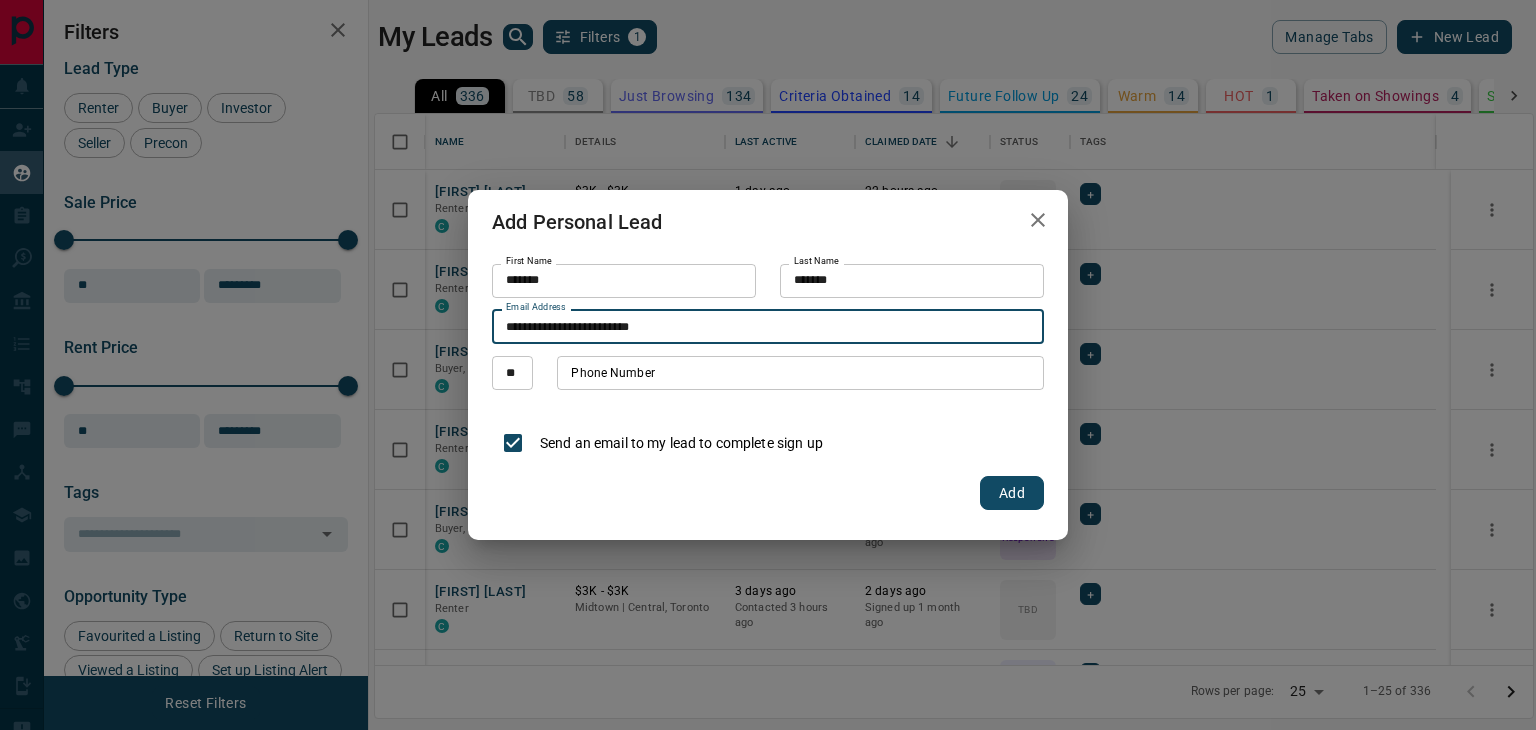 type on "**********" 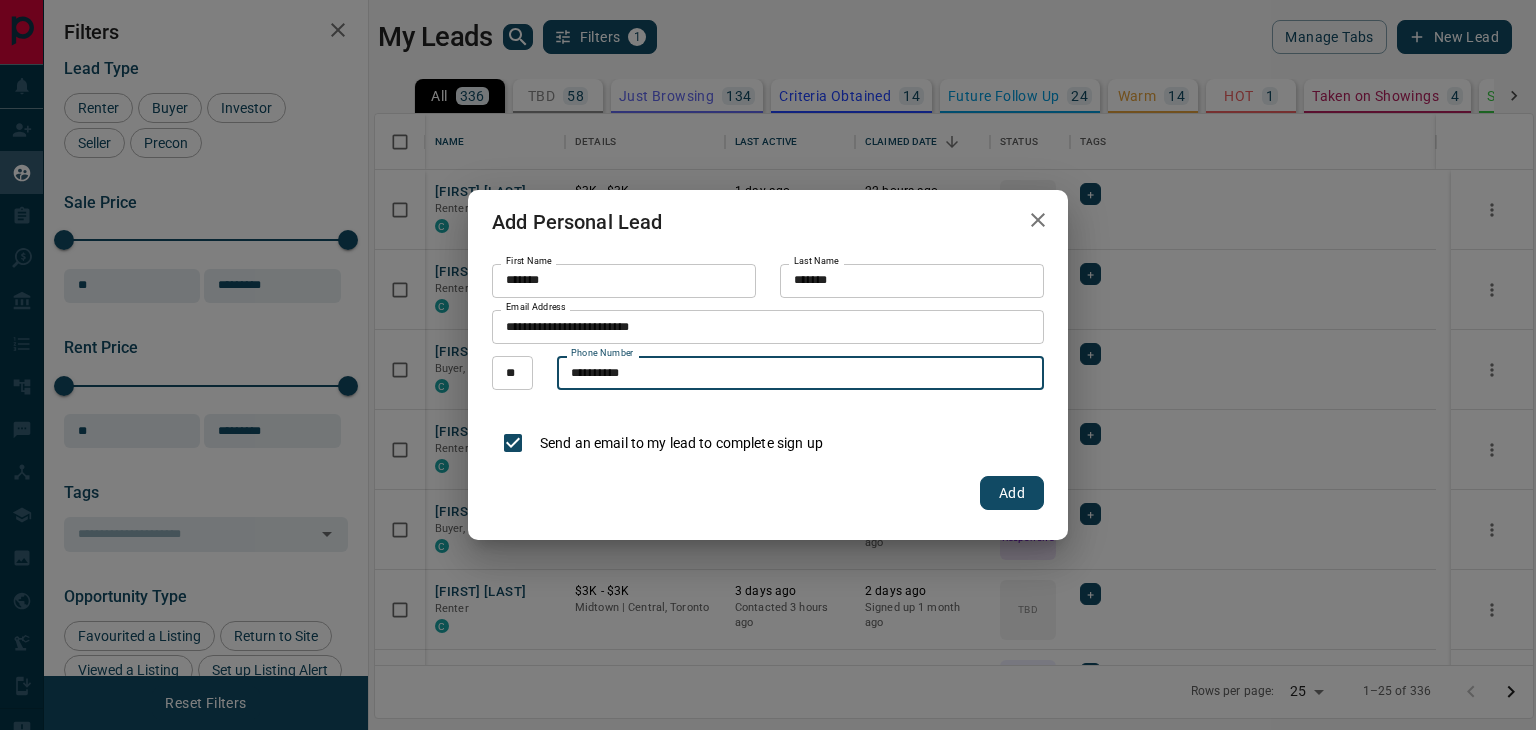 type on "**********" 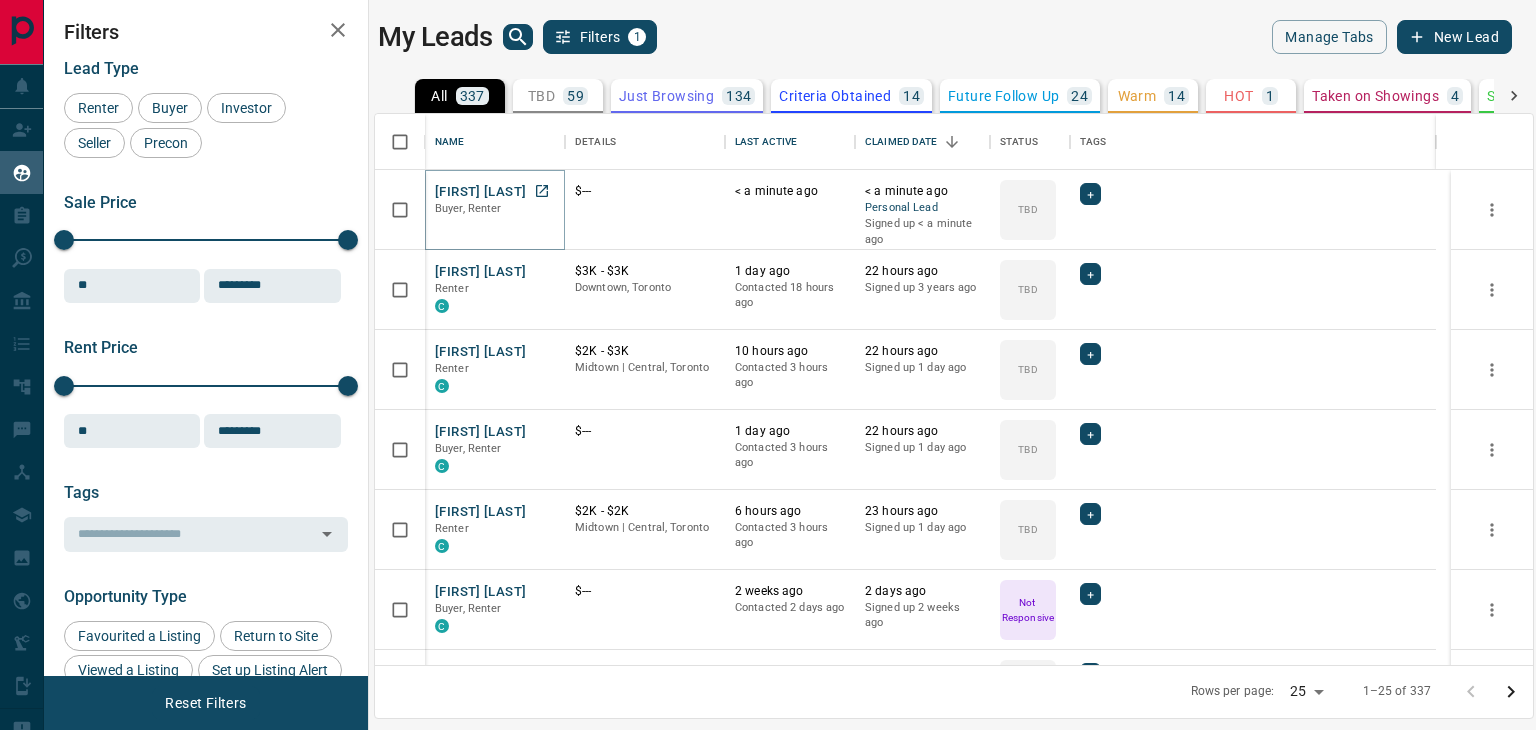 click on "[FIRST] [LAST]" at bounding box center (480, 192) 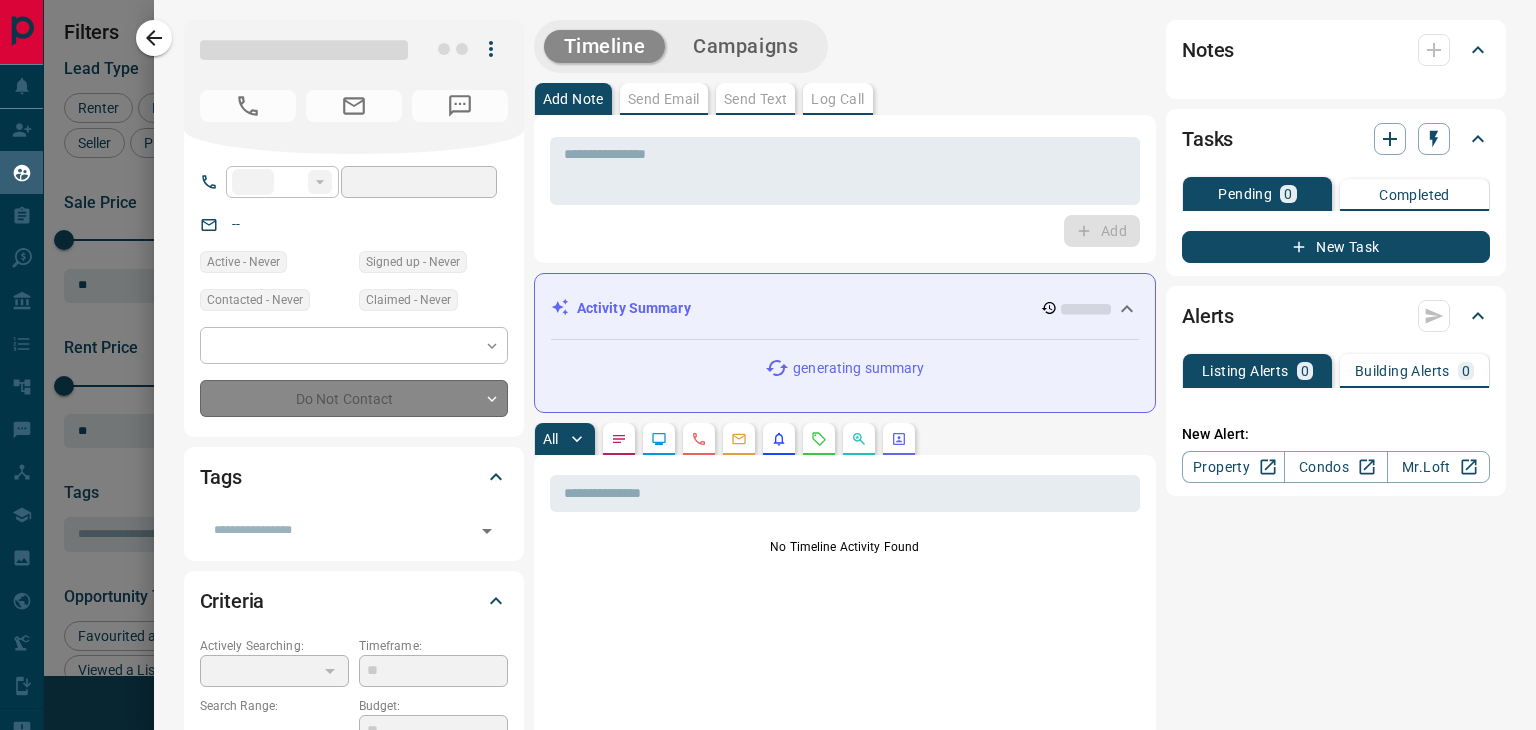 type on "**" 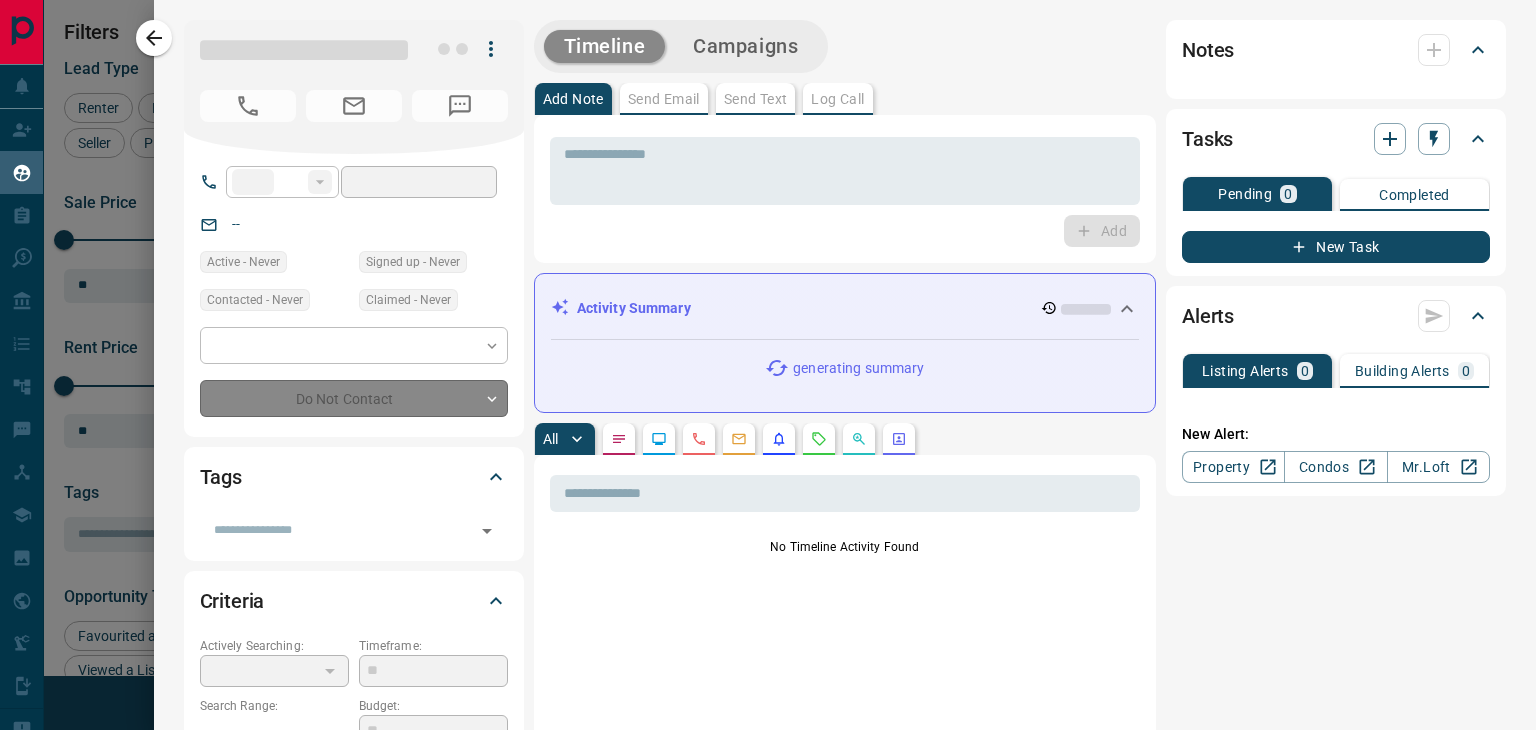 type on "**********" 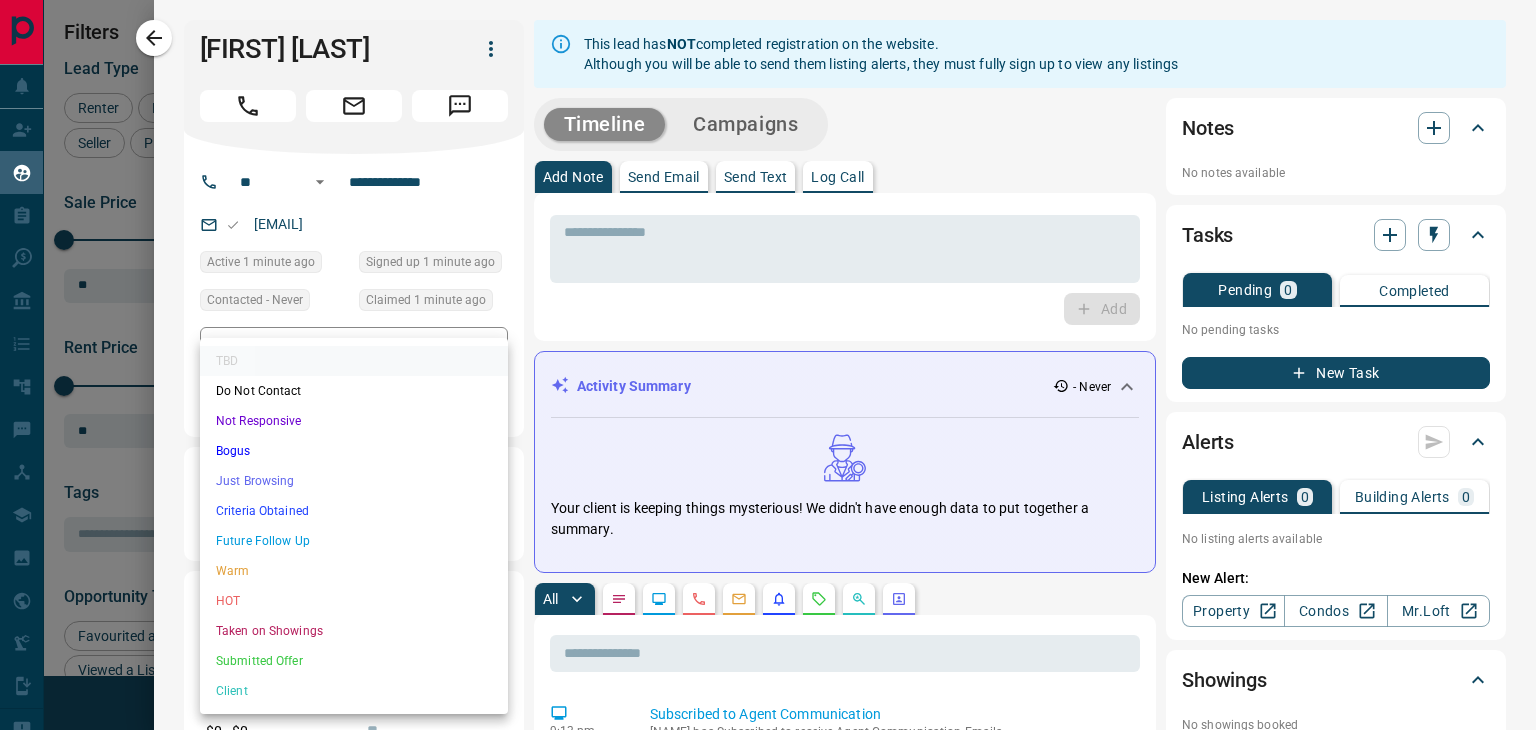 click on "Lead Transfers Claim Leads My Leads Tasks Opportunities Deals Campaigns Automations Messages Broker Bay Training Media Services Agent Resources Precon Worksheet Mobile Apps Disclosure Logout My Leads Filters 1 Manage Tabs New Lead All 337 TBD 59 Do Not Contact - Not Responsive 47 Bogus 25 Just Browsing 134 Criteria Obtained 14 Future Follow Up 24 Warm 14 HOT 1 Taken on Showings 4 Submitted Offer 3 Client 12 Name Details Last Active Claimed Date Status Tags [FIRST] [LAST] Buyer, Renter $--- 1 minute ago 1 minute ago Personal Lead Signed up 1 minute ago TBD + [FIRST] [LAST] Renter C $3K - $3K [AREA], [CITY] 1 day ago Contacted 18 hours ago 22 hours ago Signed up 3 years ago TBD + [FIRST] [LAST] Renter C $2K - $3K [AREA], [CITY] 10 hours ago Contacted 3 hours ago 22 hours ago Signed up 1 day ago TBD + [FIRST] [LAST] Buyer, Renter C $--- 1 day ago Contacted 3 hours ago 22 hours ago Signed up 1 day ago TBD + [FIRST] [LAST] Renter C $2K - $2K [AREA], [CITY] 6 hours ago Contacted 3 hours ago TBD +" at bounding box center (768, 352) 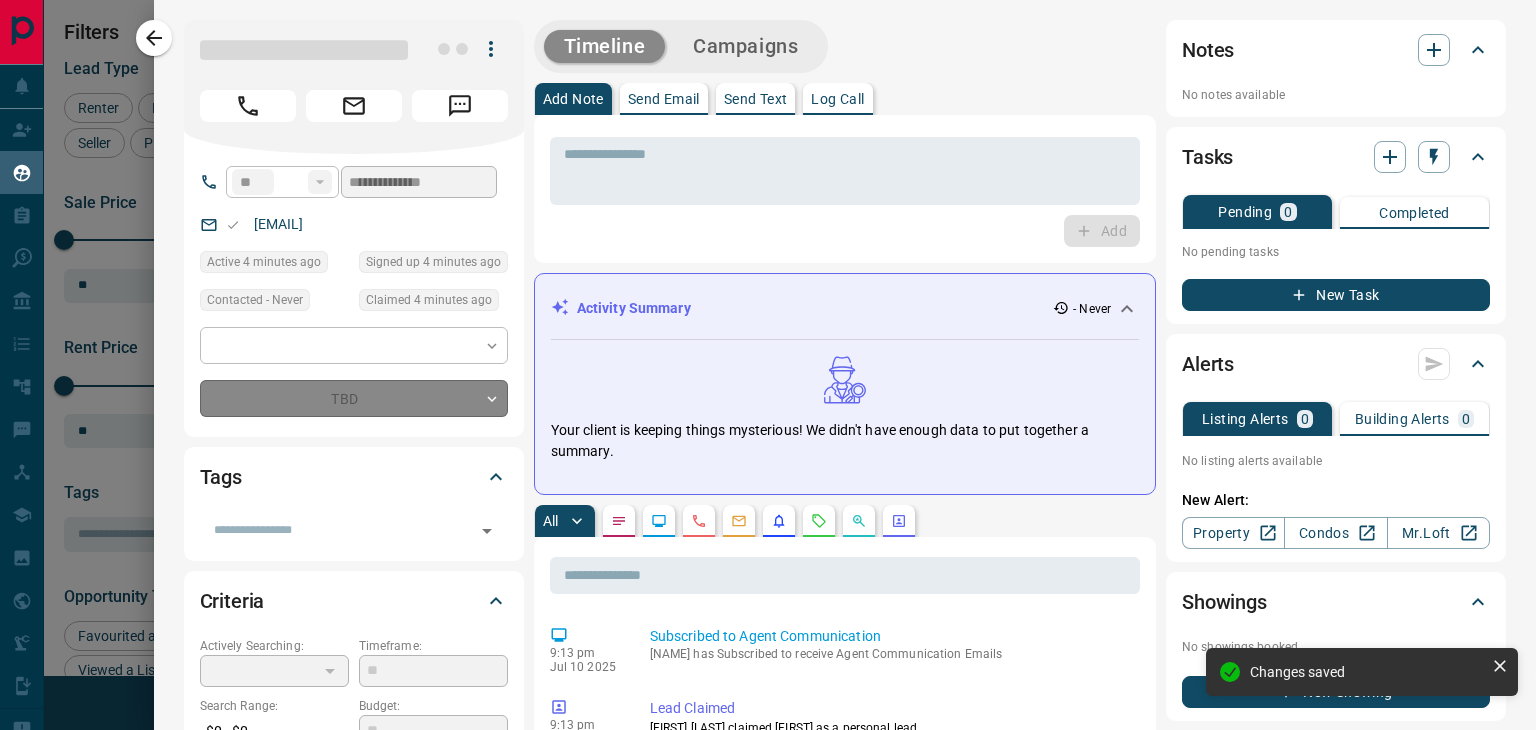 type on "*" 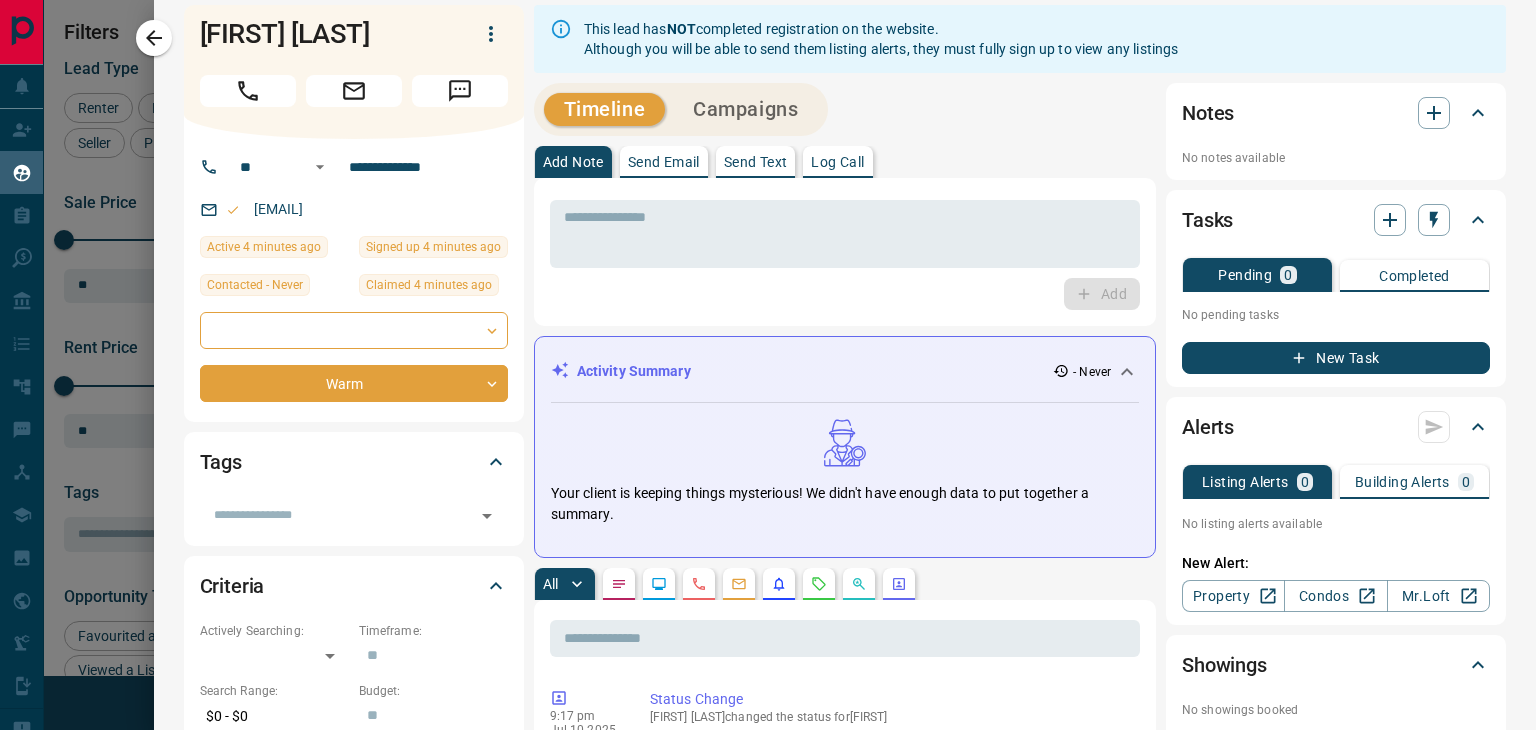 scroll, scrollTop: 0, scrollLeft: 0, axis: both 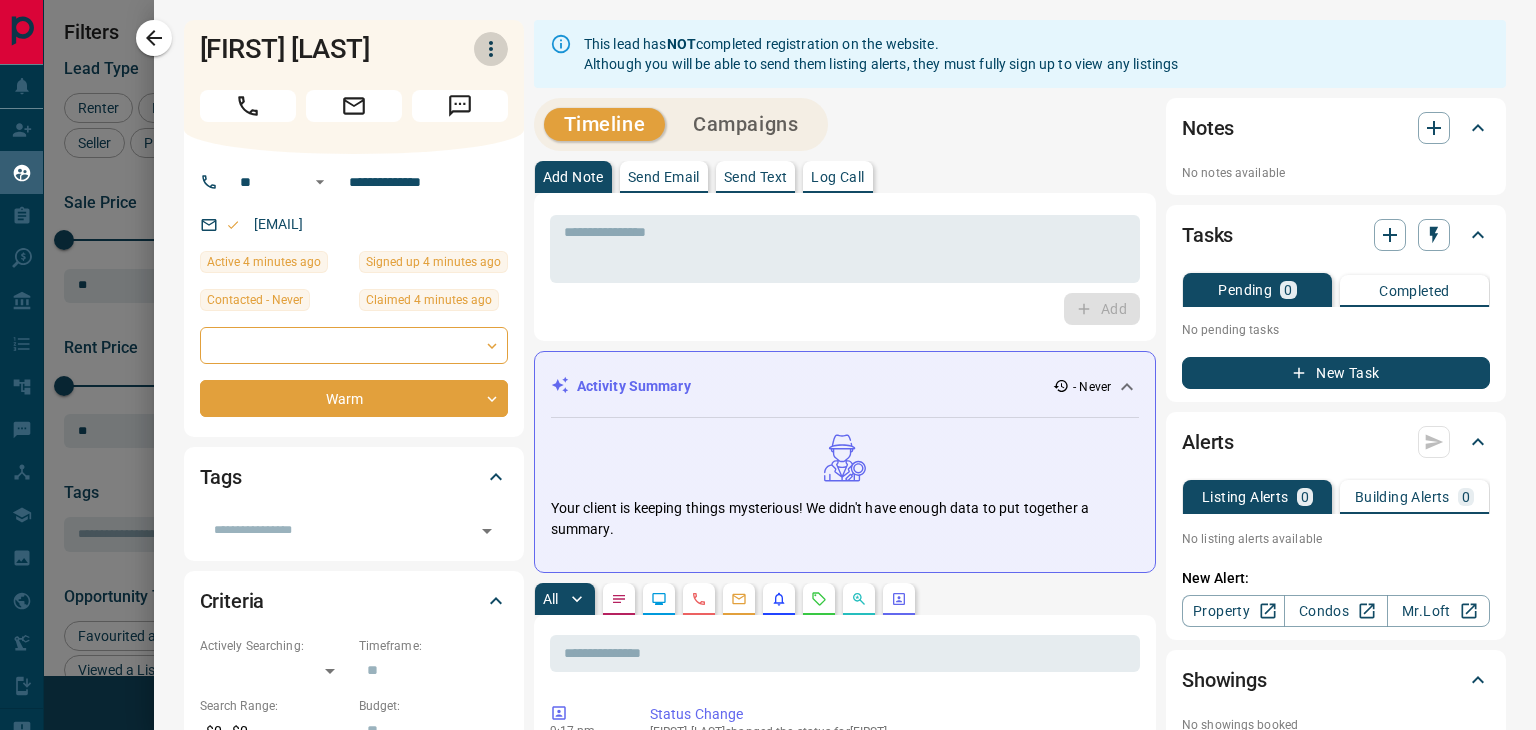 click 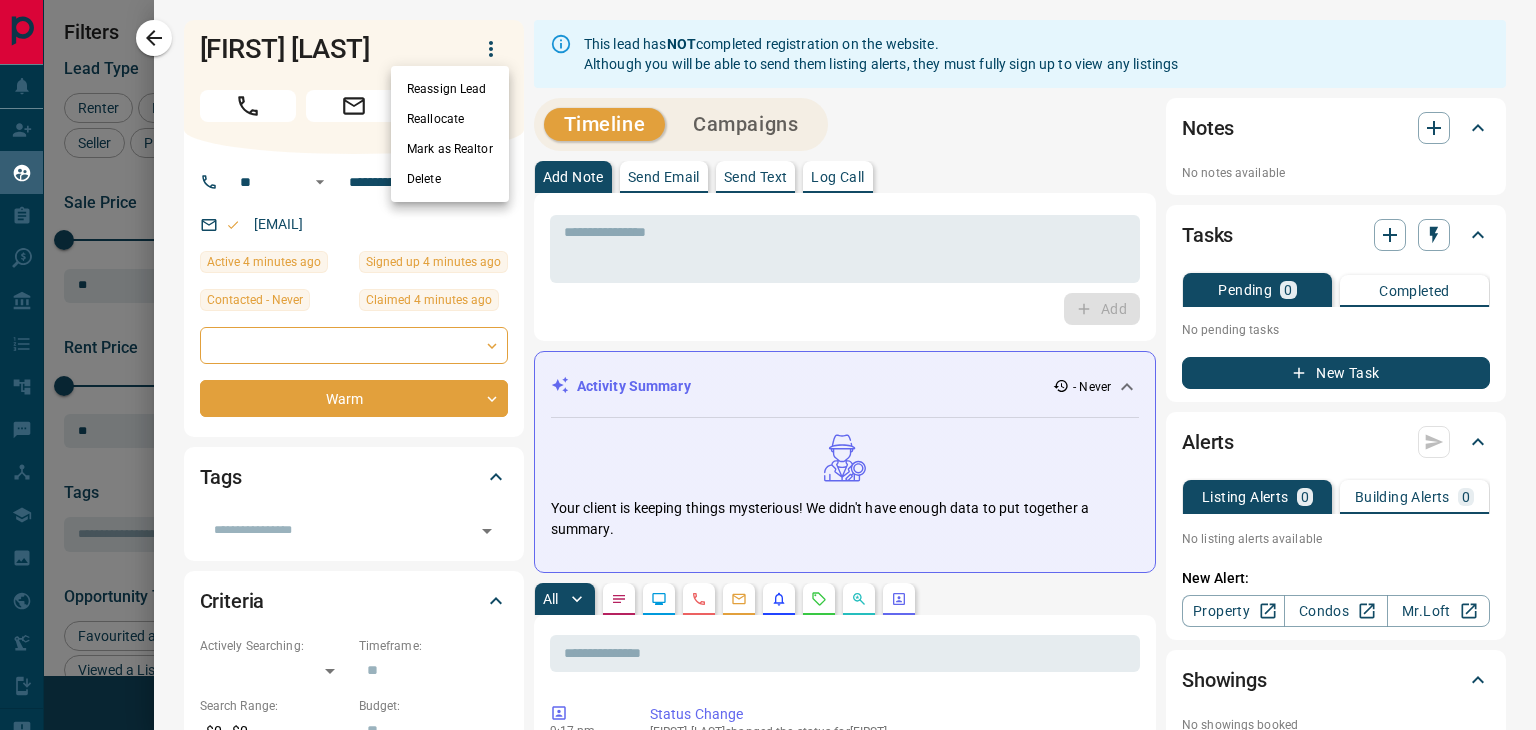 click at bounding box center [768, 365] 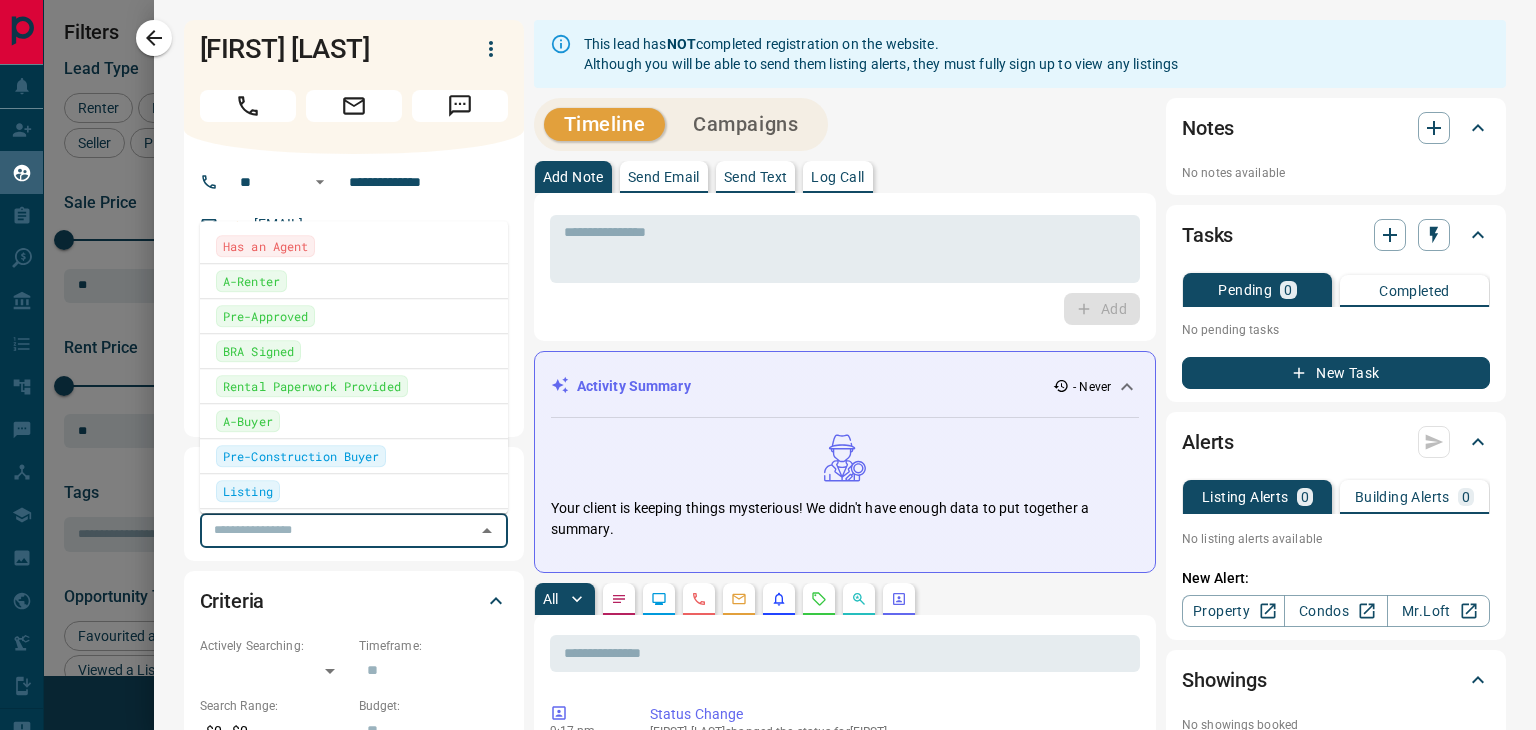 click at bounding box center (337, 530) 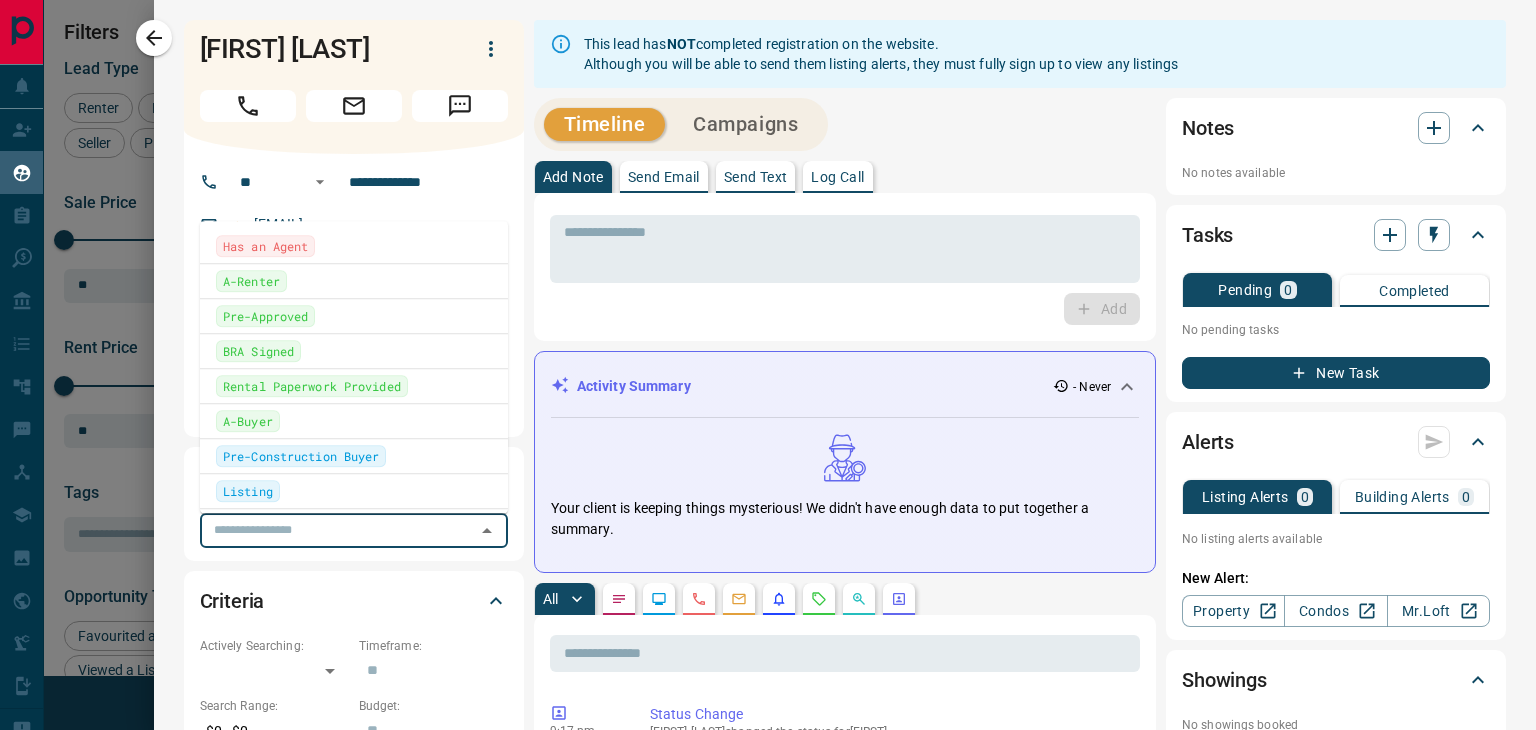 click on "A-Renter" at bounding box center (354, 281) 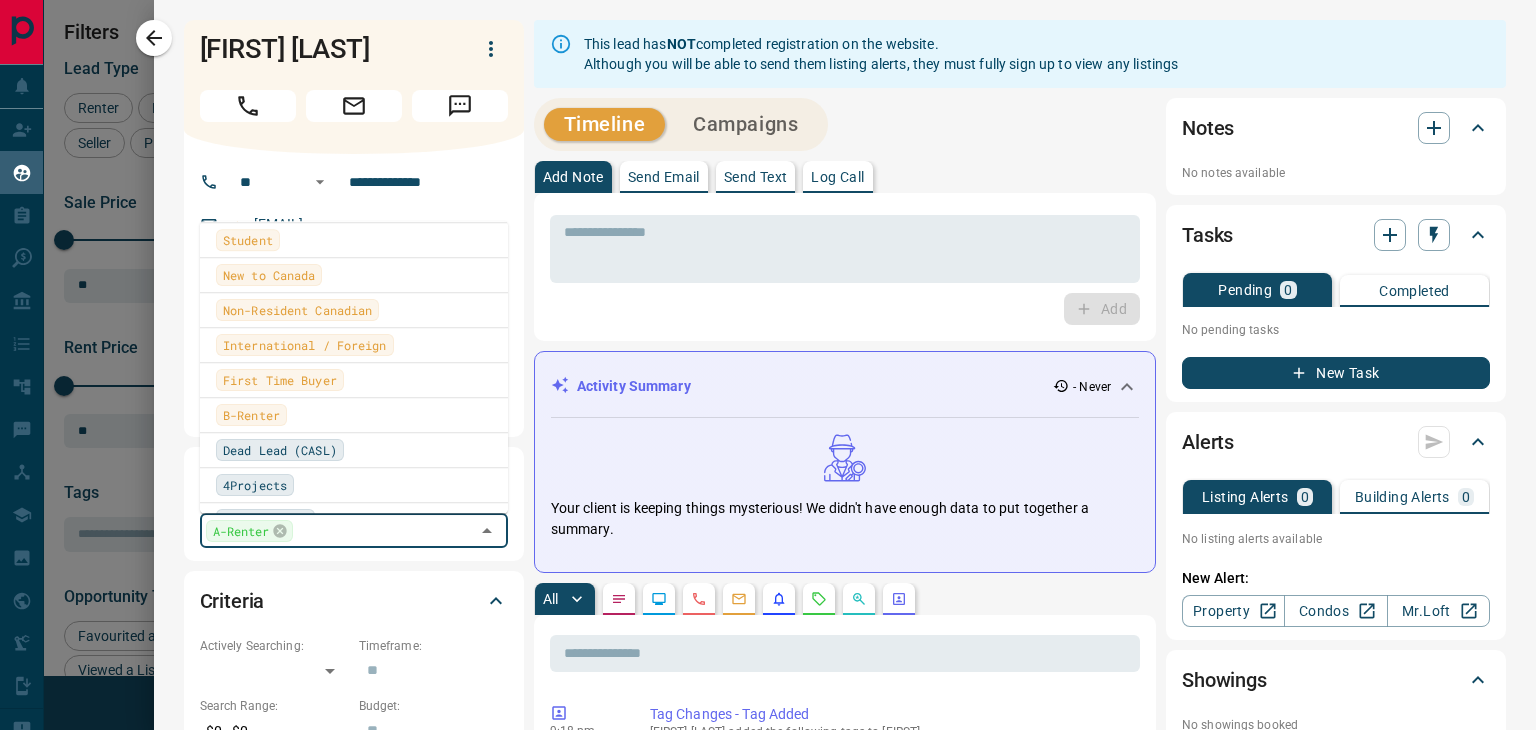 scroll, scrollTop: 615, scrollLeft: 0, axis: vertical 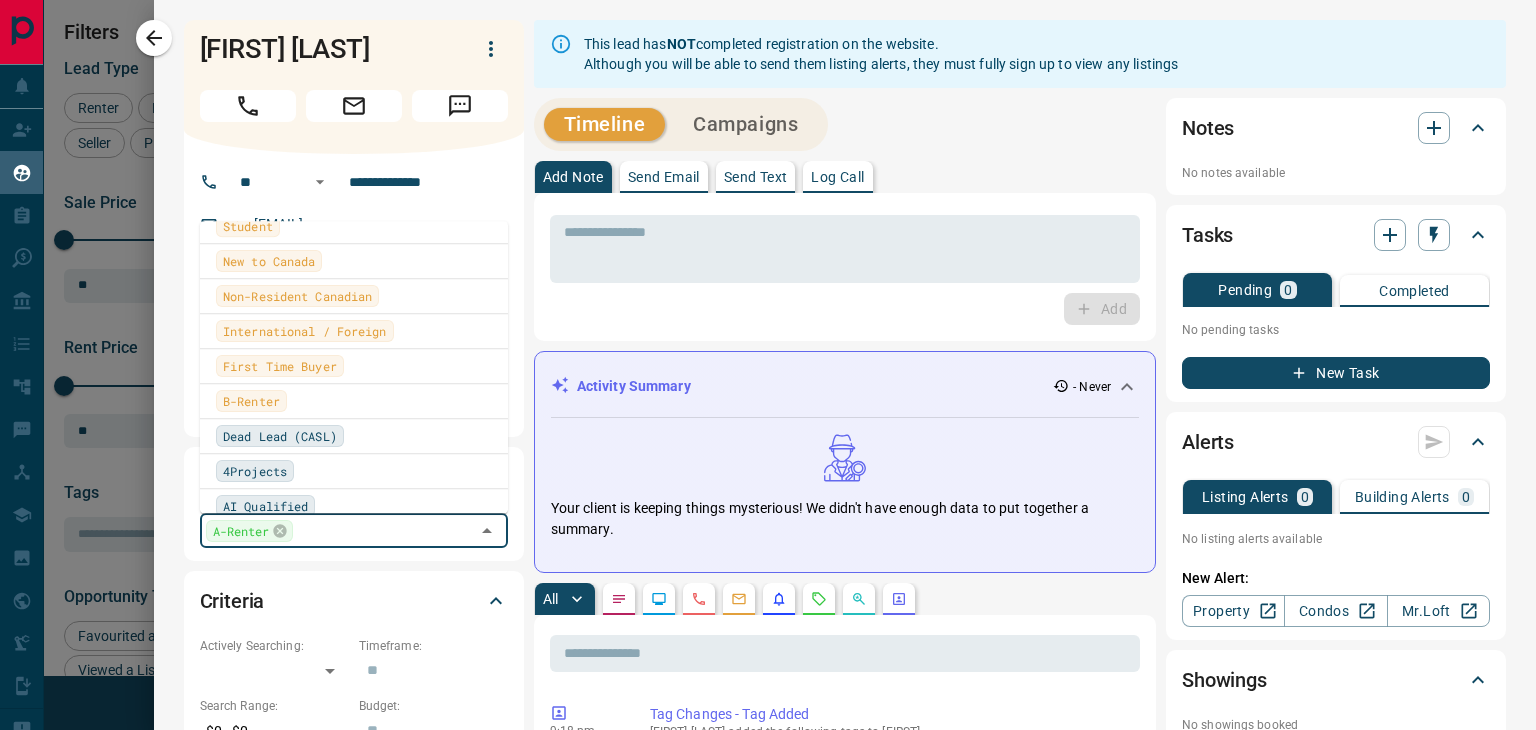 click on "First Time Buyer" at bounding box center [280, 366] 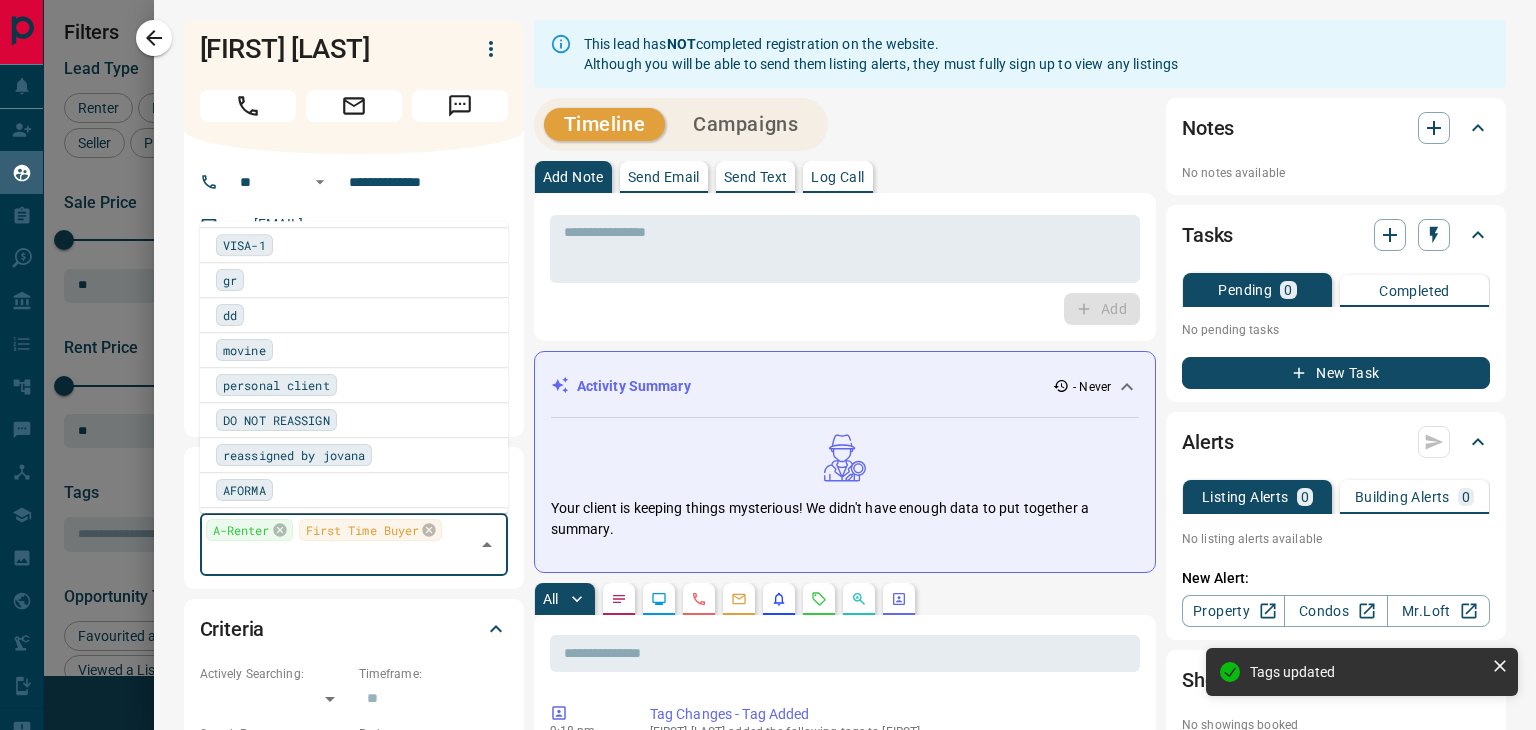 scroll, scrollTop: 1131, scrollLeft: 0, axis: vertical 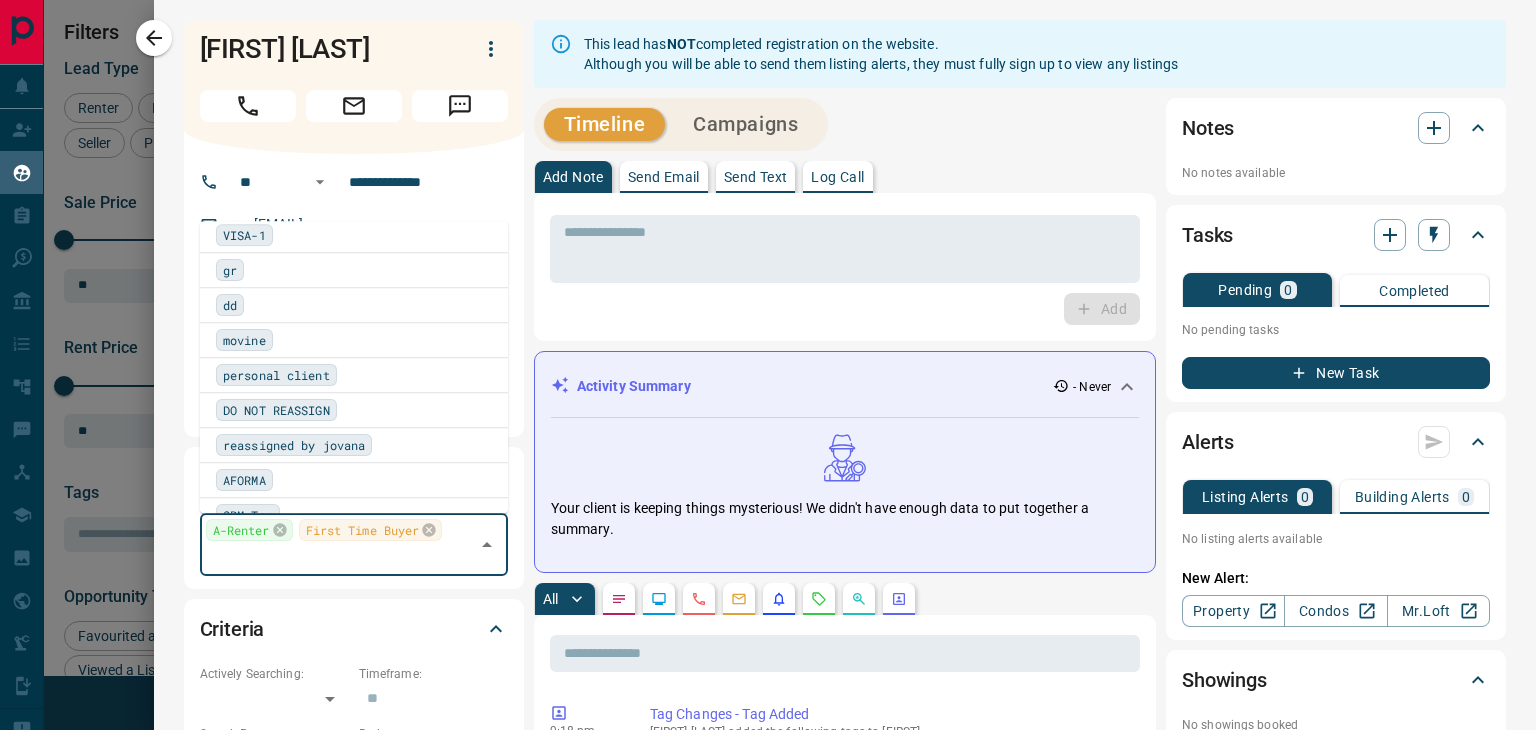 click on "personal client" at bounding box center (354, 375) 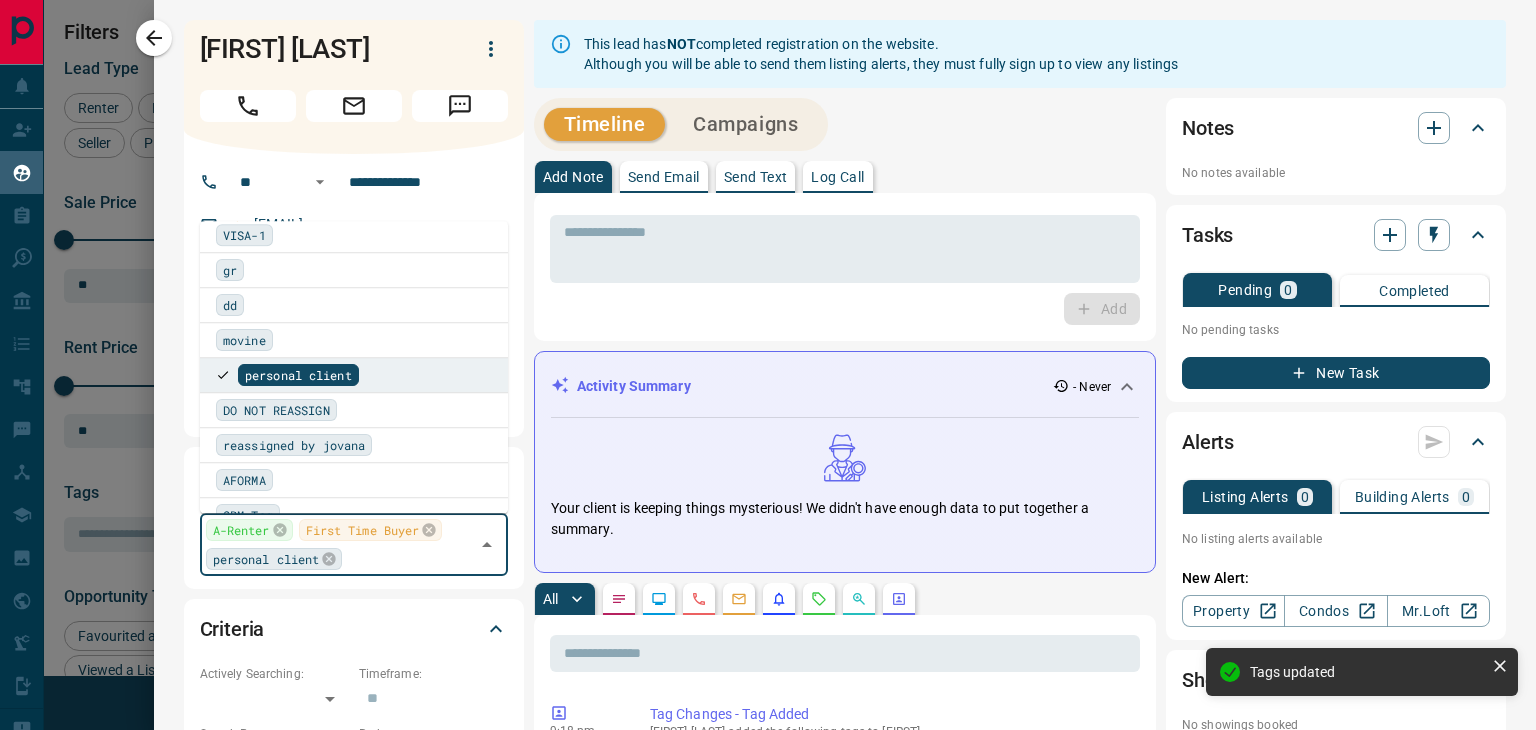 scroll, scrollTop: 1151, scrollLeft: 0, axis: vertical 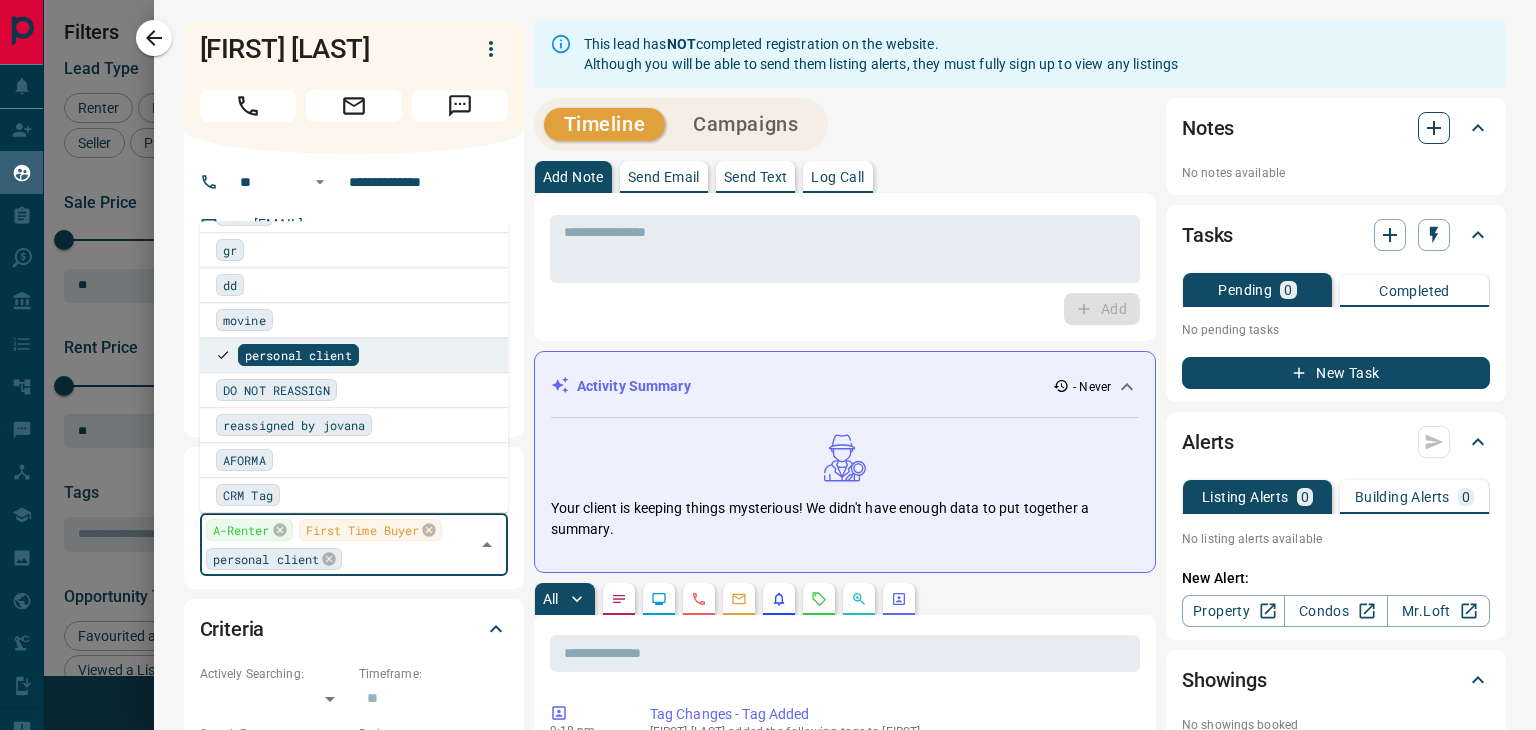 click 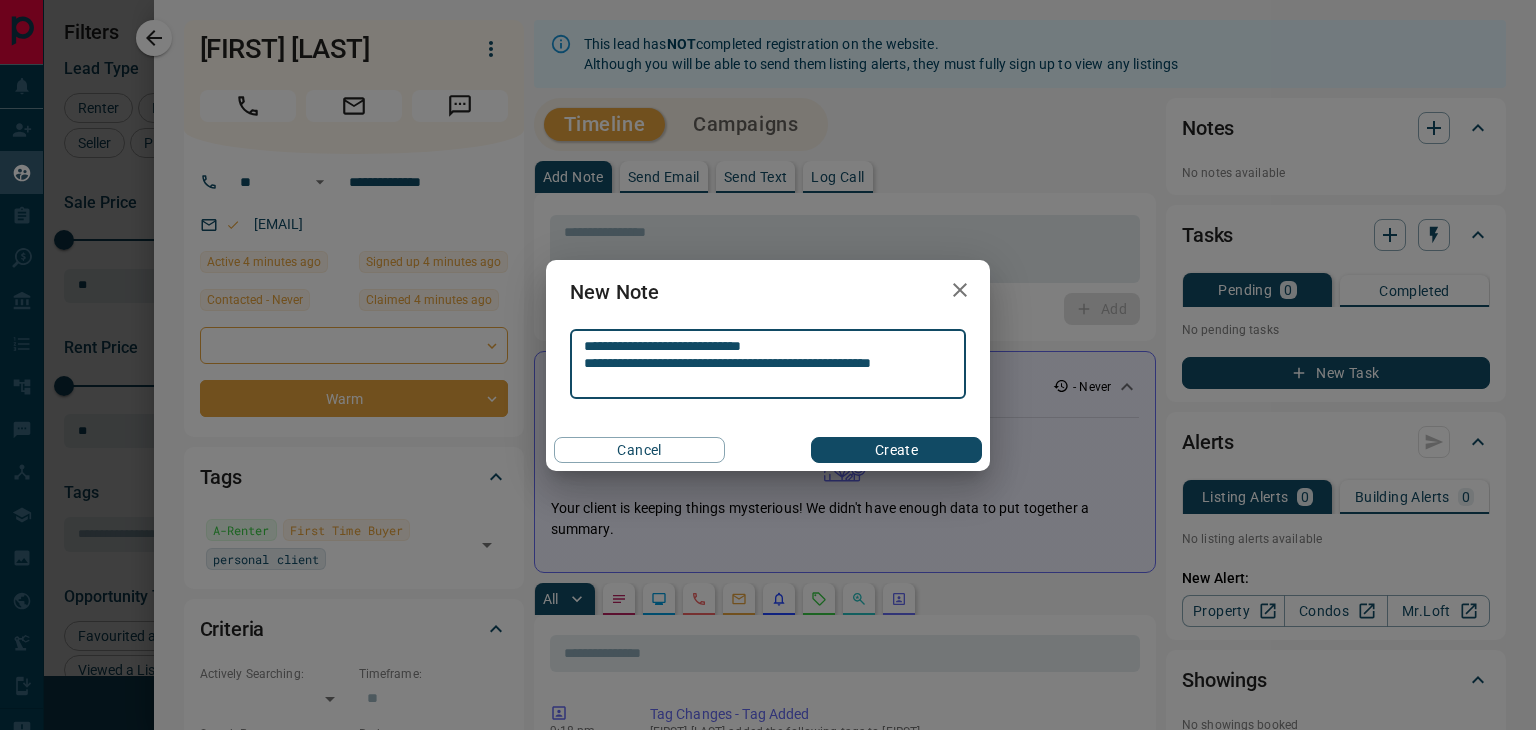 click on "**********" at bounding box center (768, 364) 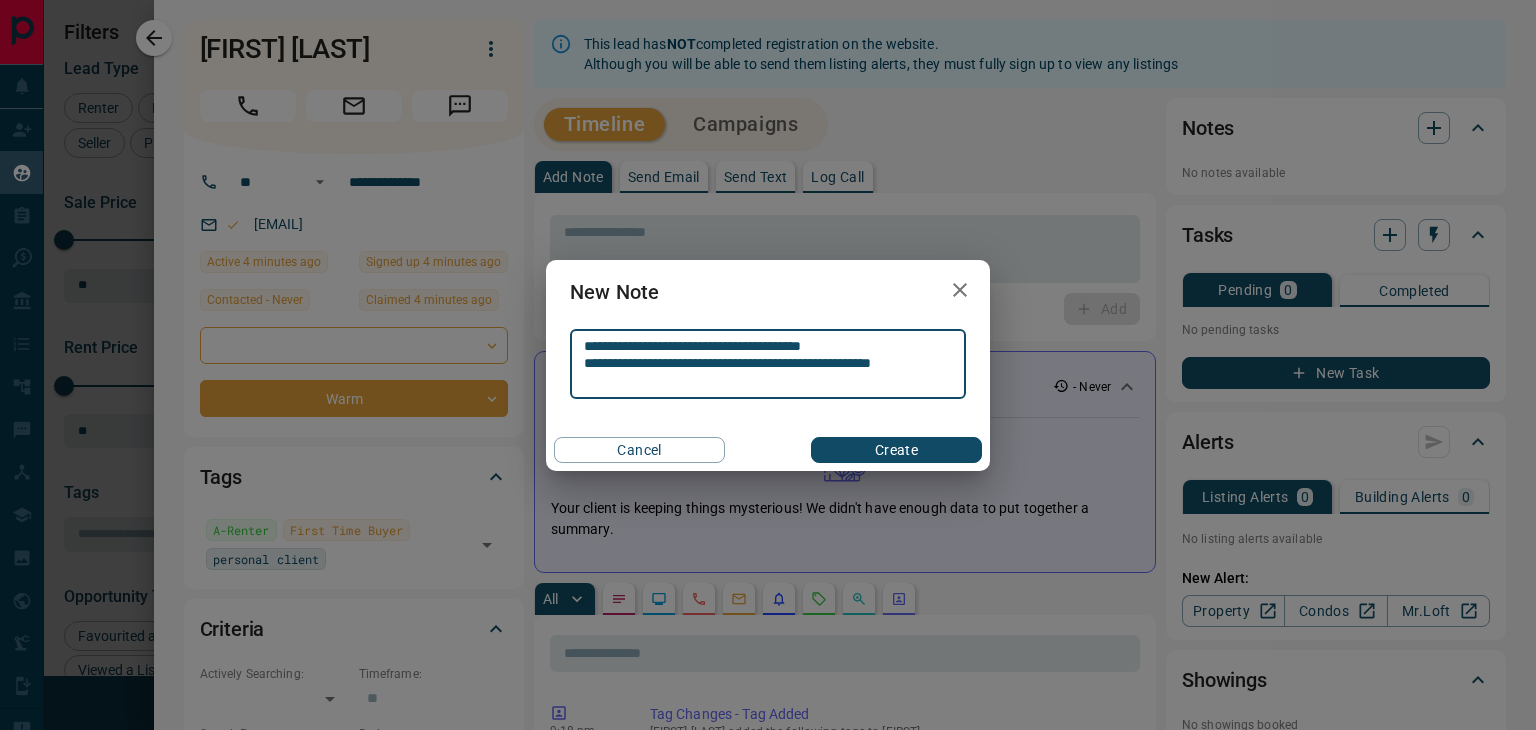 click on "**********" at bounding box center [768, 364] 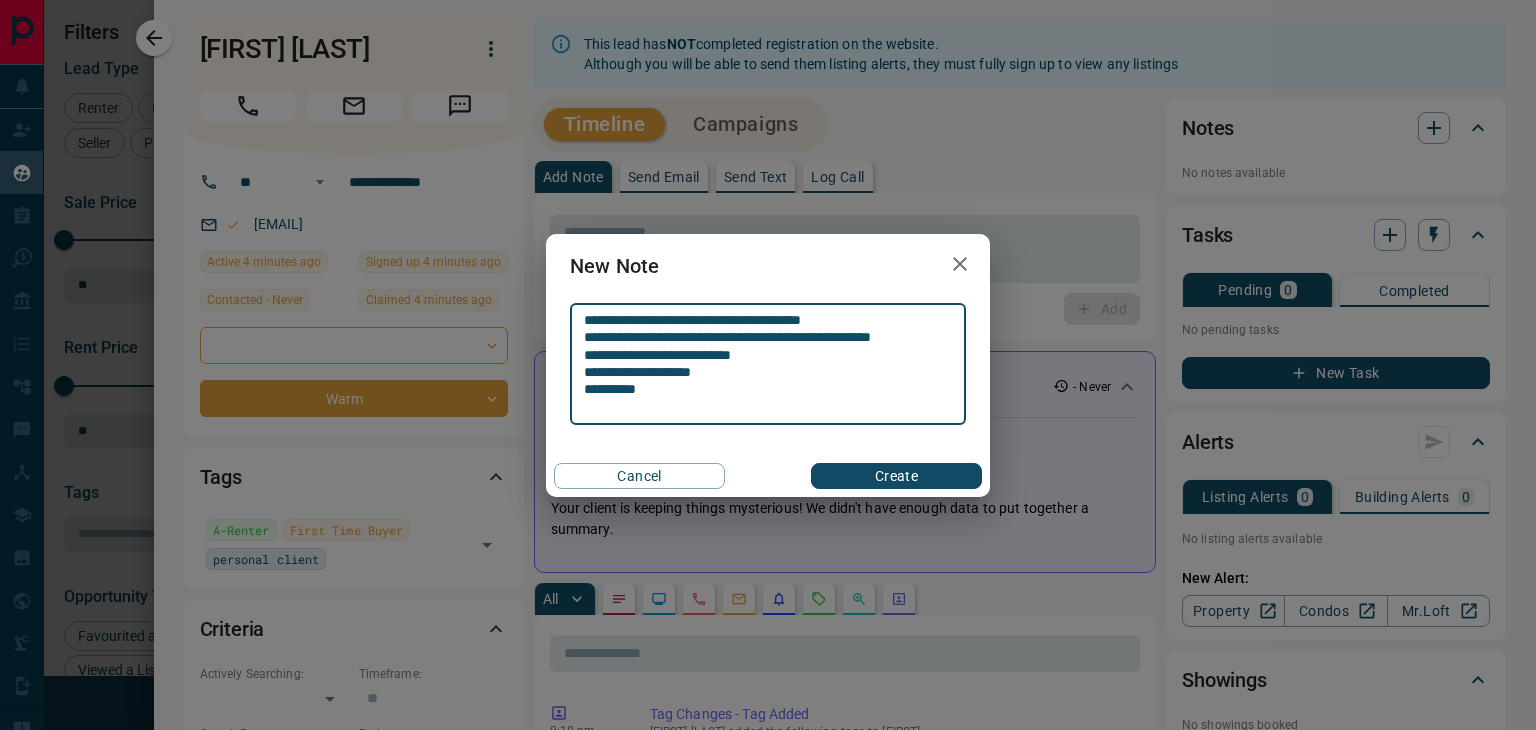 click on "**********" at bounding box center (768, 364) 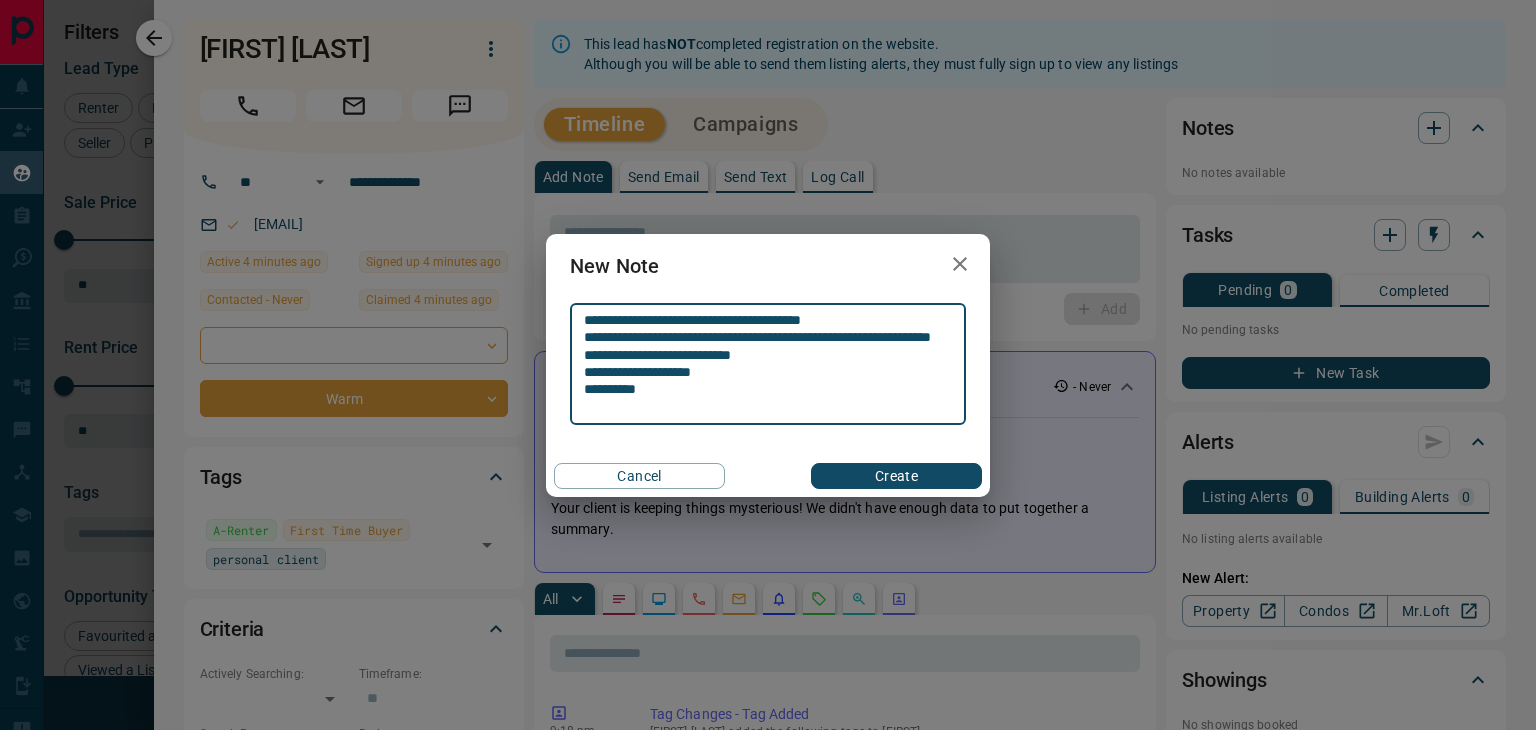 click on "**********" at bounding box center (768, 364) 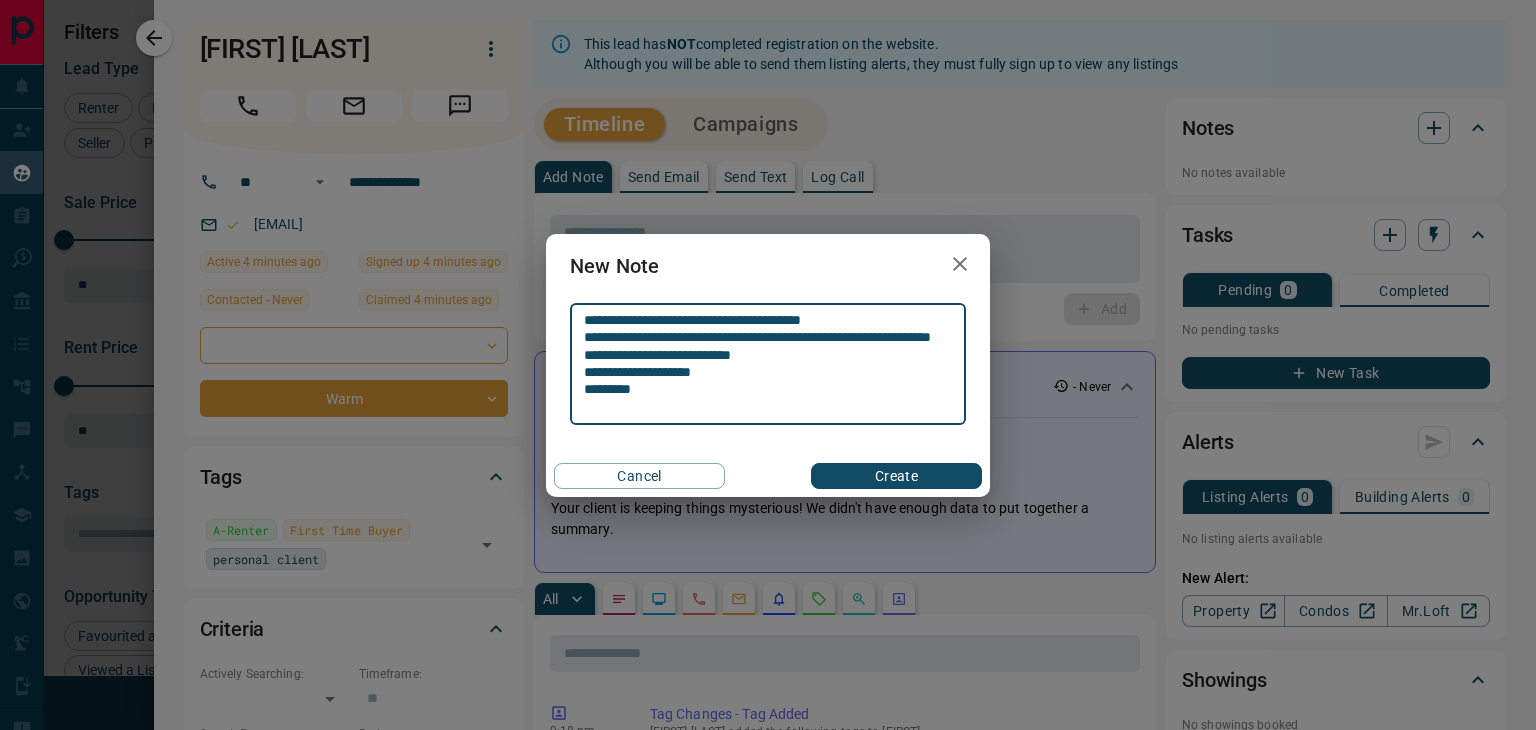 type on "**********" 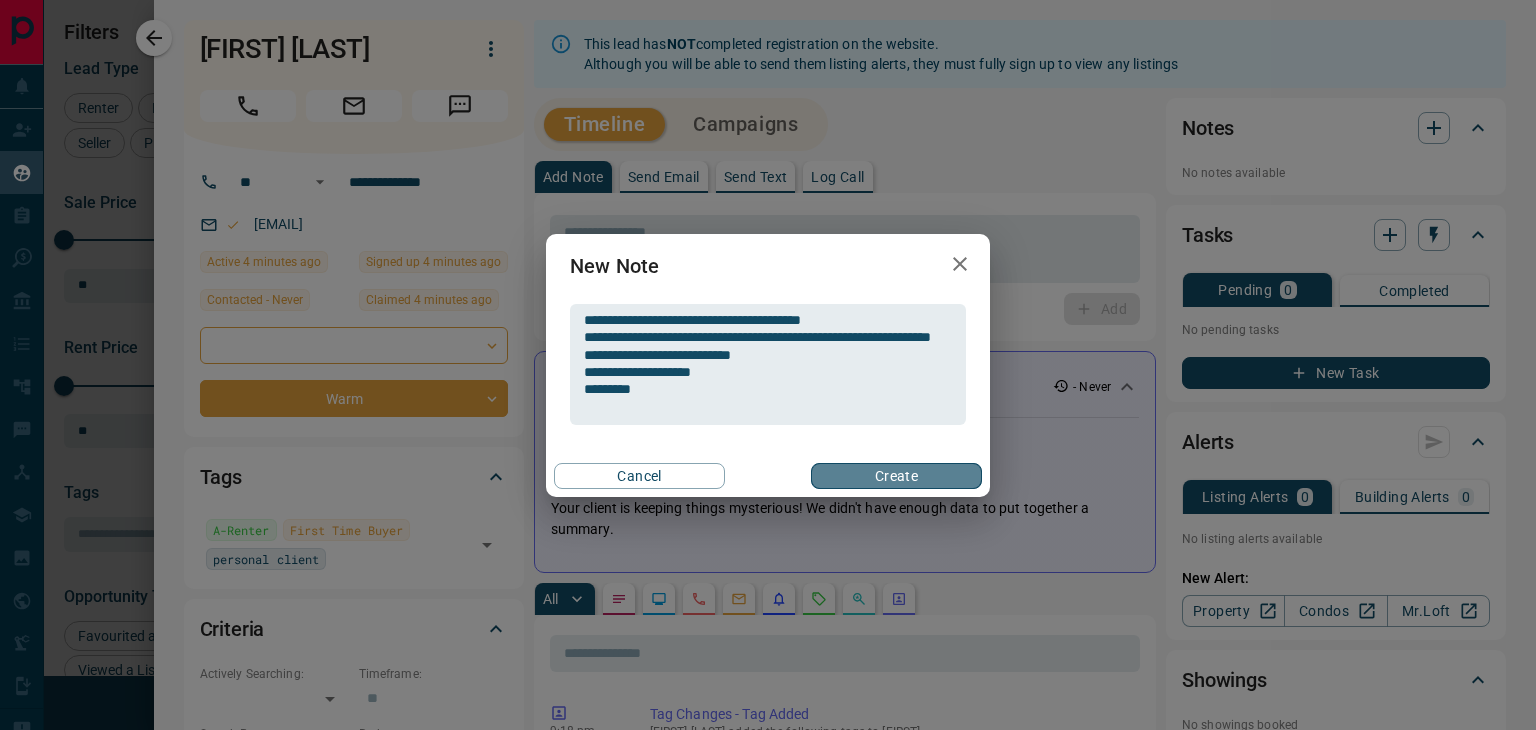 click on "Create" at bounding box center (896, 476) 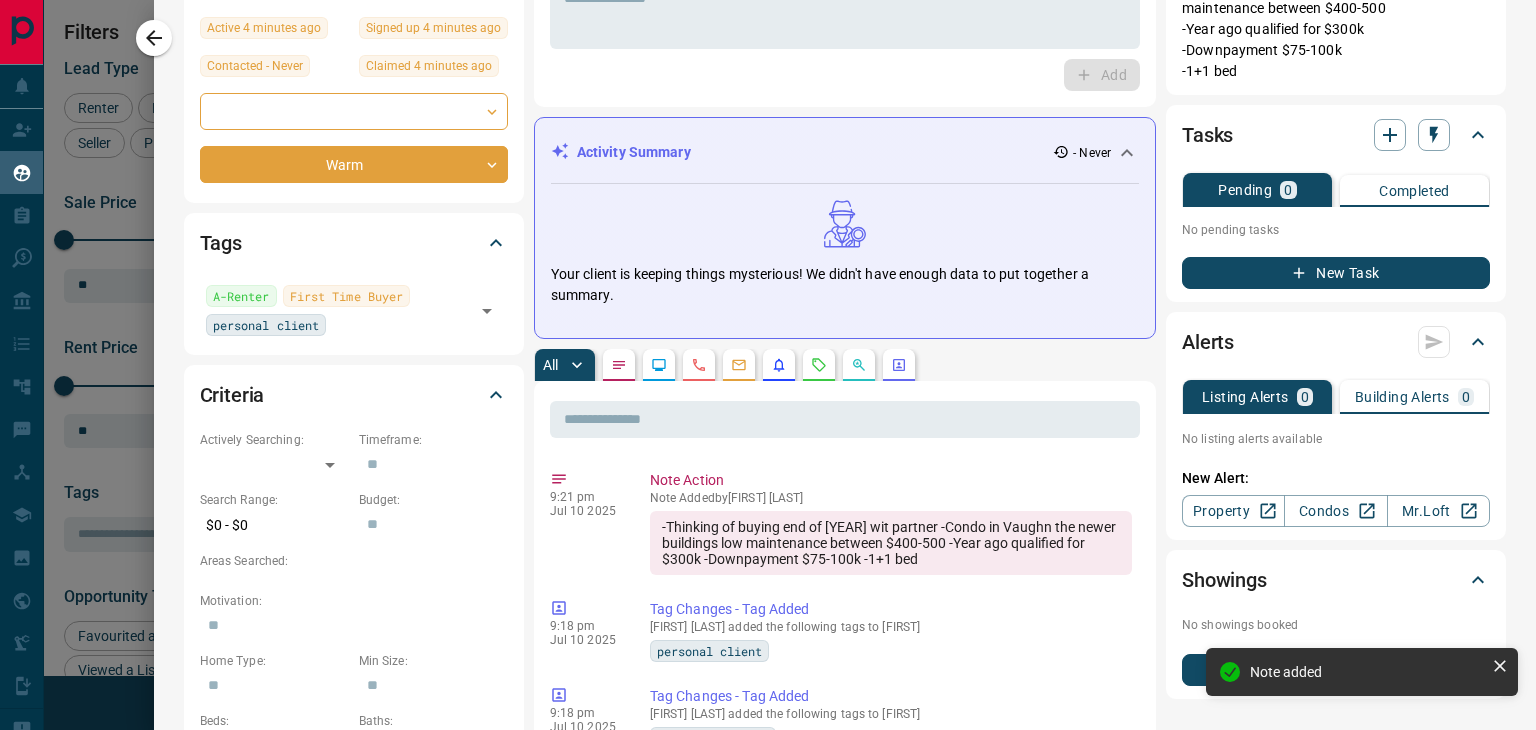 scroll, scrollTop: 236, scrollLeft: 0, axis: vertical 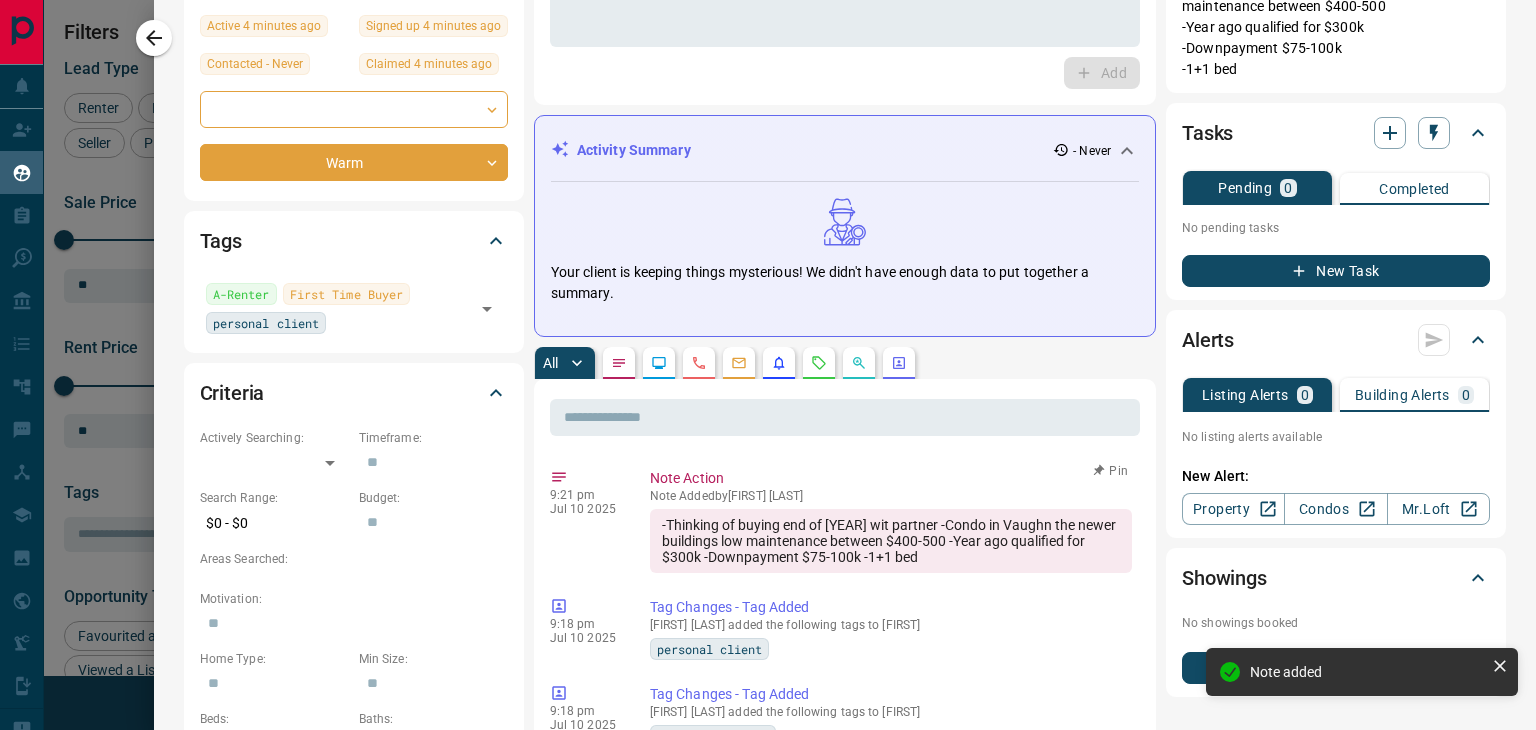 click 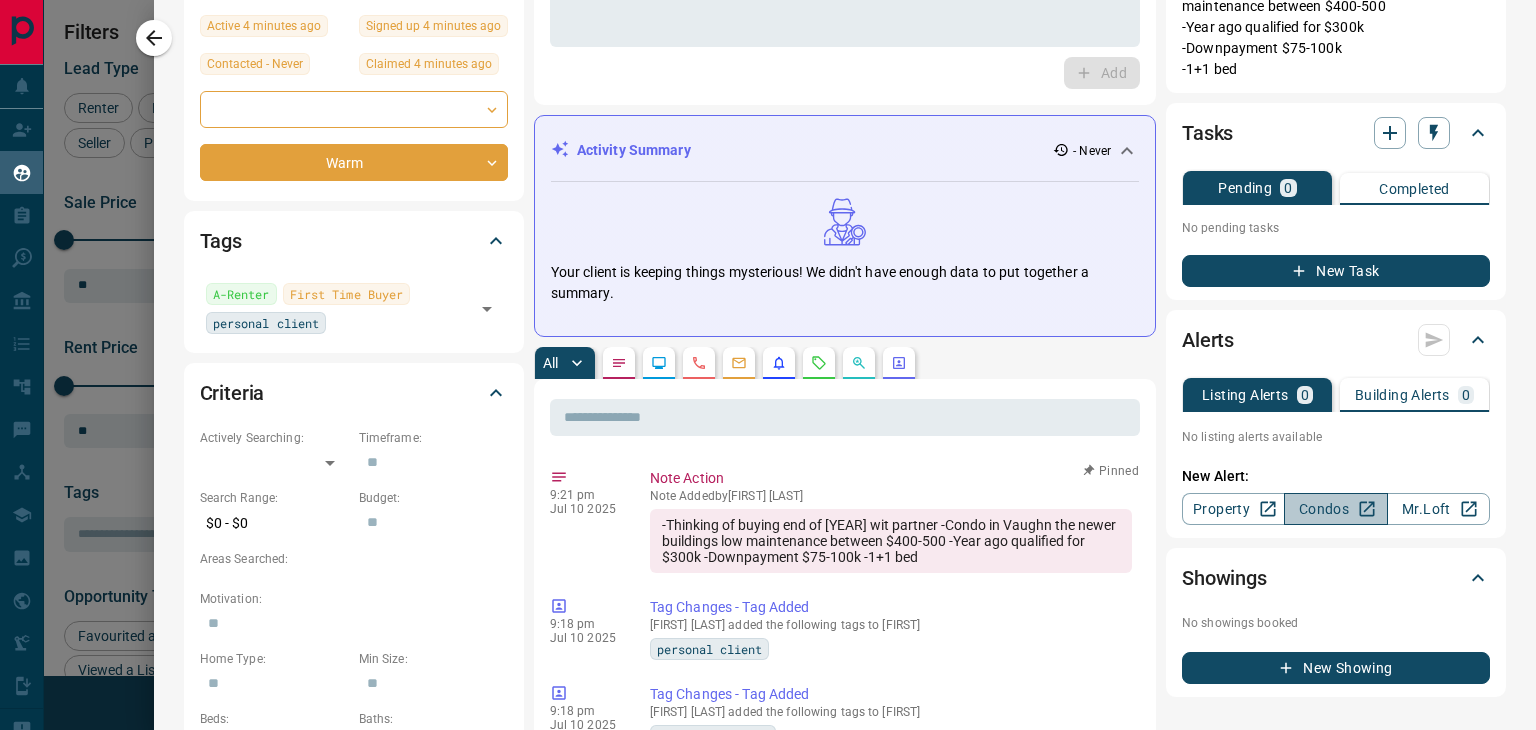 click on "Condos" at bounding box center (1335, 509) 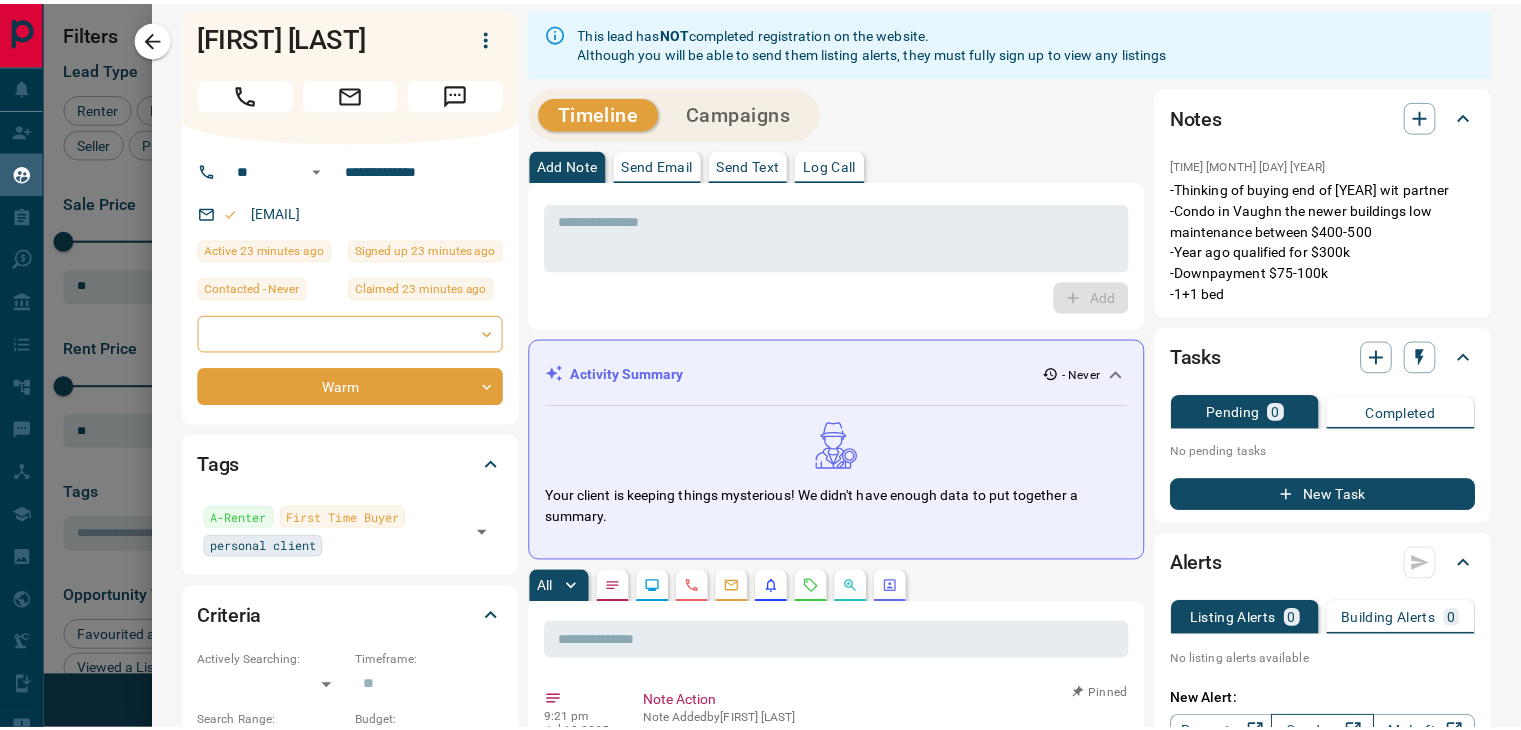 scroll, scrollTop: 0, scrollLeft: 0, axis: both 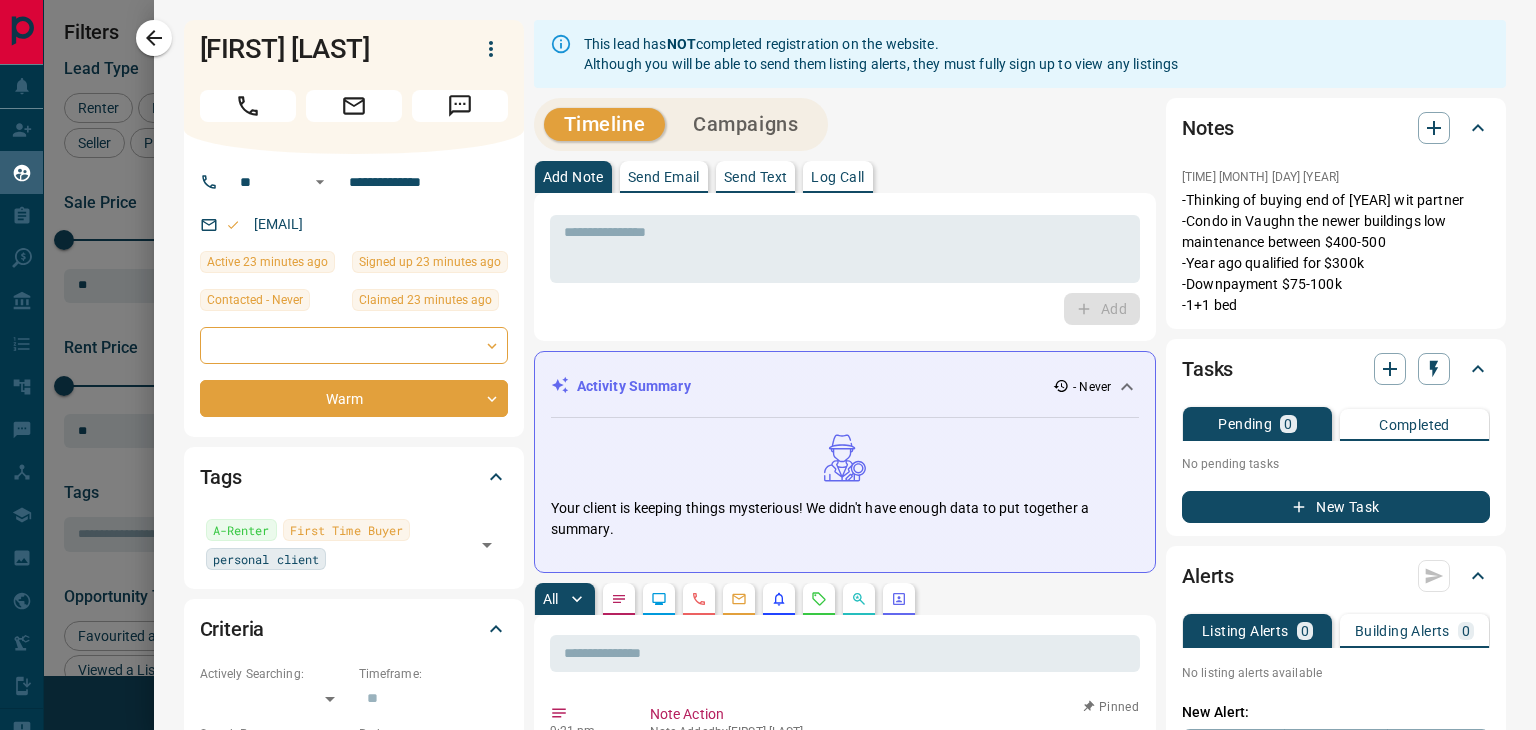 click on "New Task" at bounding box center [1336, 507] 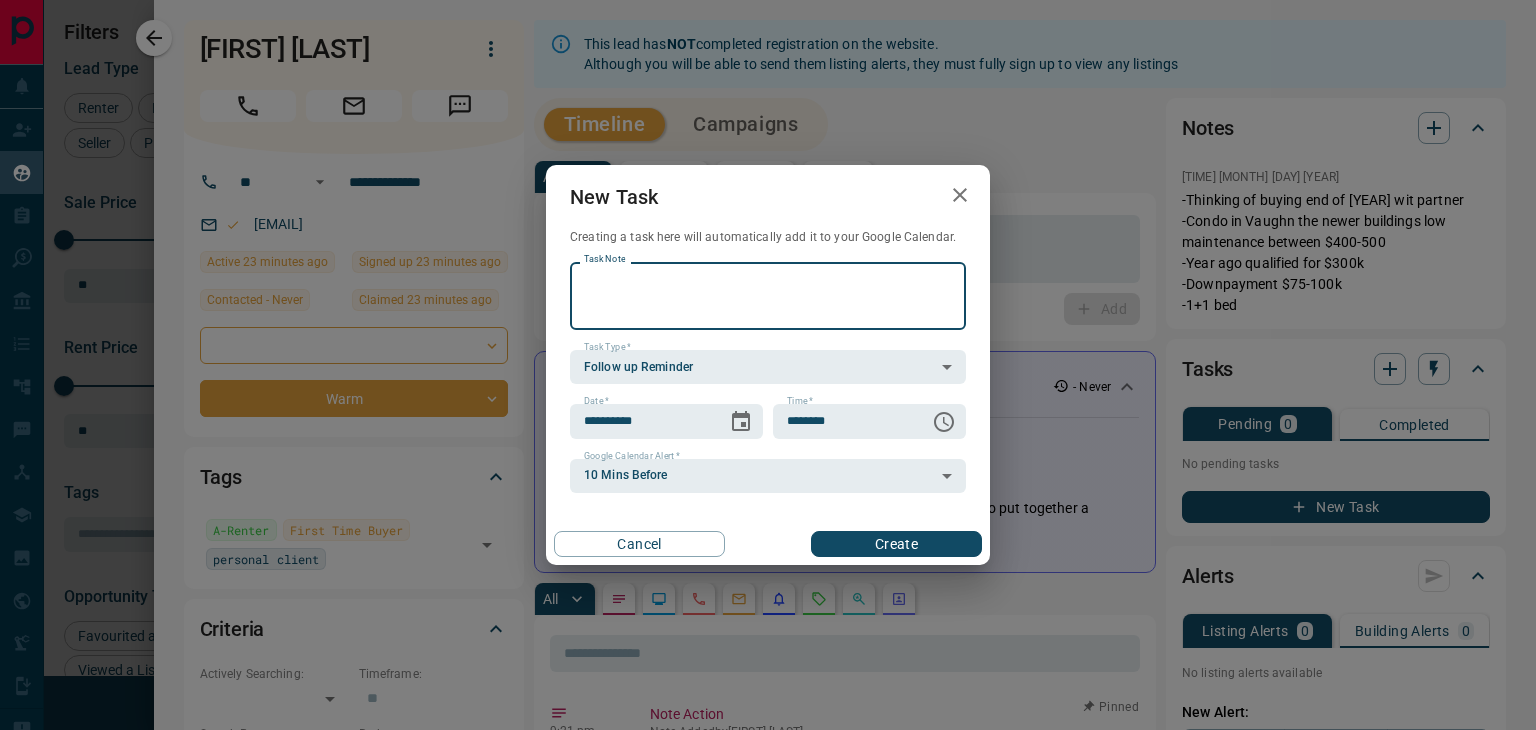 click 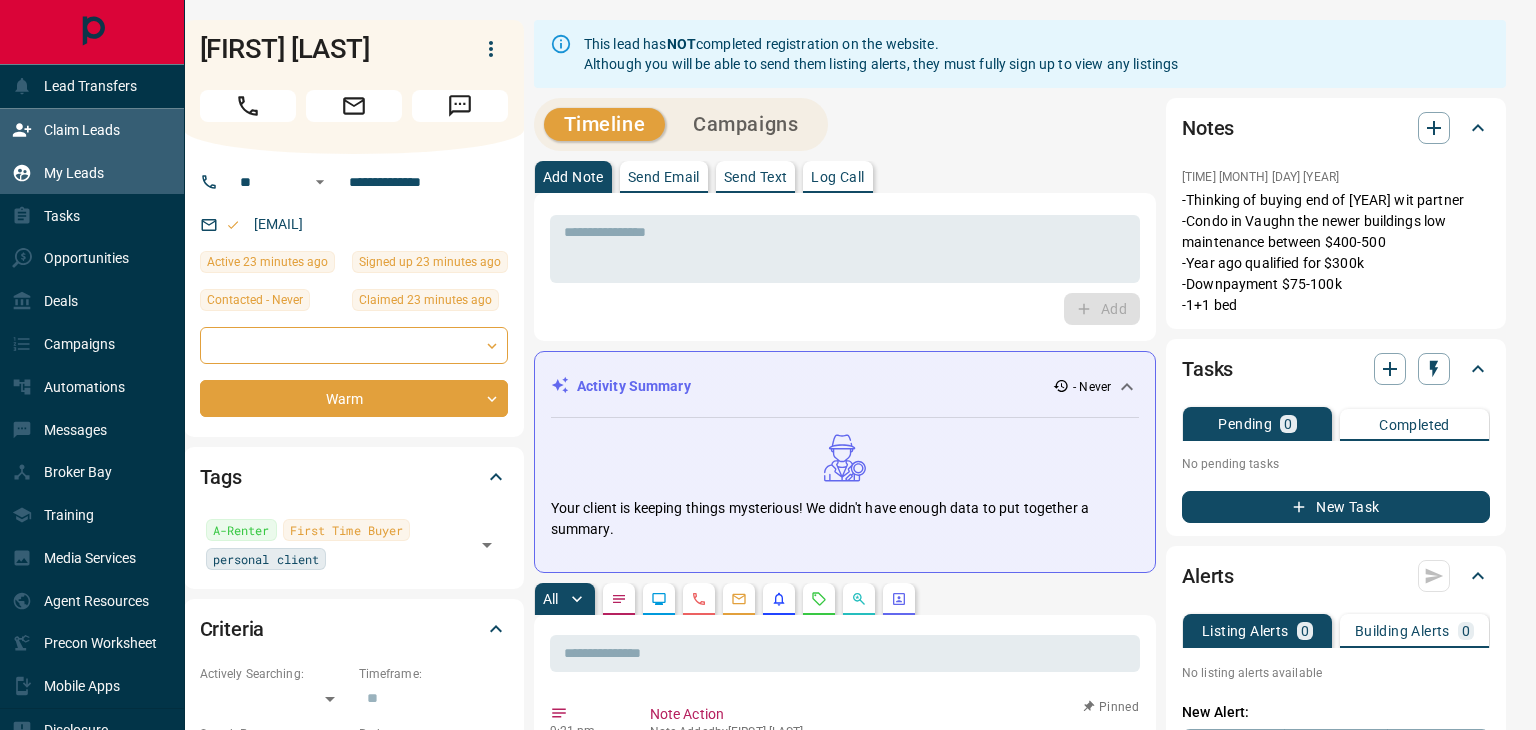 click on "Claim Leads" at bounding box center [82, 130] 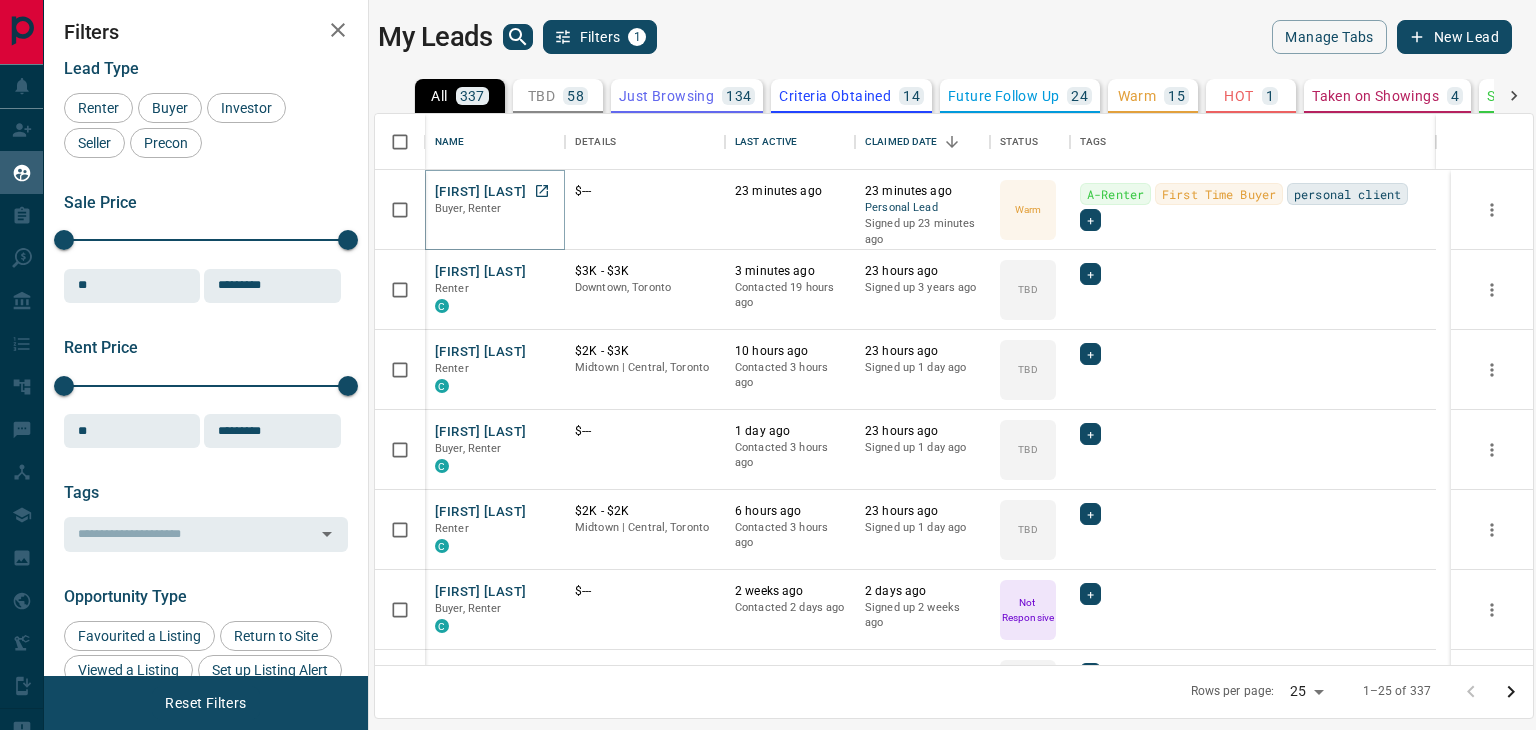 click on "[FIRST] [LAST]" at bounding box center (480, 192) 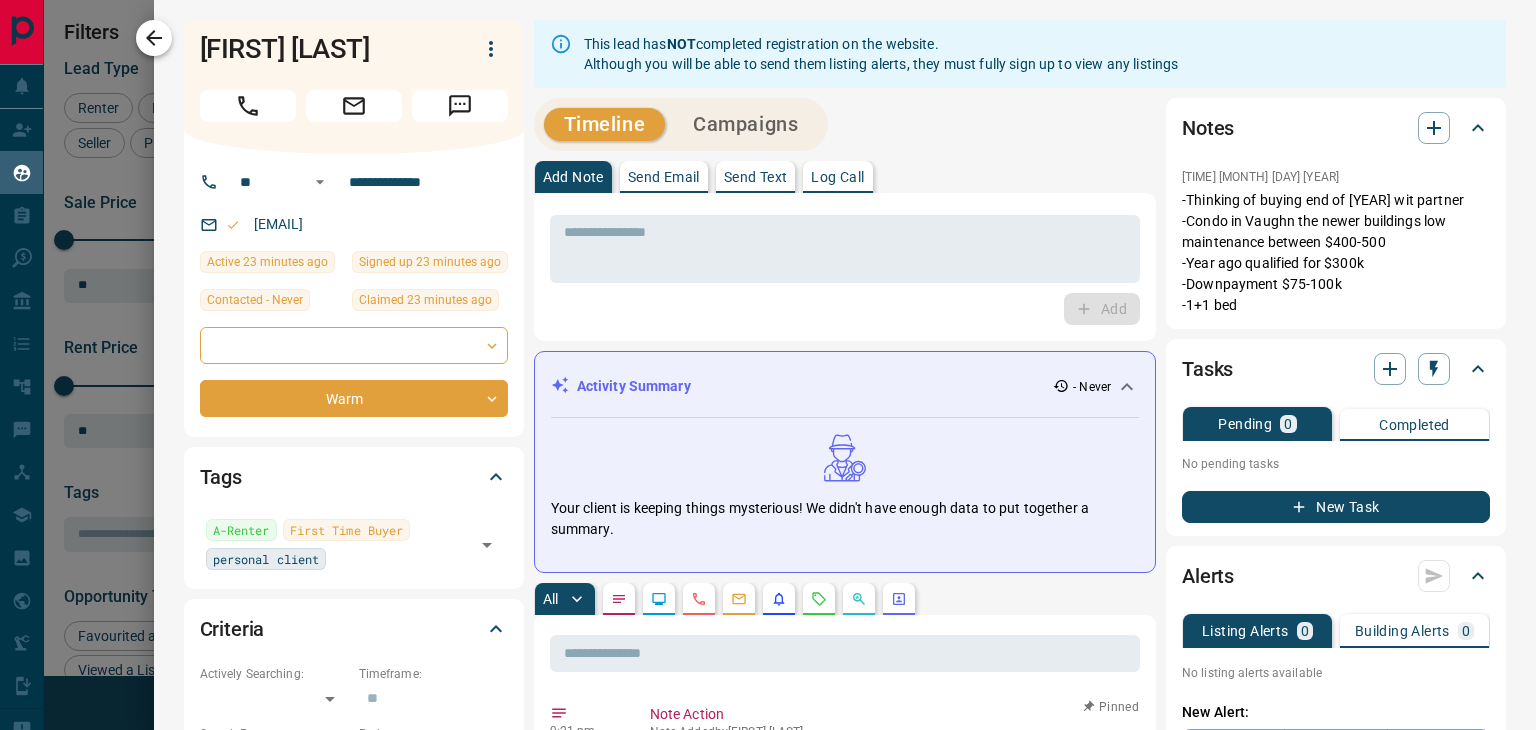 click 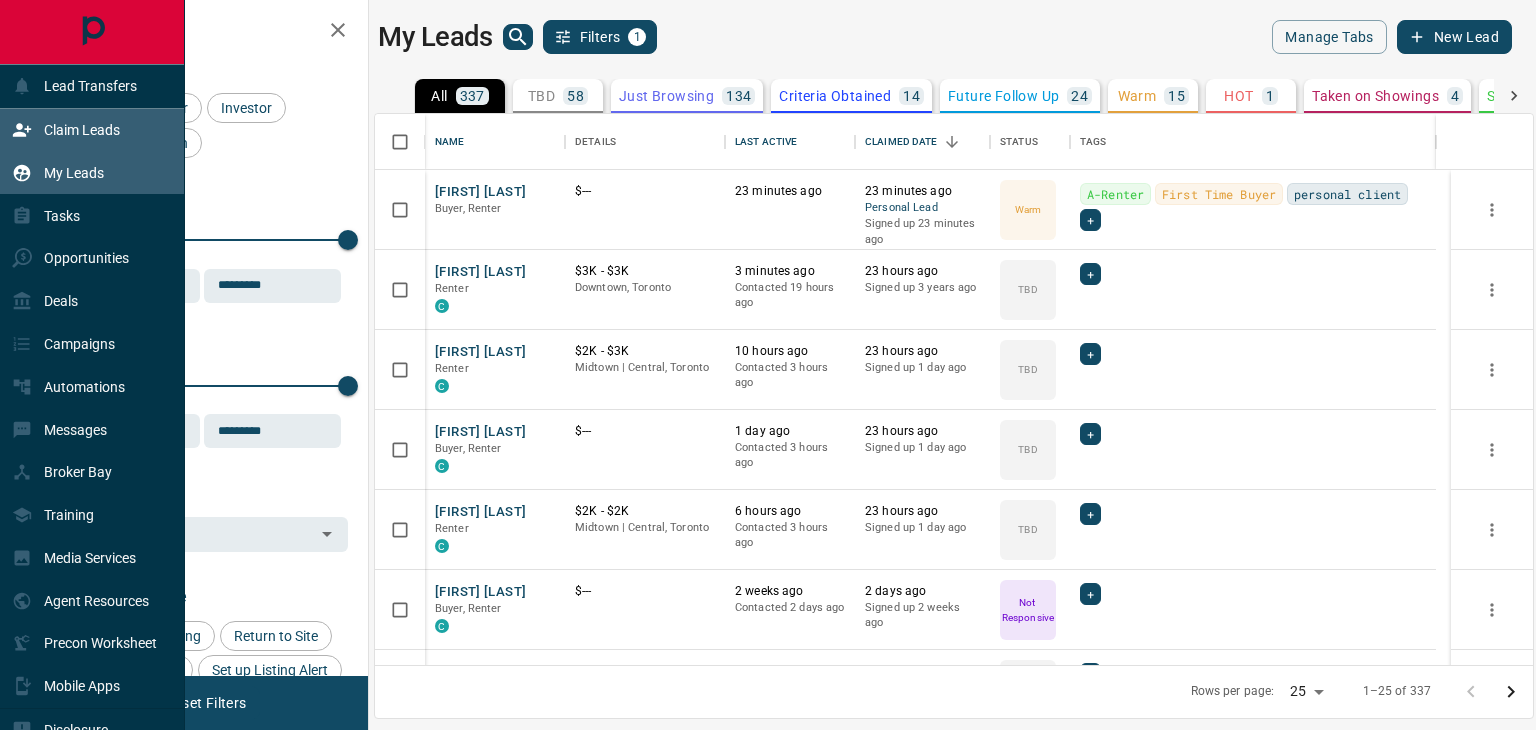 click on "Claim Leads" at bounding box center [66, 130] 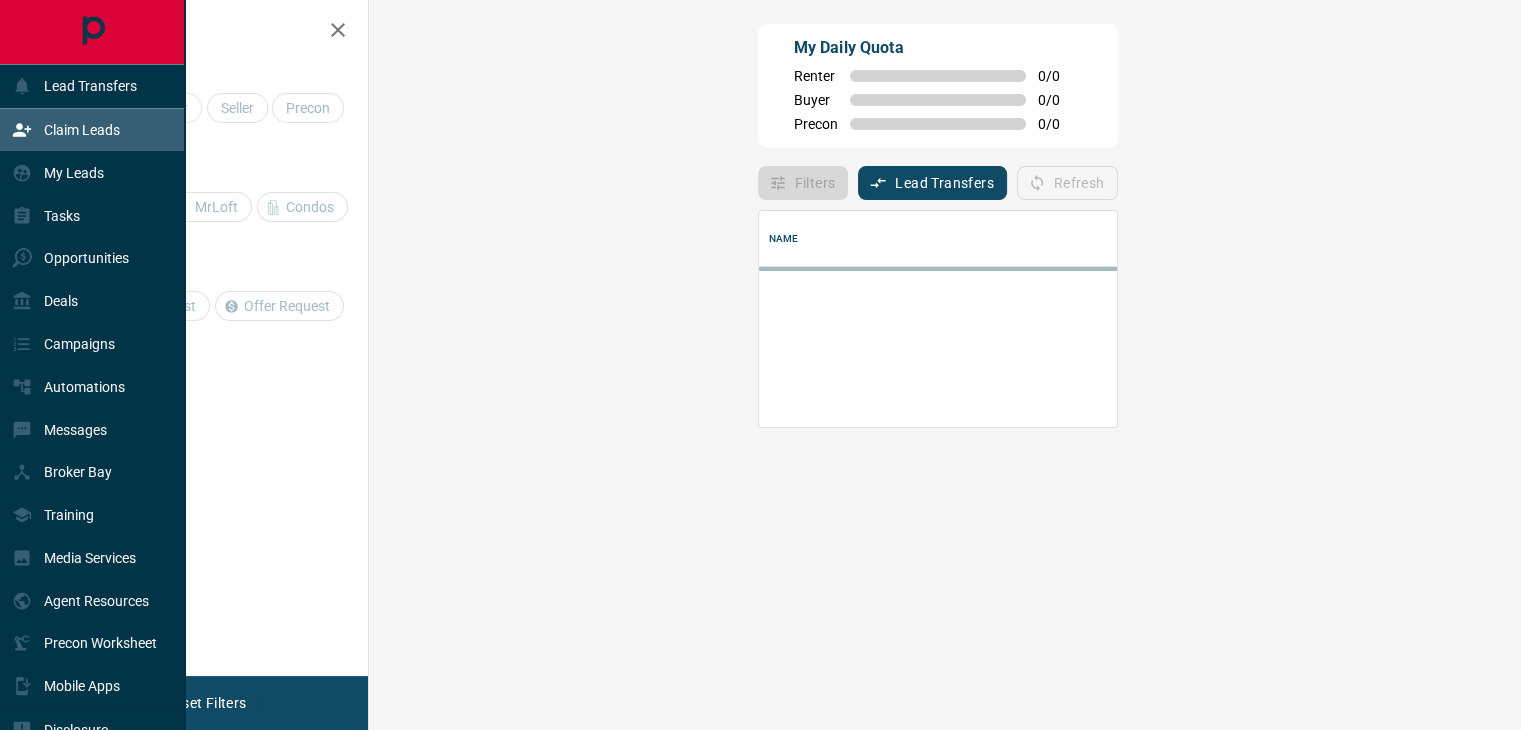 scroll, scrollTop: 16, scrollLeft: 16, axis: both 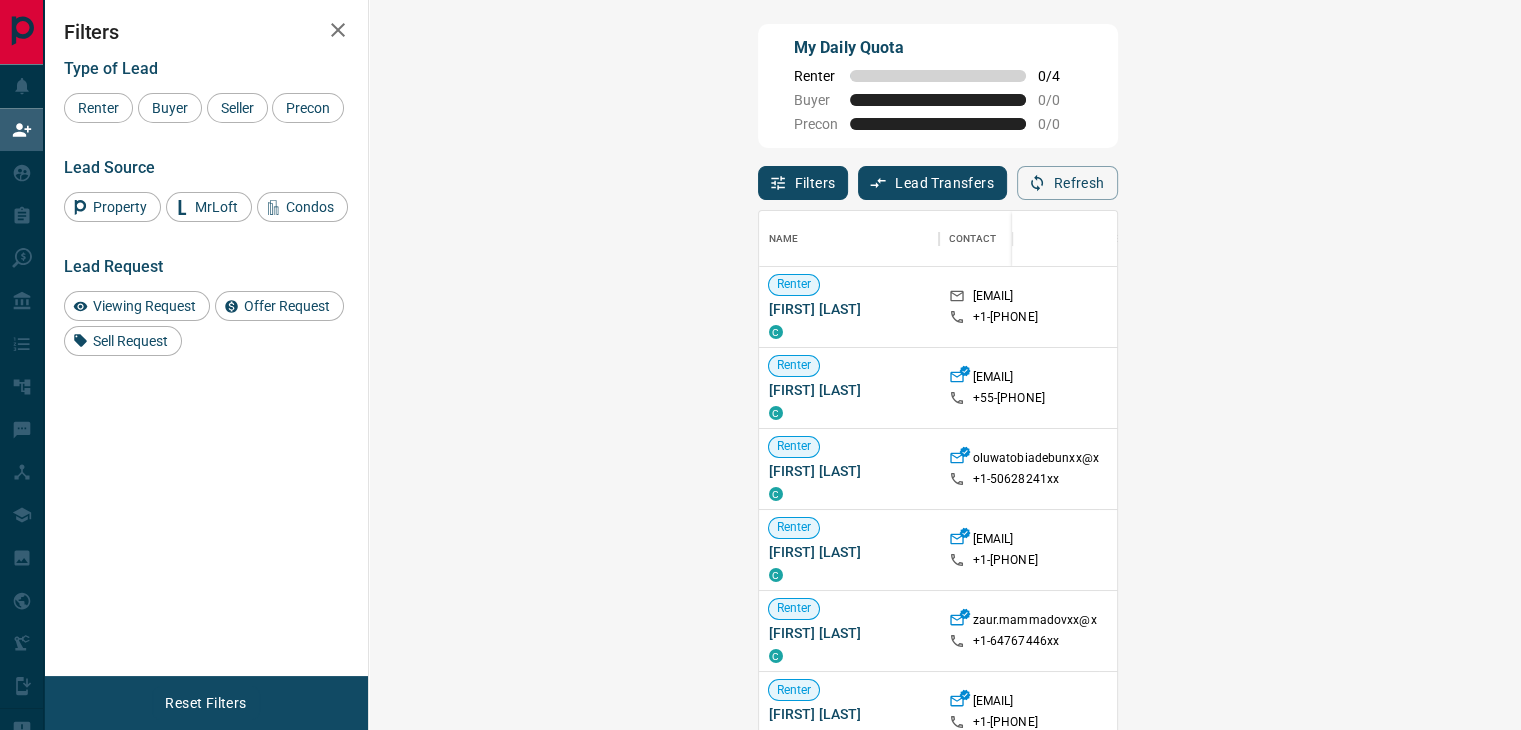 click on "Viewing Request   ( 1 )" at bounding box center [1586, 307] 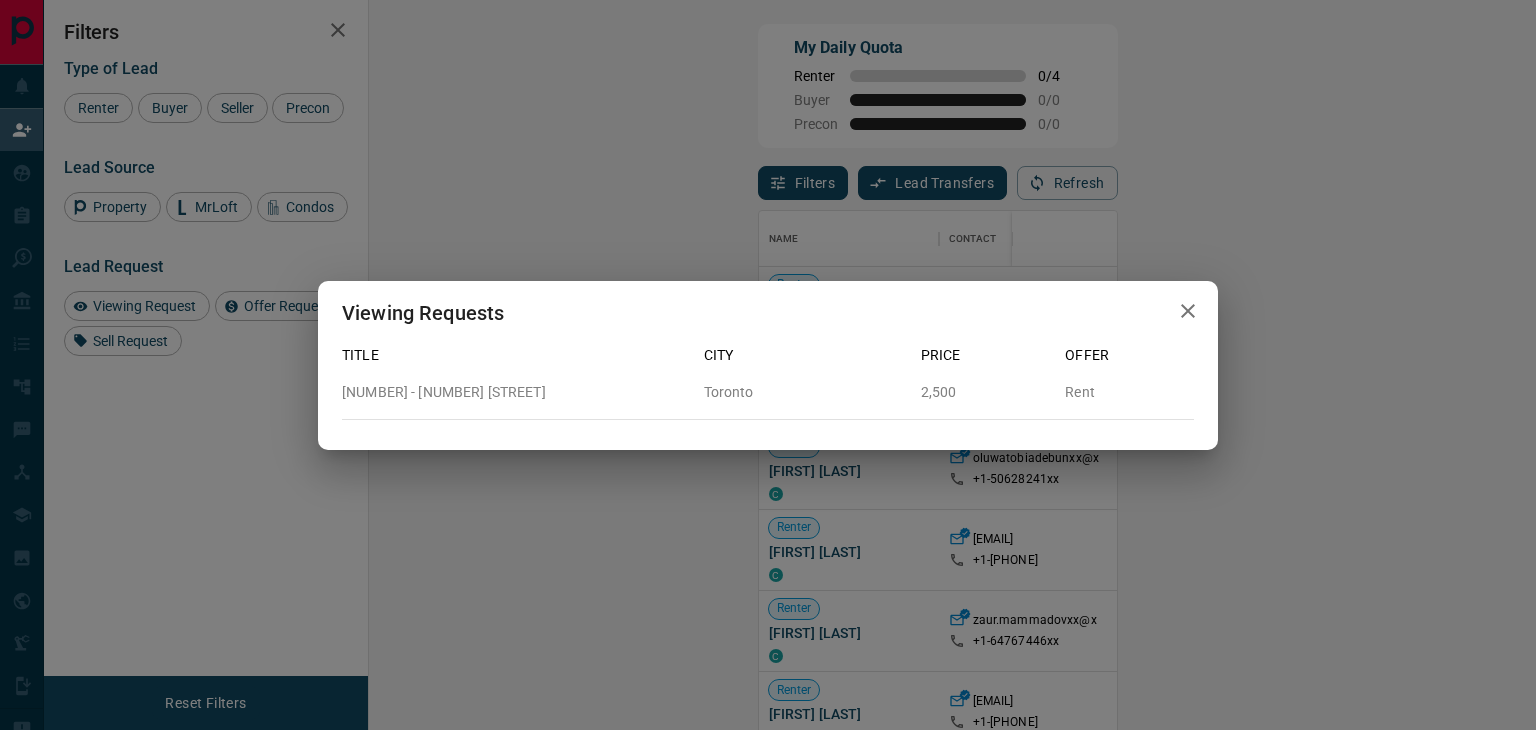 click 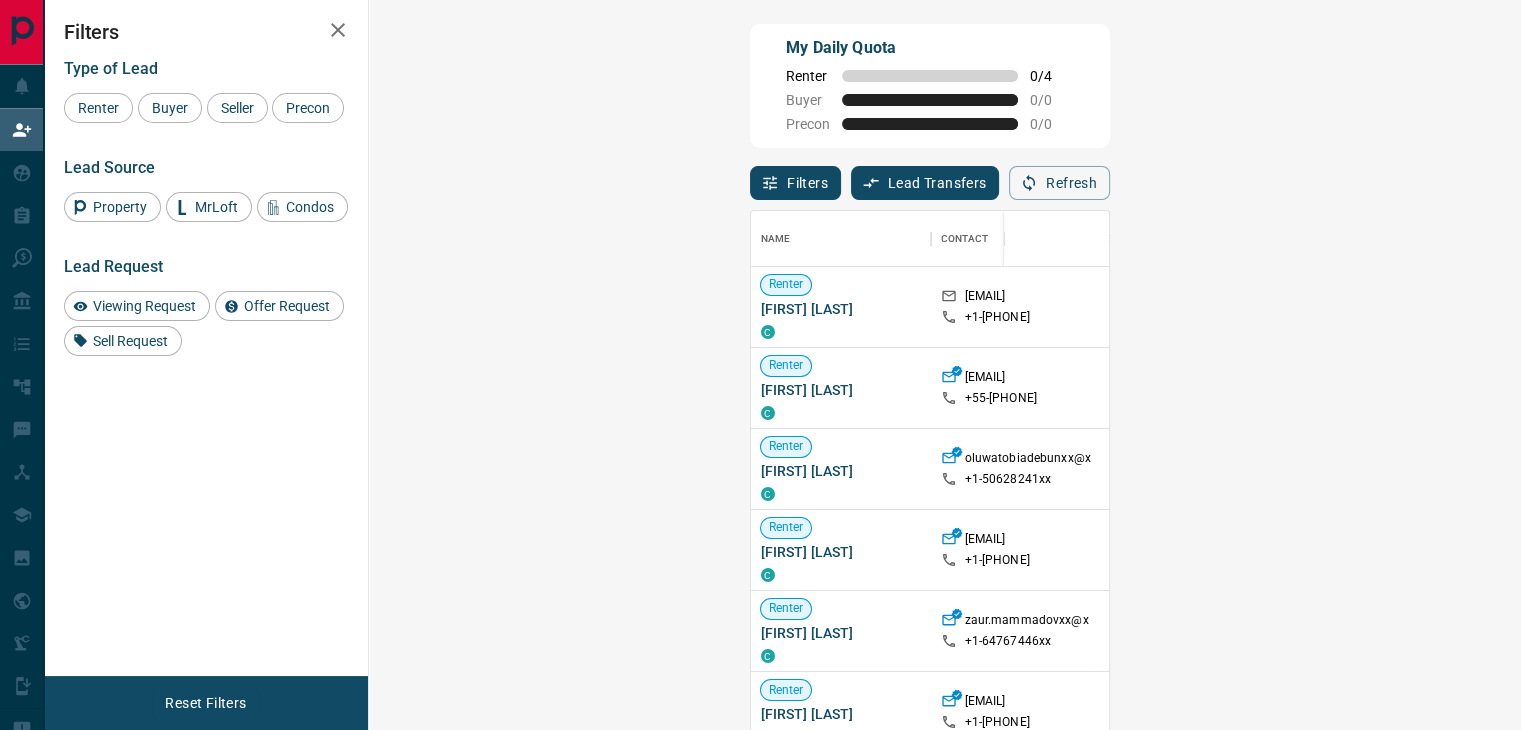 scroll, scrollTop: 16, scrollLeft: 16, axis: both 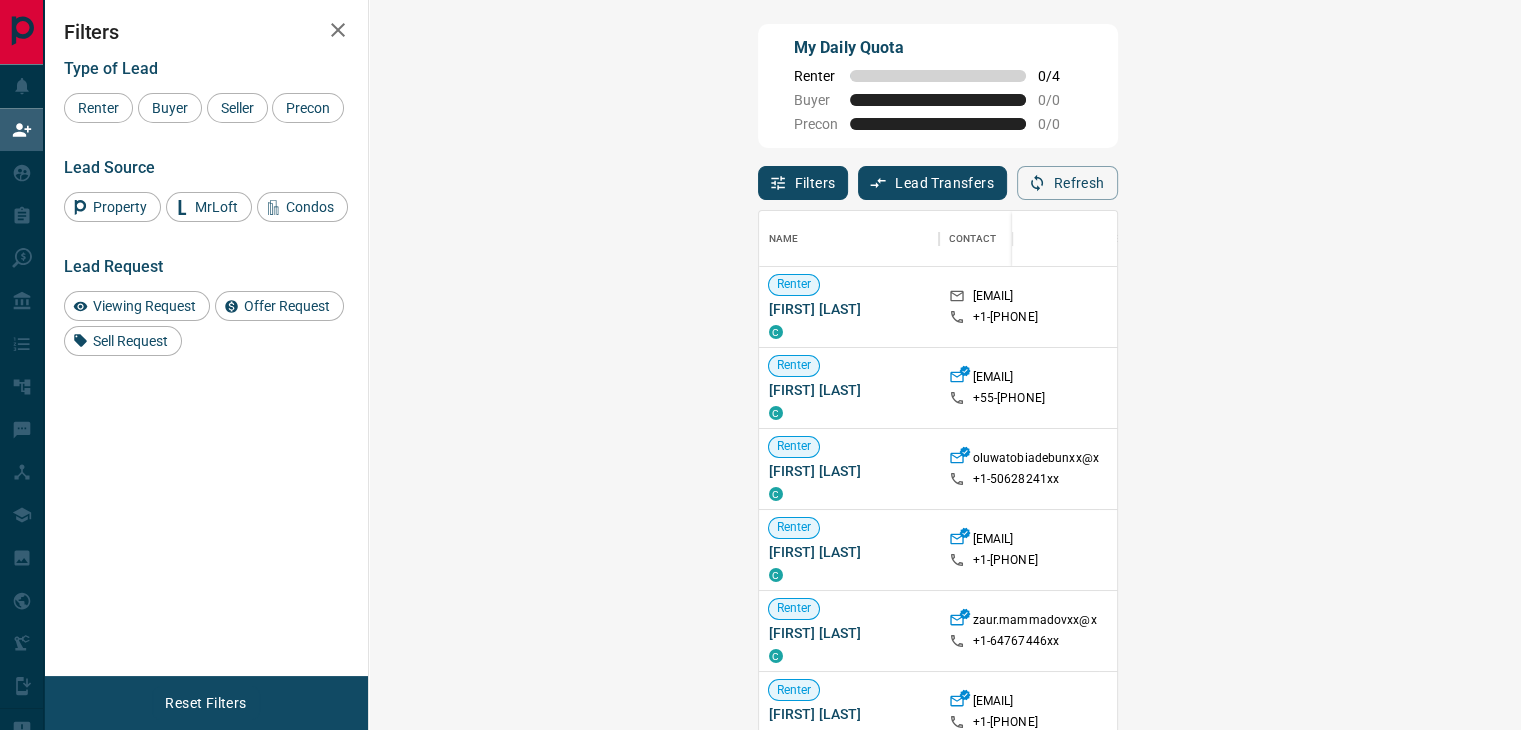 click on "AI Qualified" at bounding box center (1743, 307) 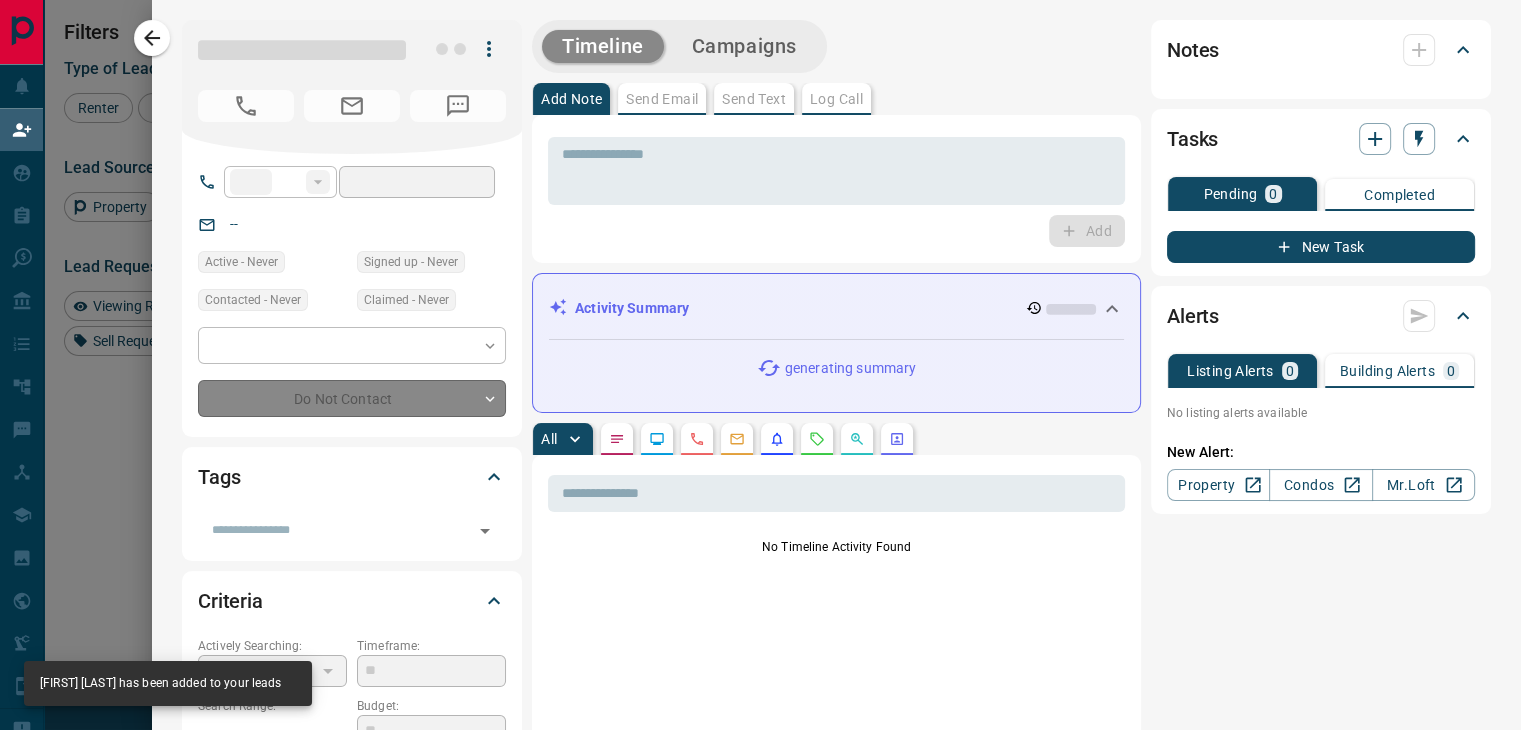 type on "**" 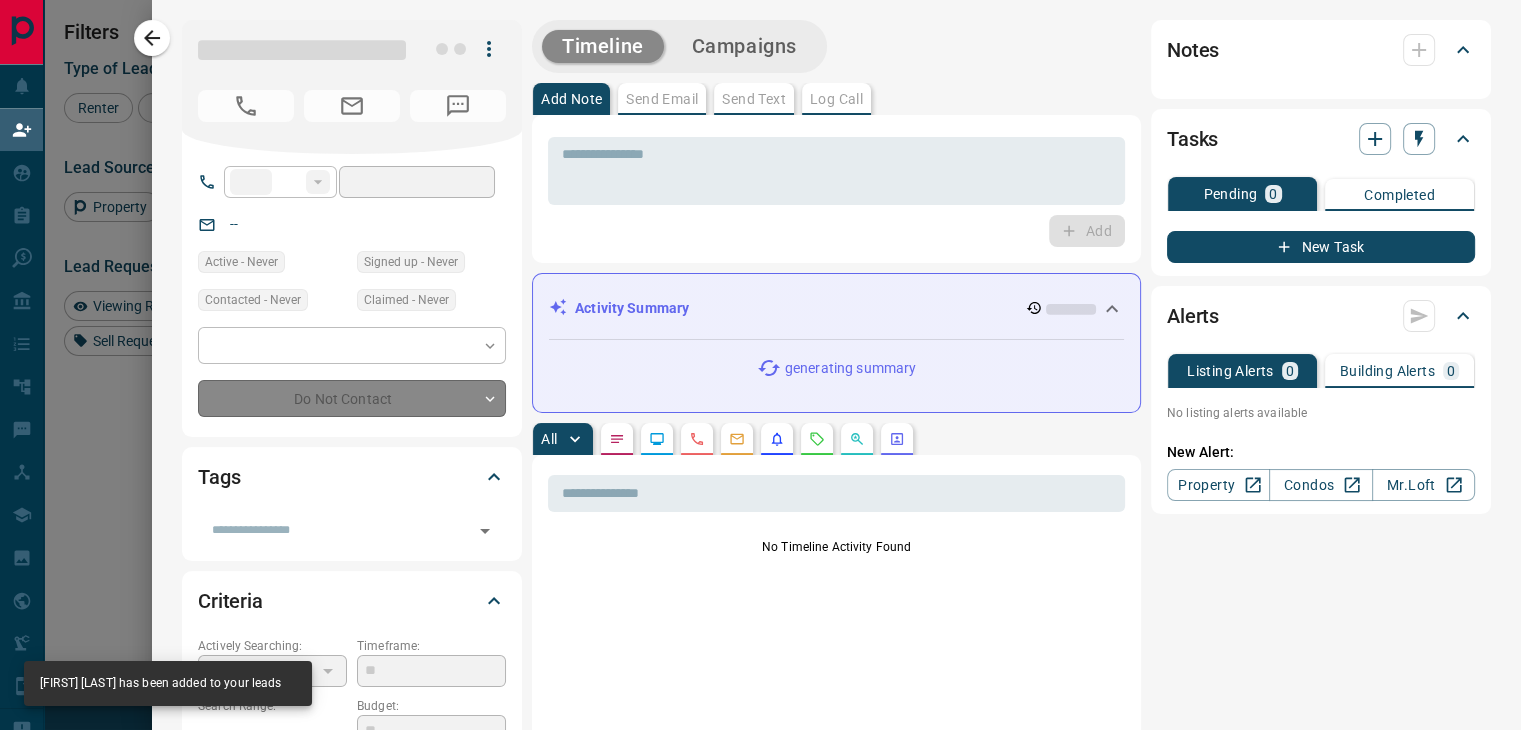type on "**********" 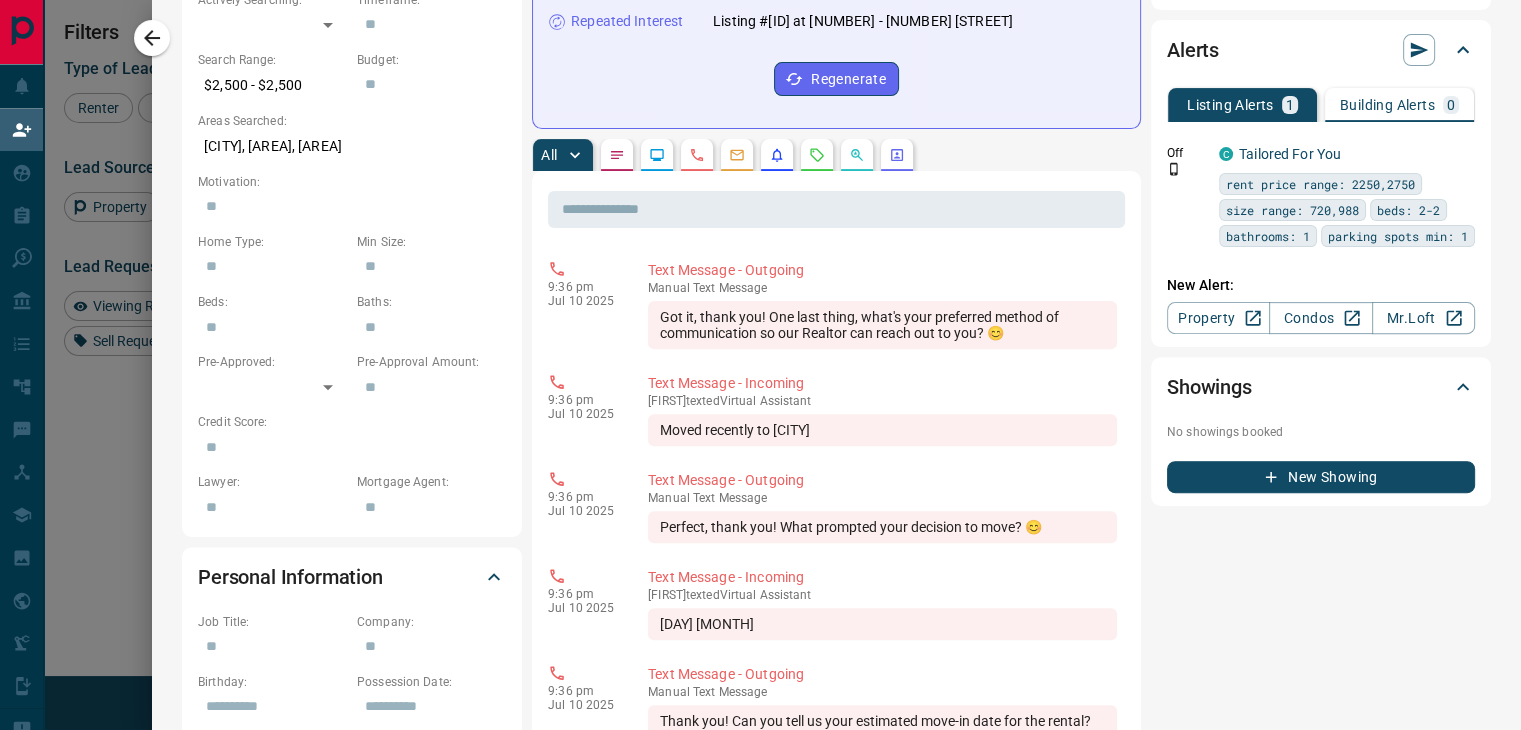 scroll, scrollTop: 608, scrollLeft: 0, axis: vertical 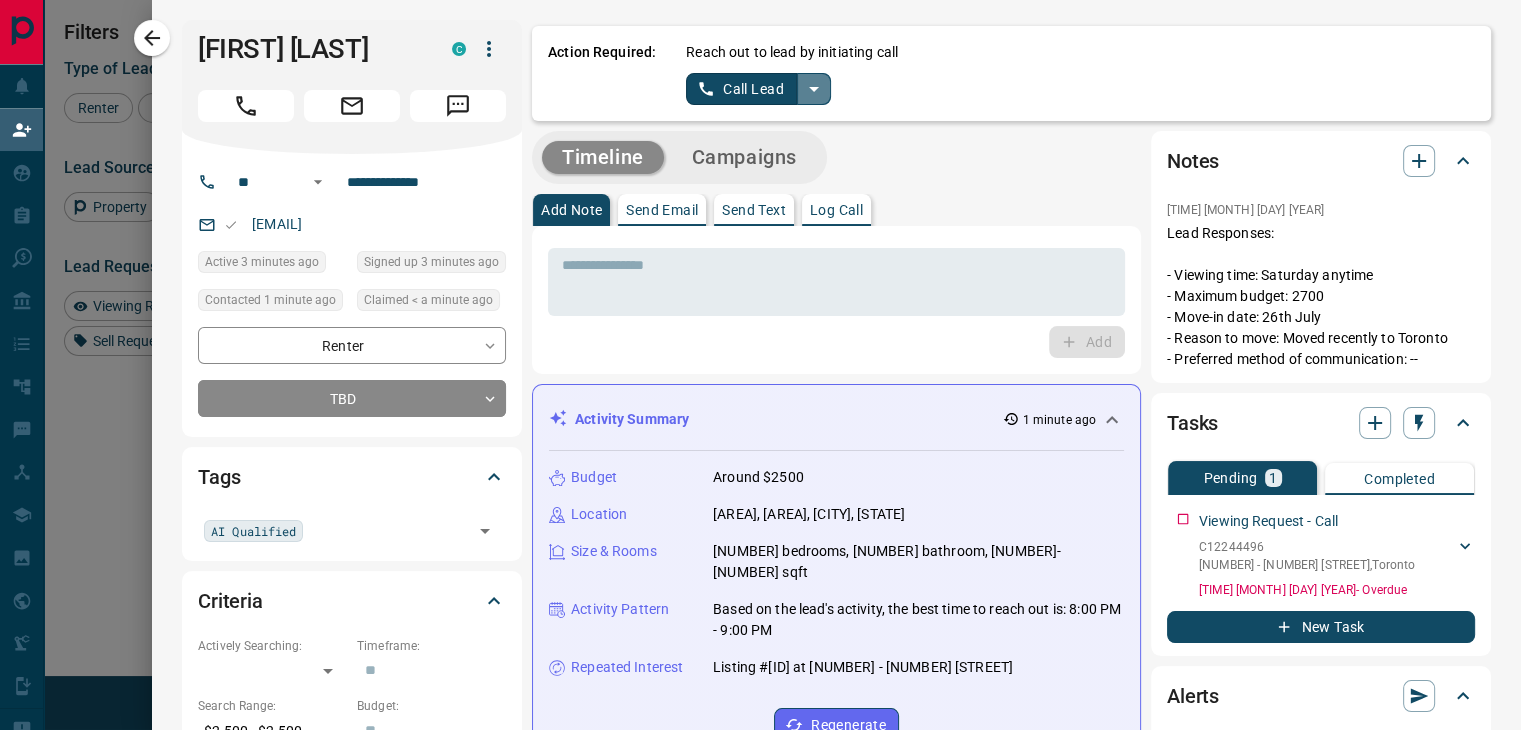 click 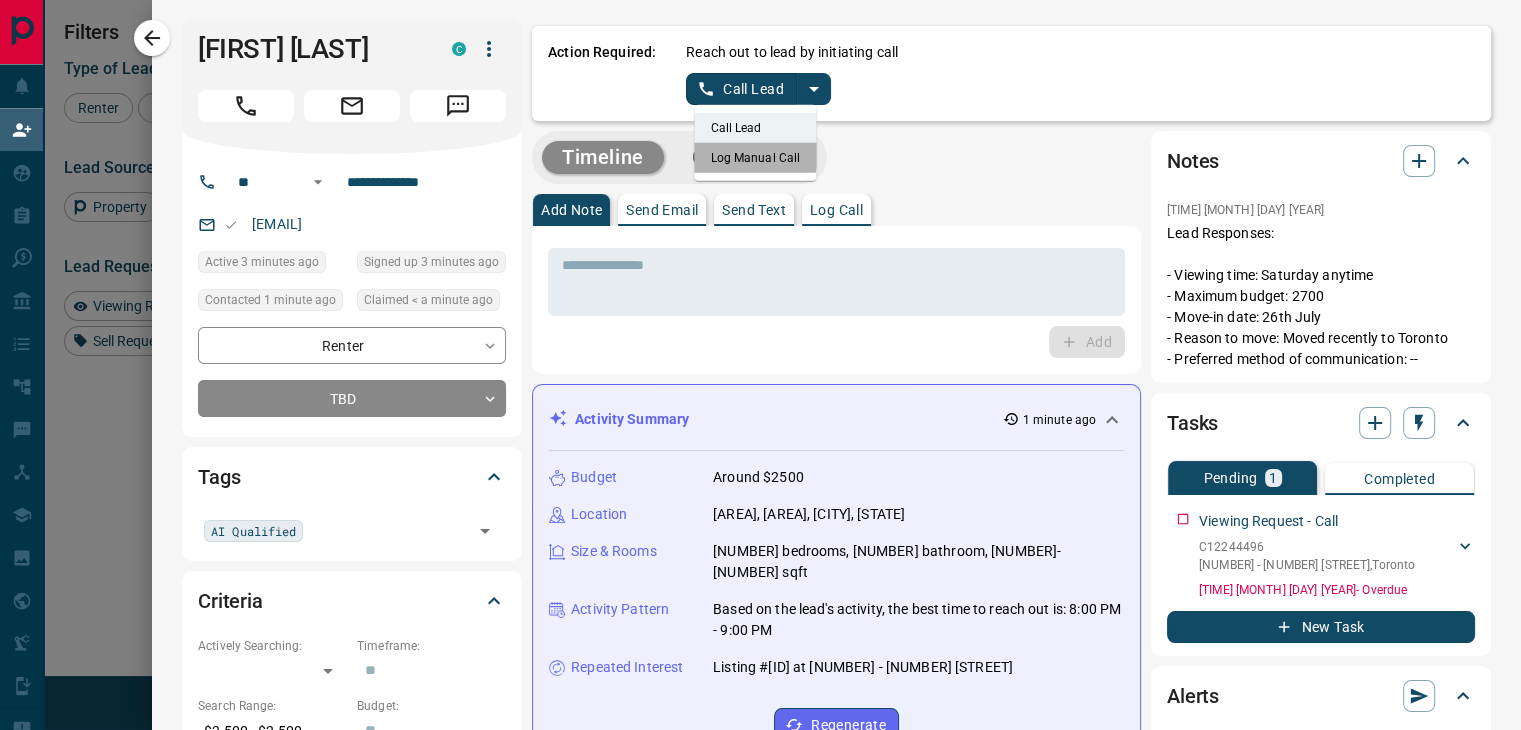 click on "Log Manual Call" at bounding box center (756, 158) 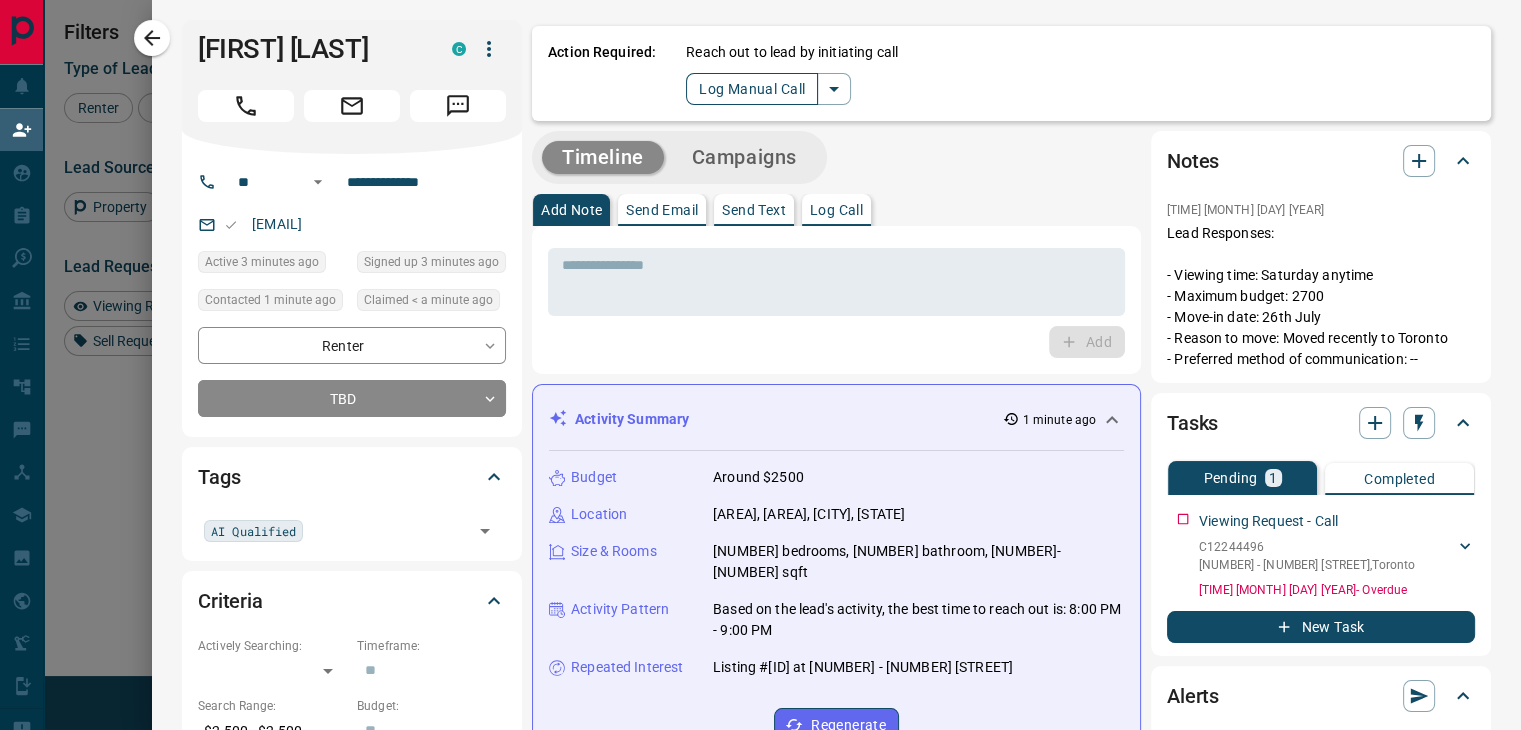 click on "Log Manual Call" at bounding box center (752, 89) 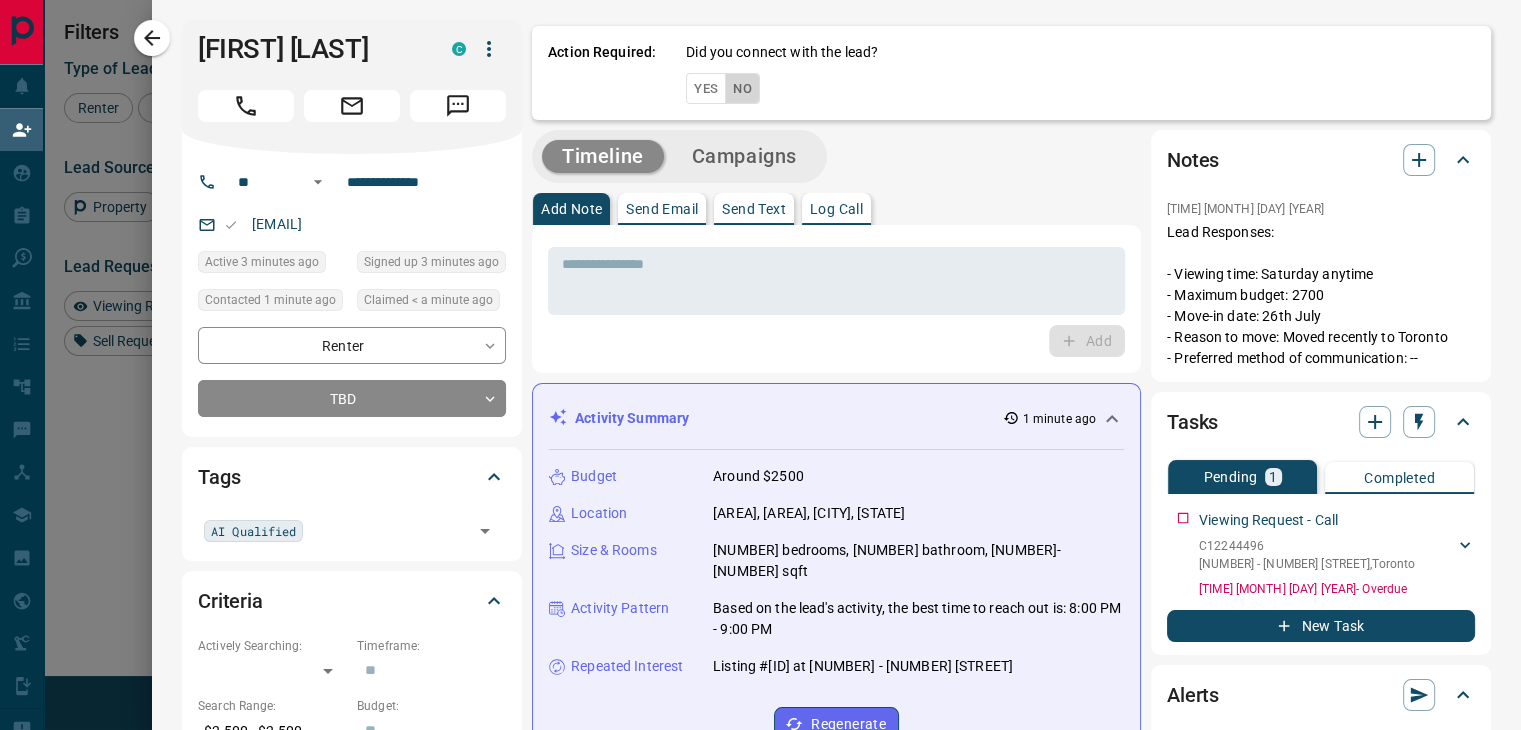 click on "No" at bounding box center (742, 88) 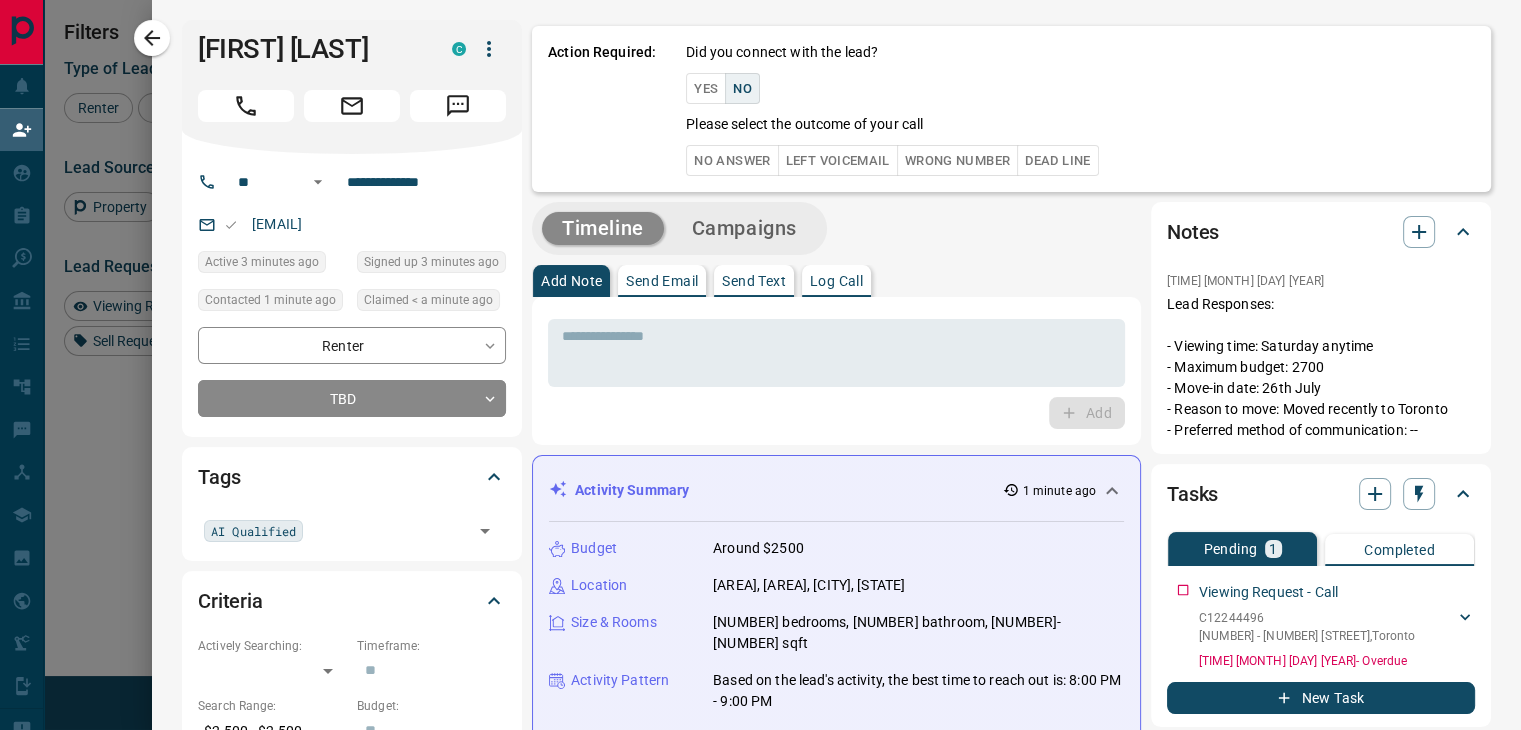 click on "No Answer" at bounding box center [732, 160] 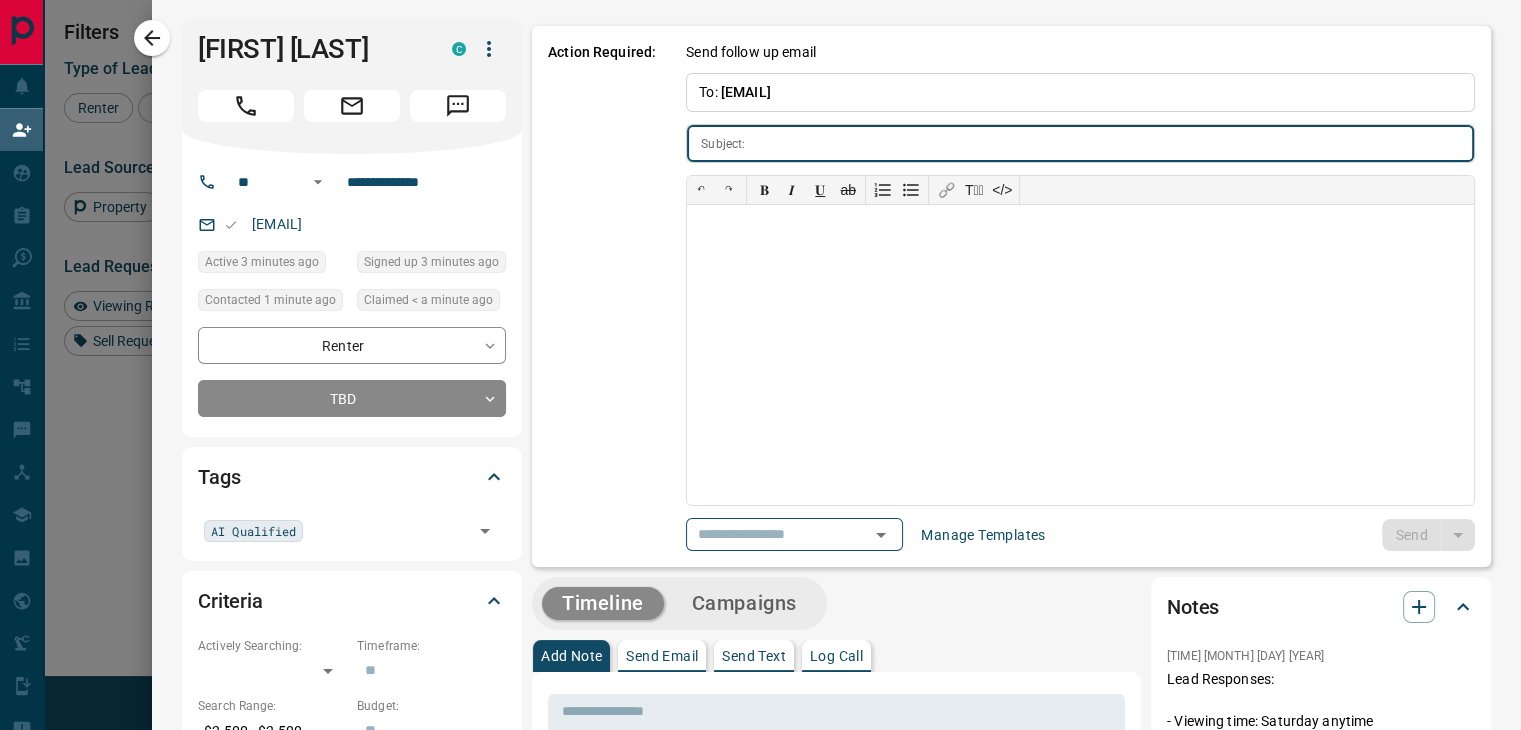 type on "**********" 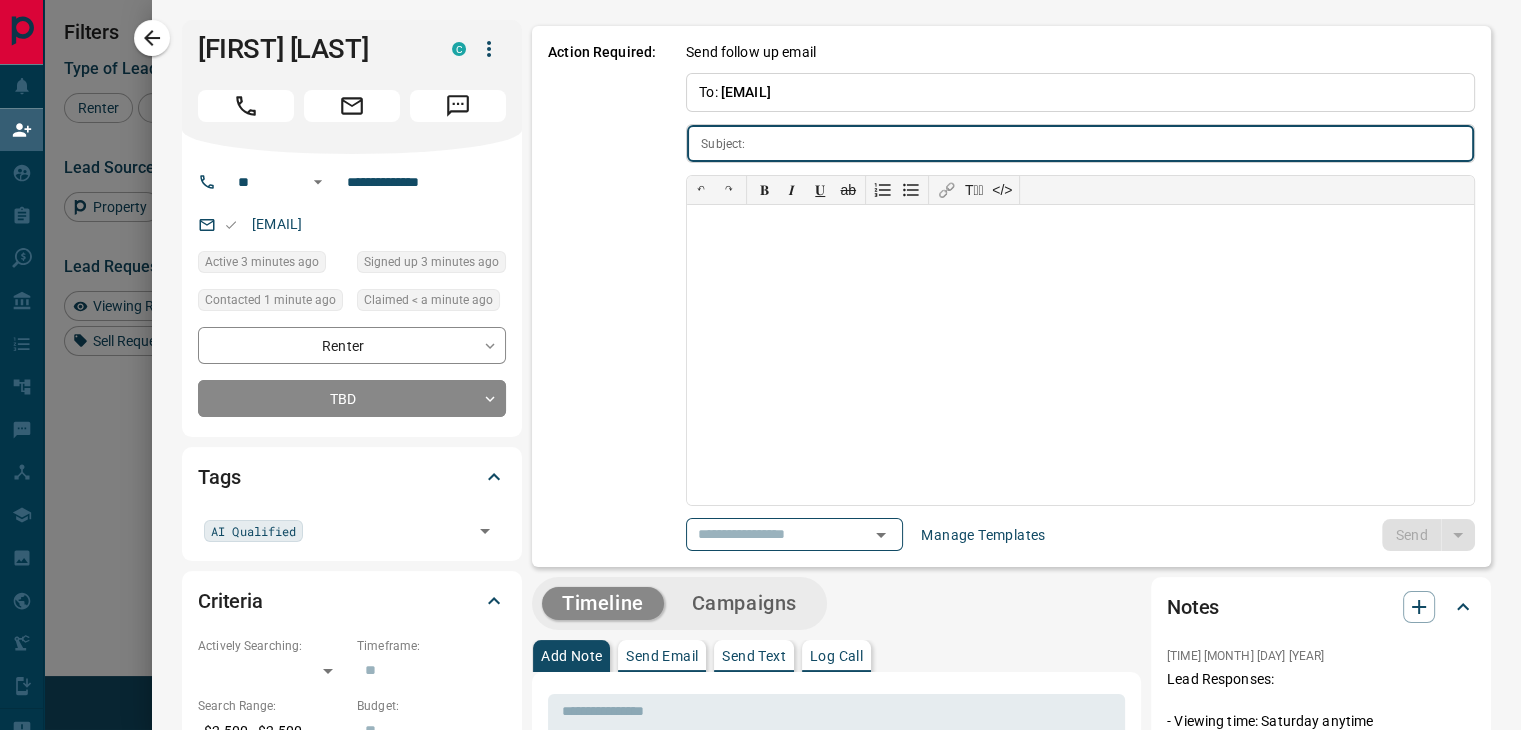 type on "**********" 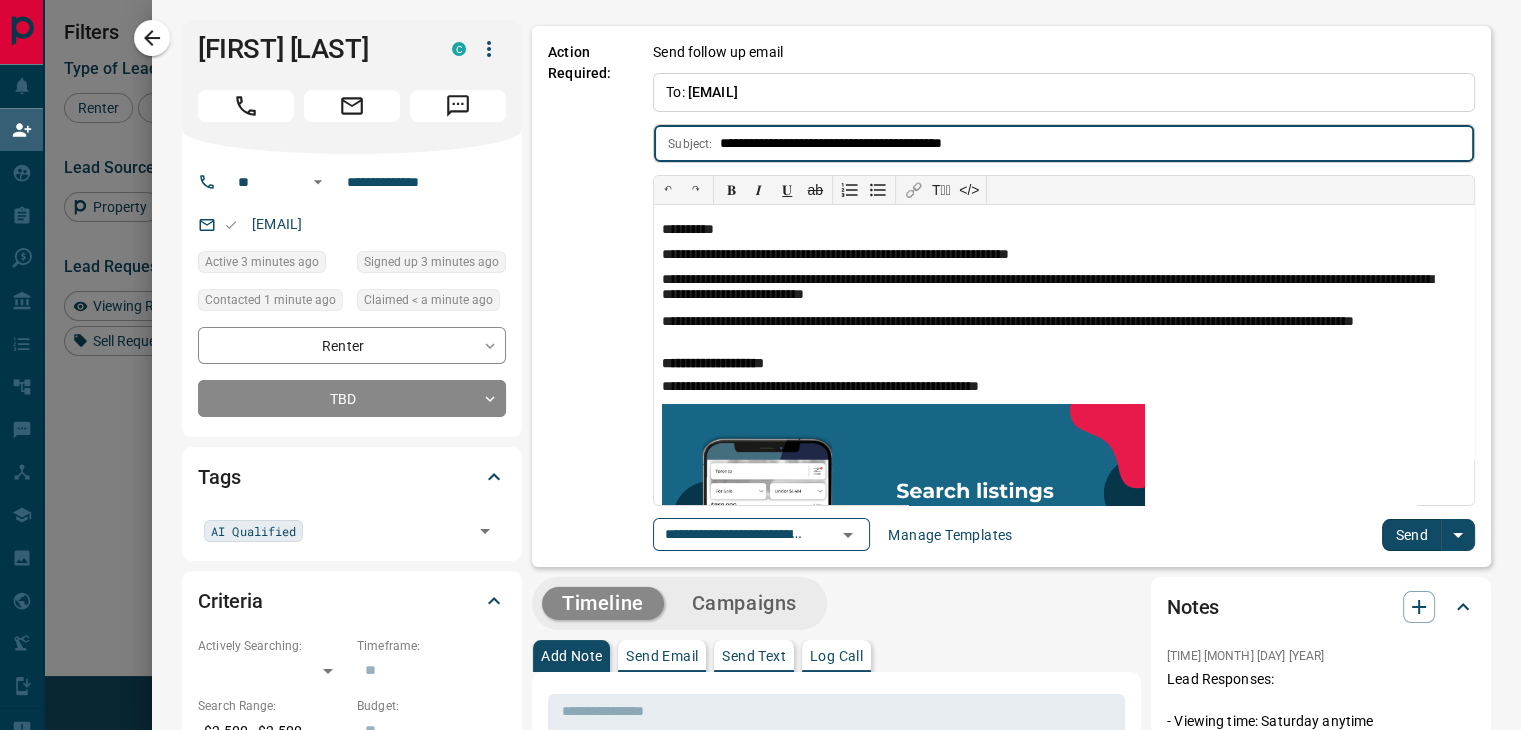 click on "Send" at bounding box center [1411, 535] 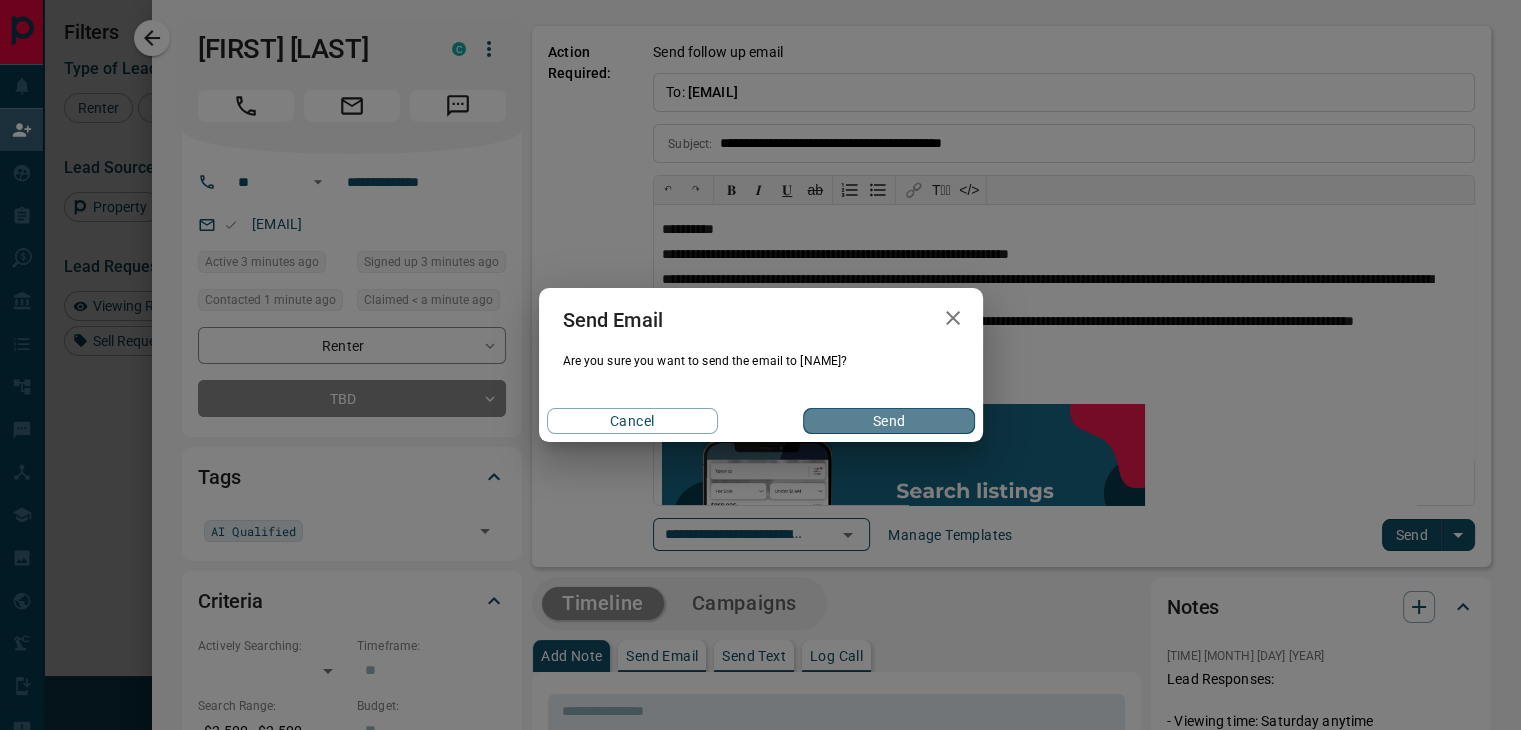 click on "Send" at bounding box center (888, 421) 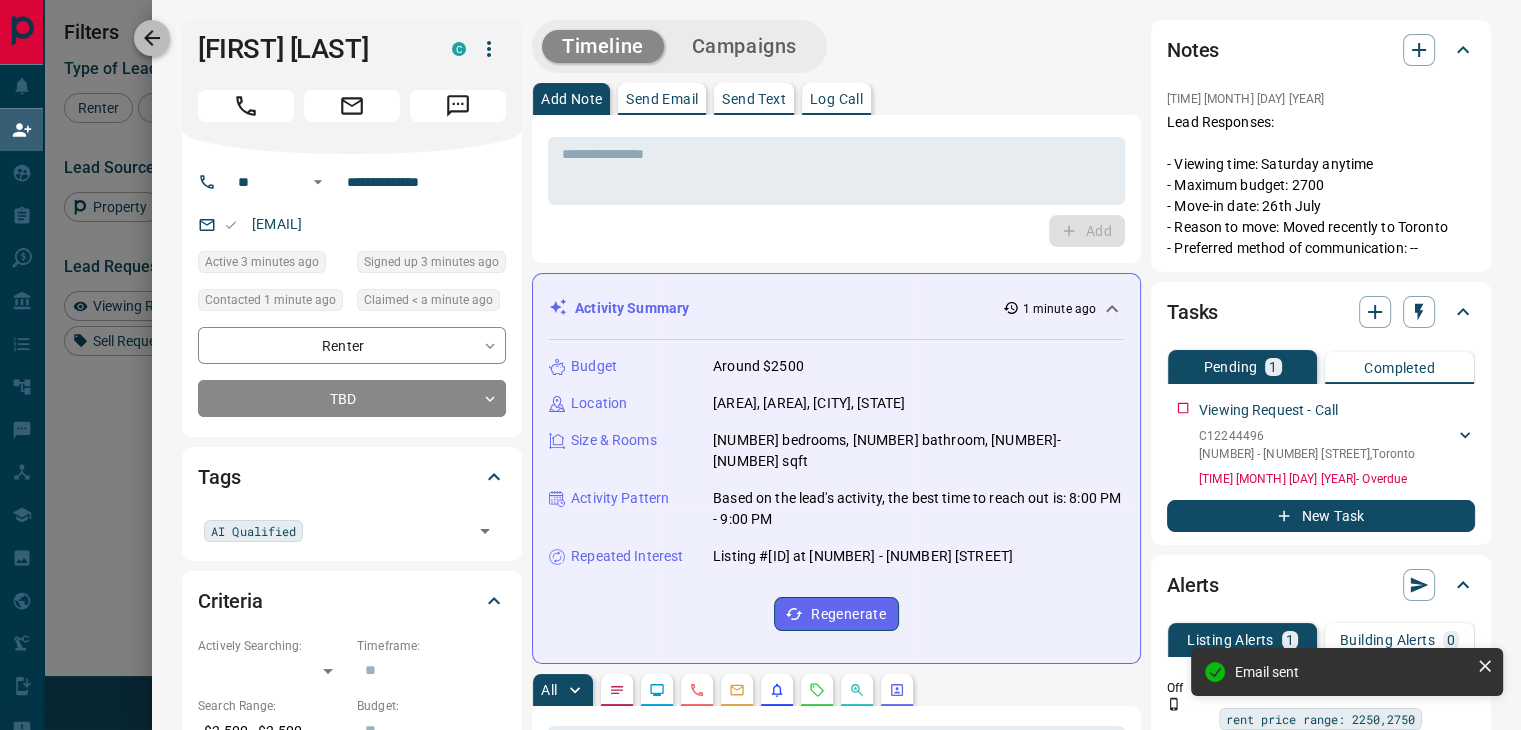 click 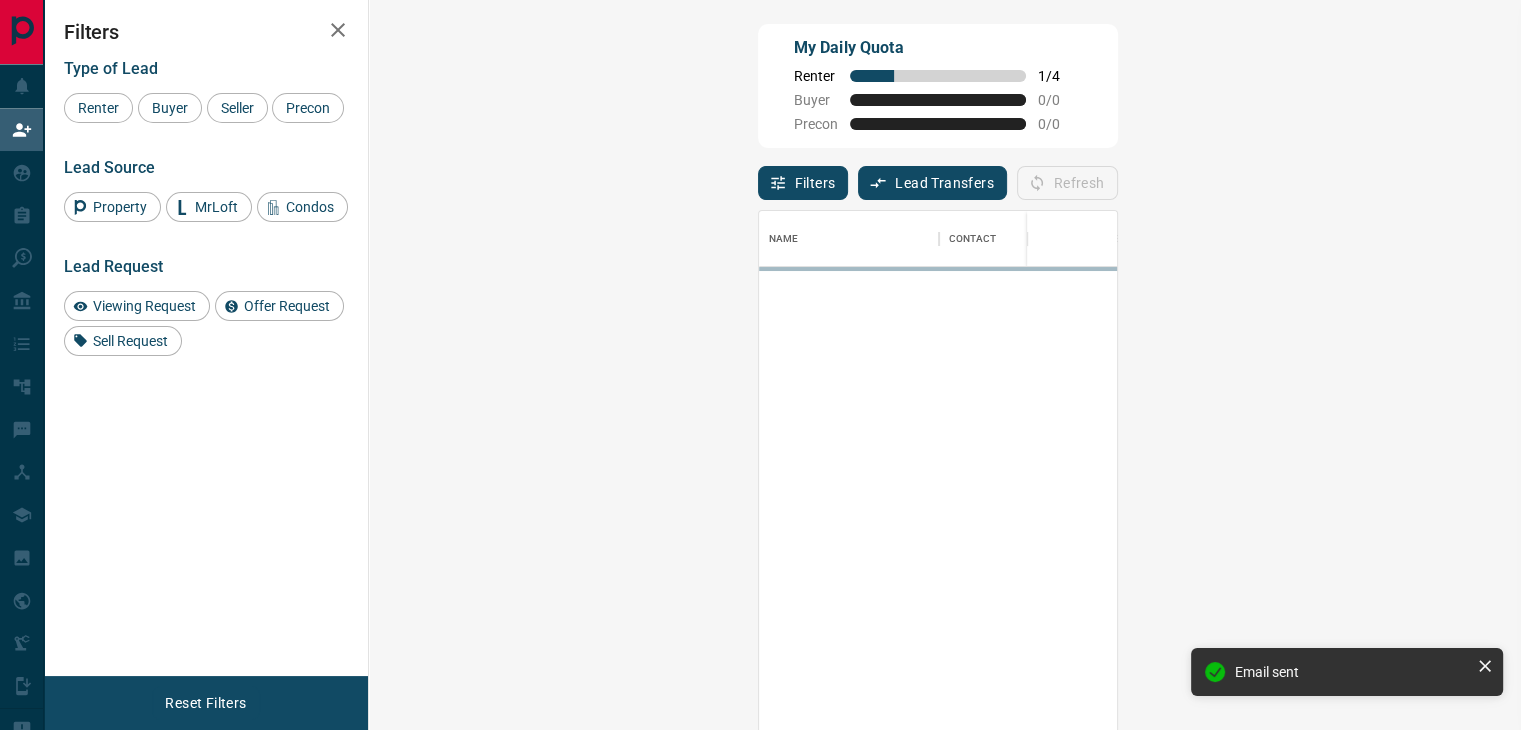 scroll, scrollTop: 16, scrollLeft: 16, axis: both 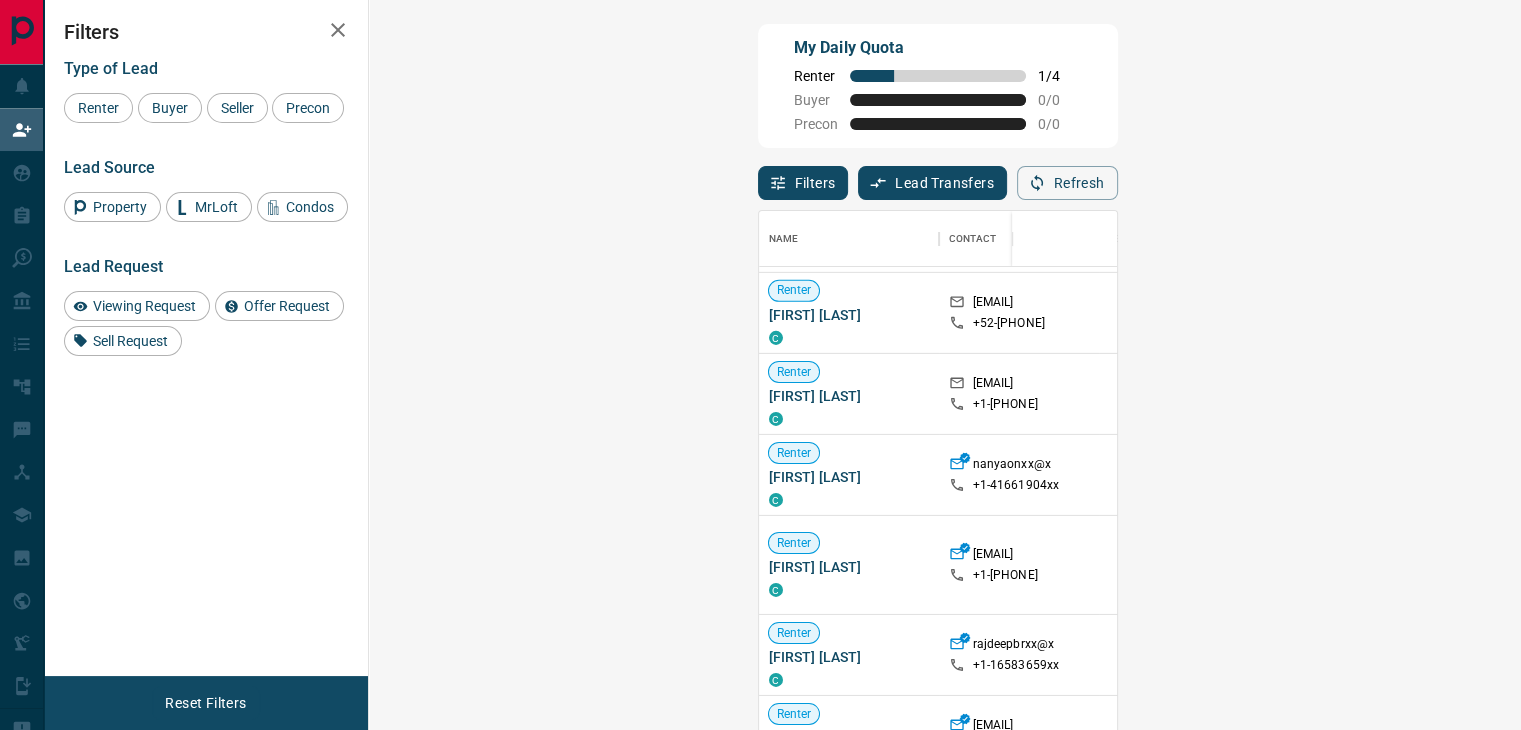 click on "Viewing Request   ( 1 )" at bounding box center [1586, 565] 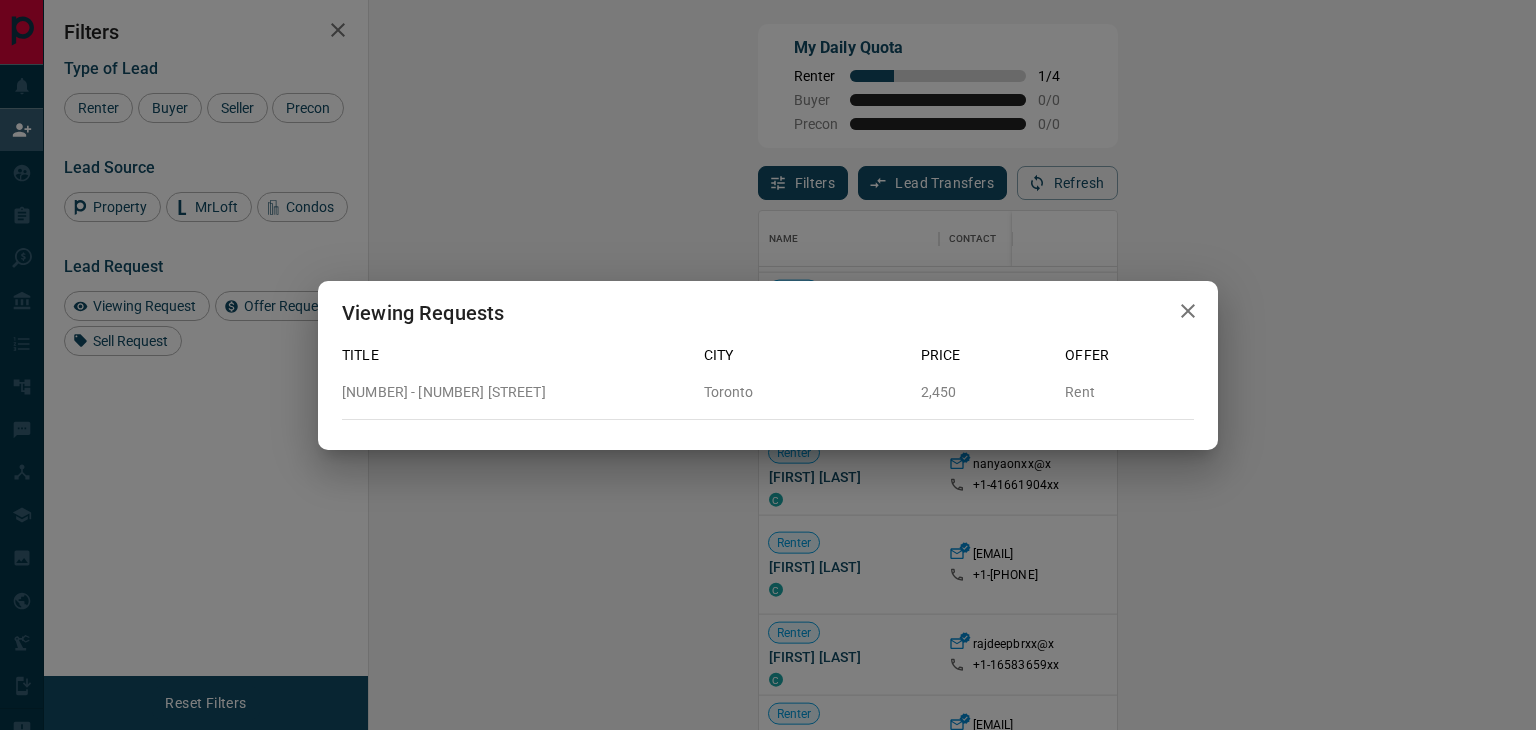 click 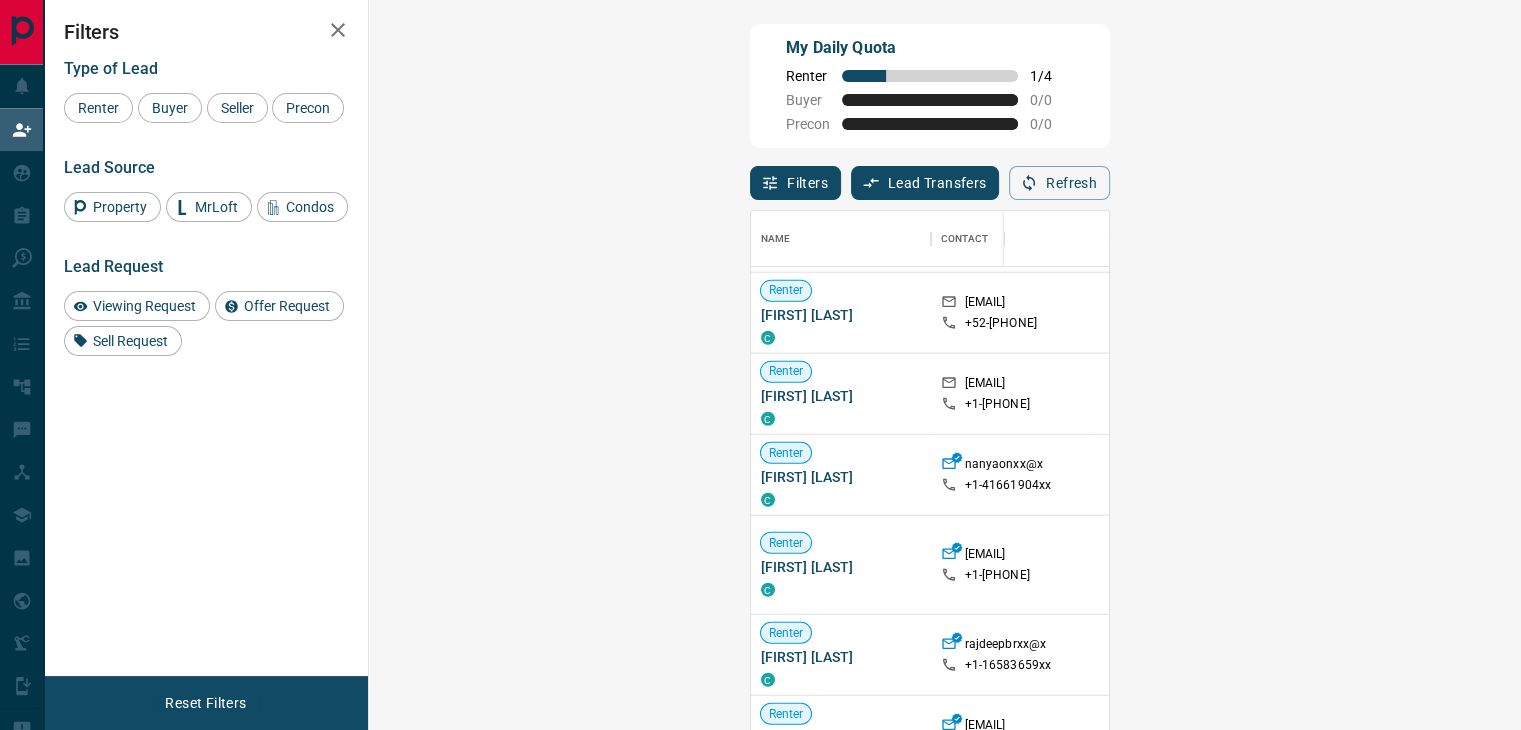 scroll, scrollTop: 16, scrollLeft: 16, axis: both 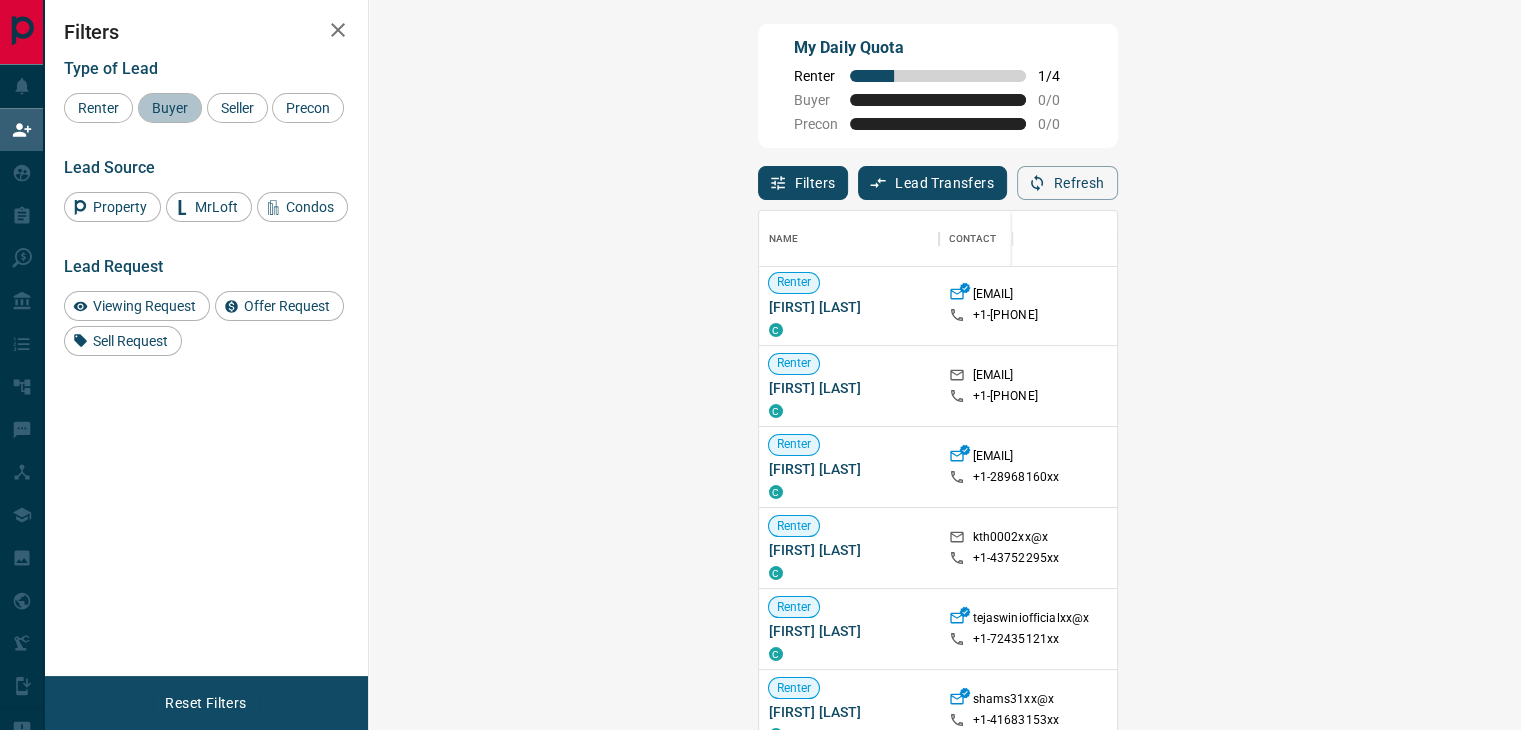 click on "Buyer" at bounding box center [170, 108] 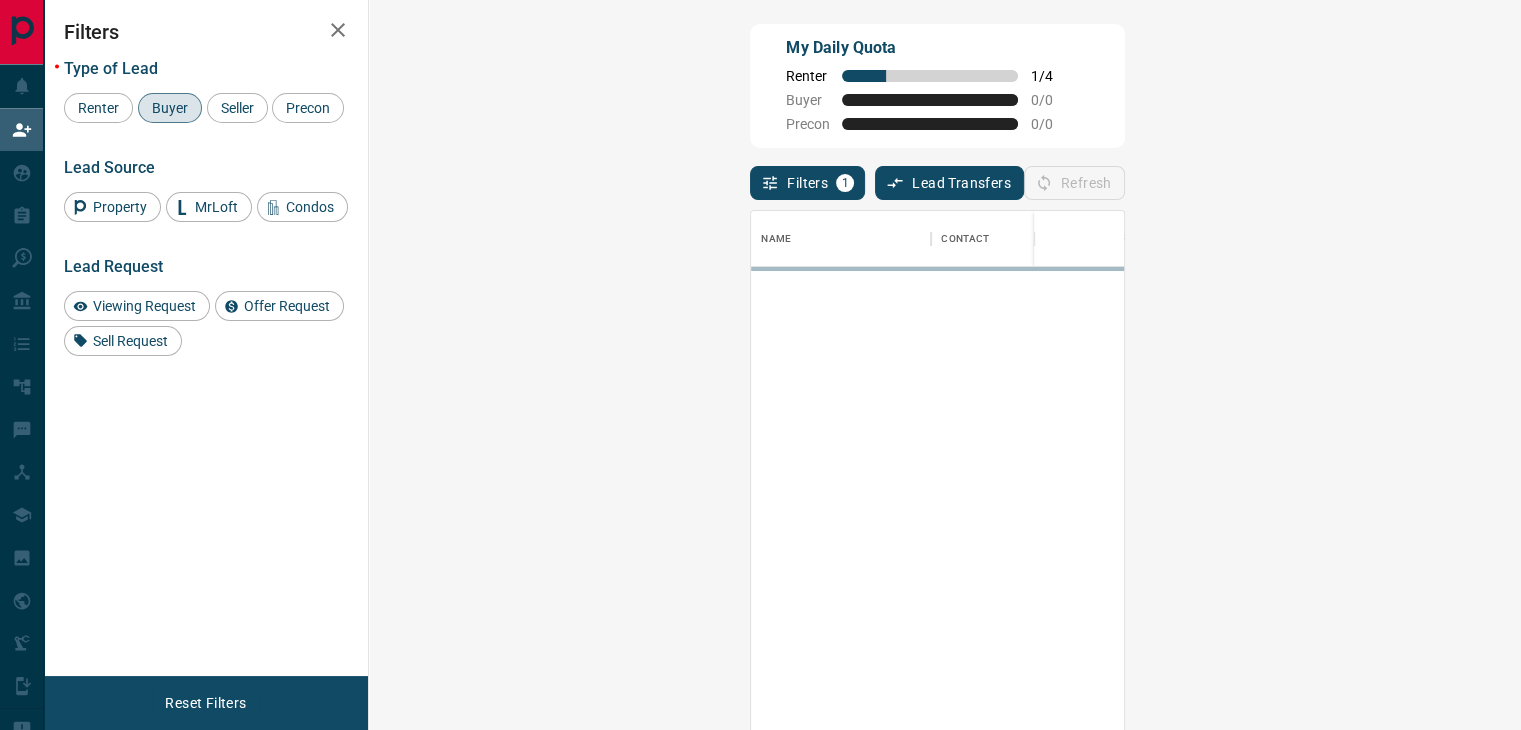 scroll, scrollTop: 0, scrollLeft: 0, axis: both 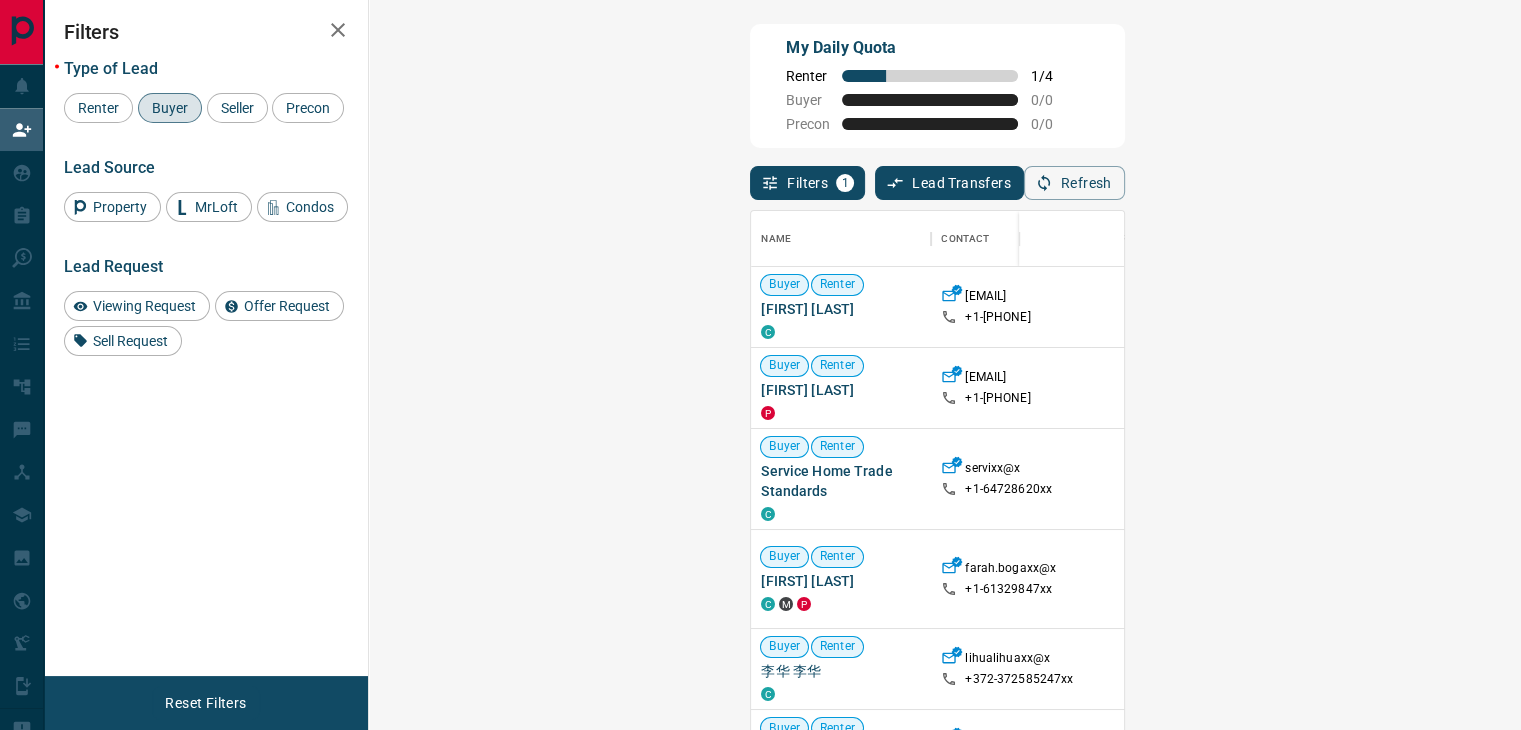 click on "Claim" at bounding box center [1815, 569] 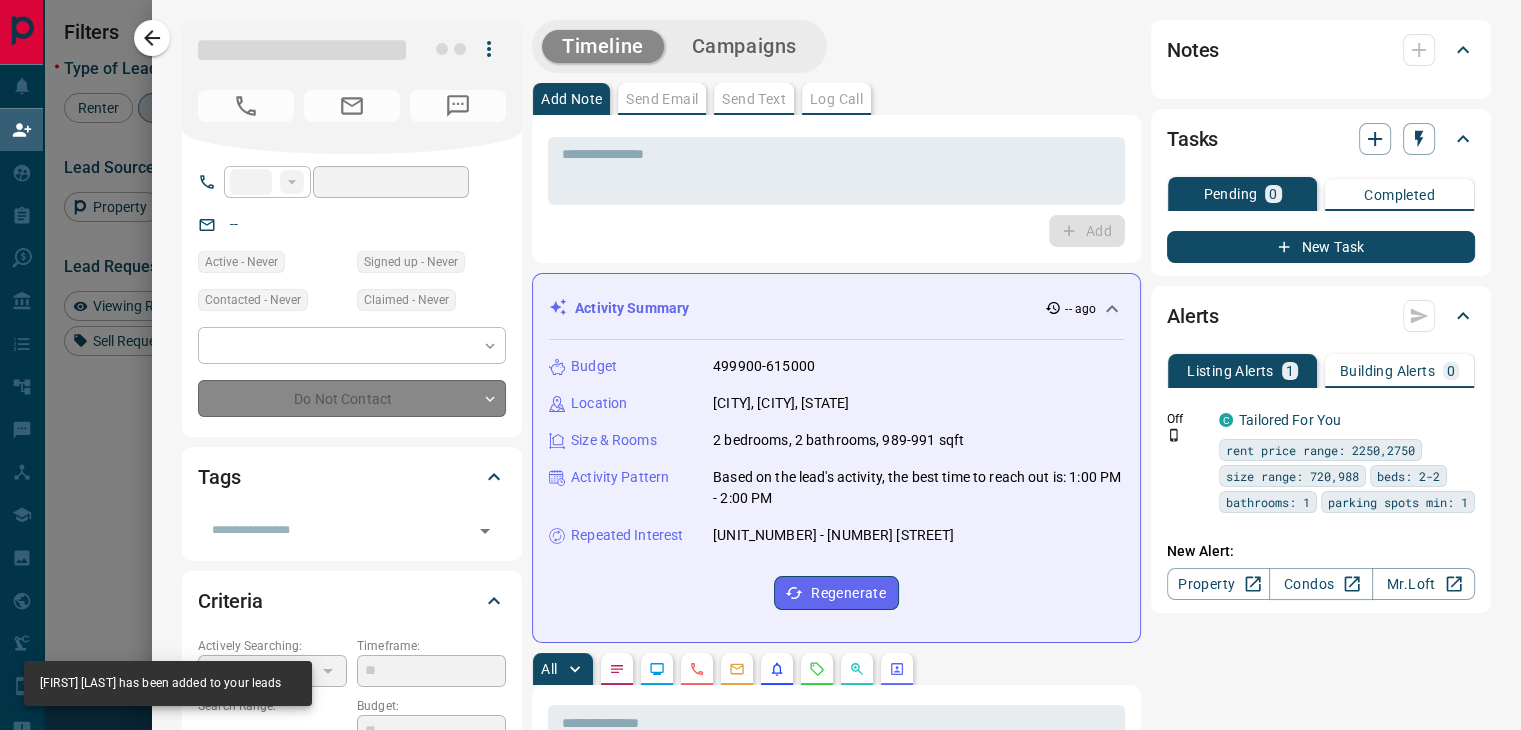 type on "**" 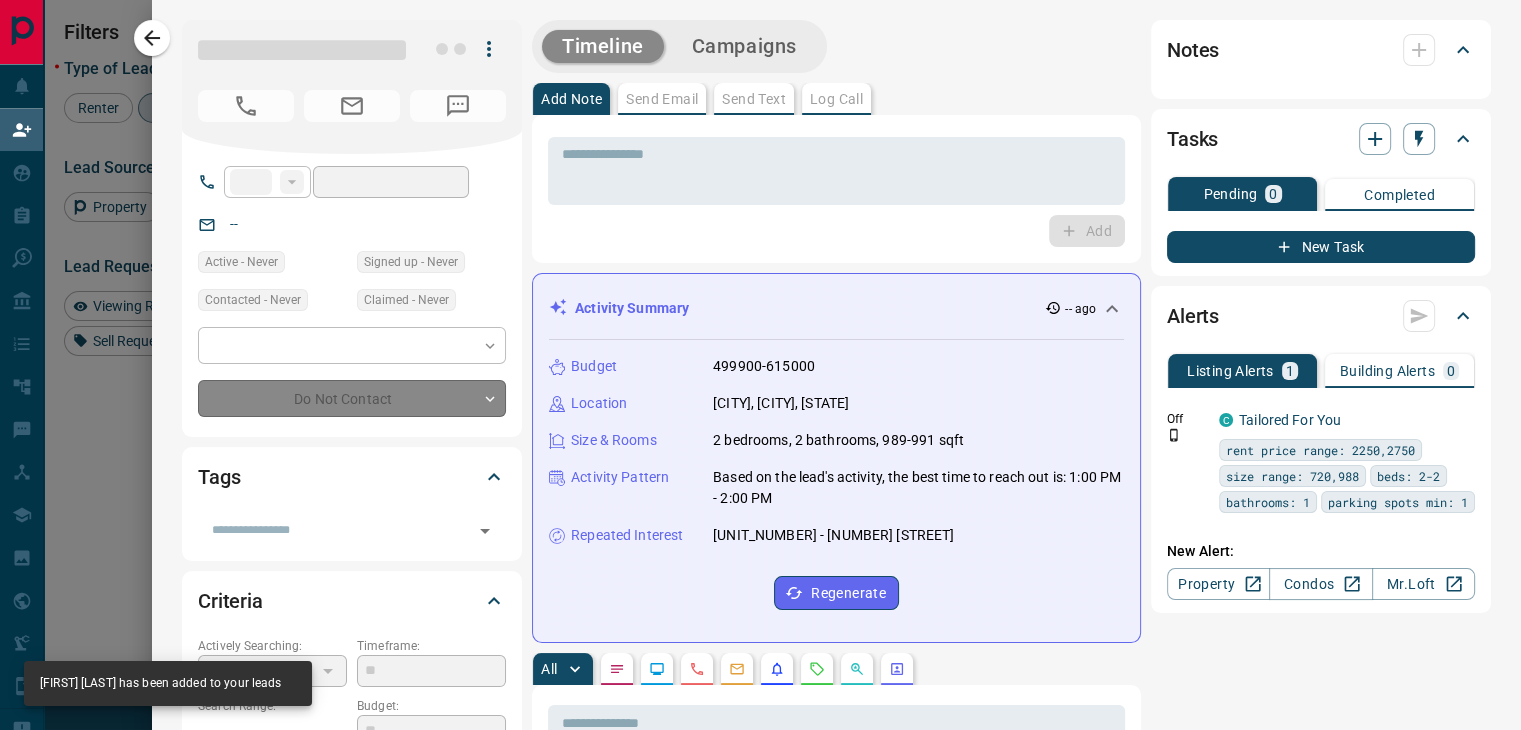 type on "**********" 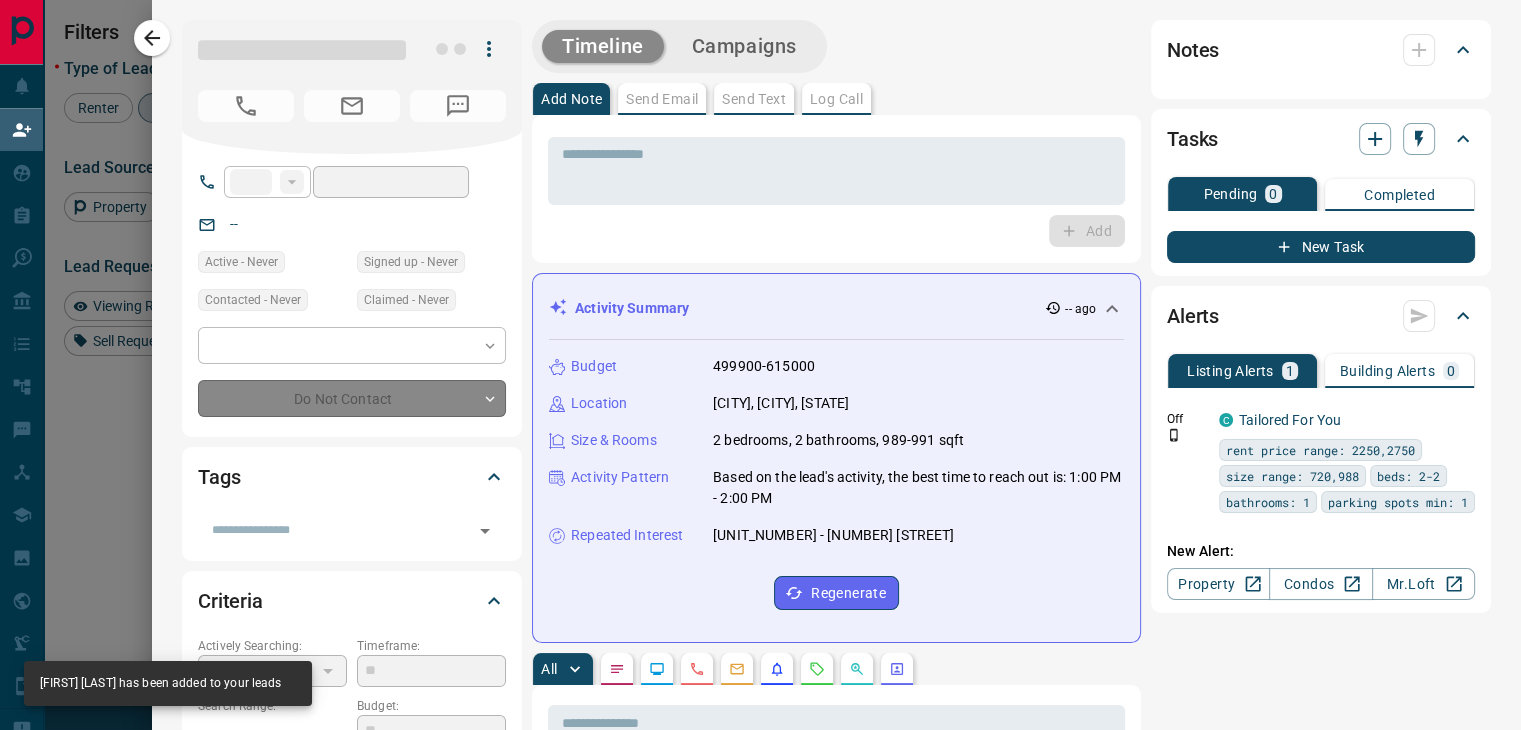 type on "**********" 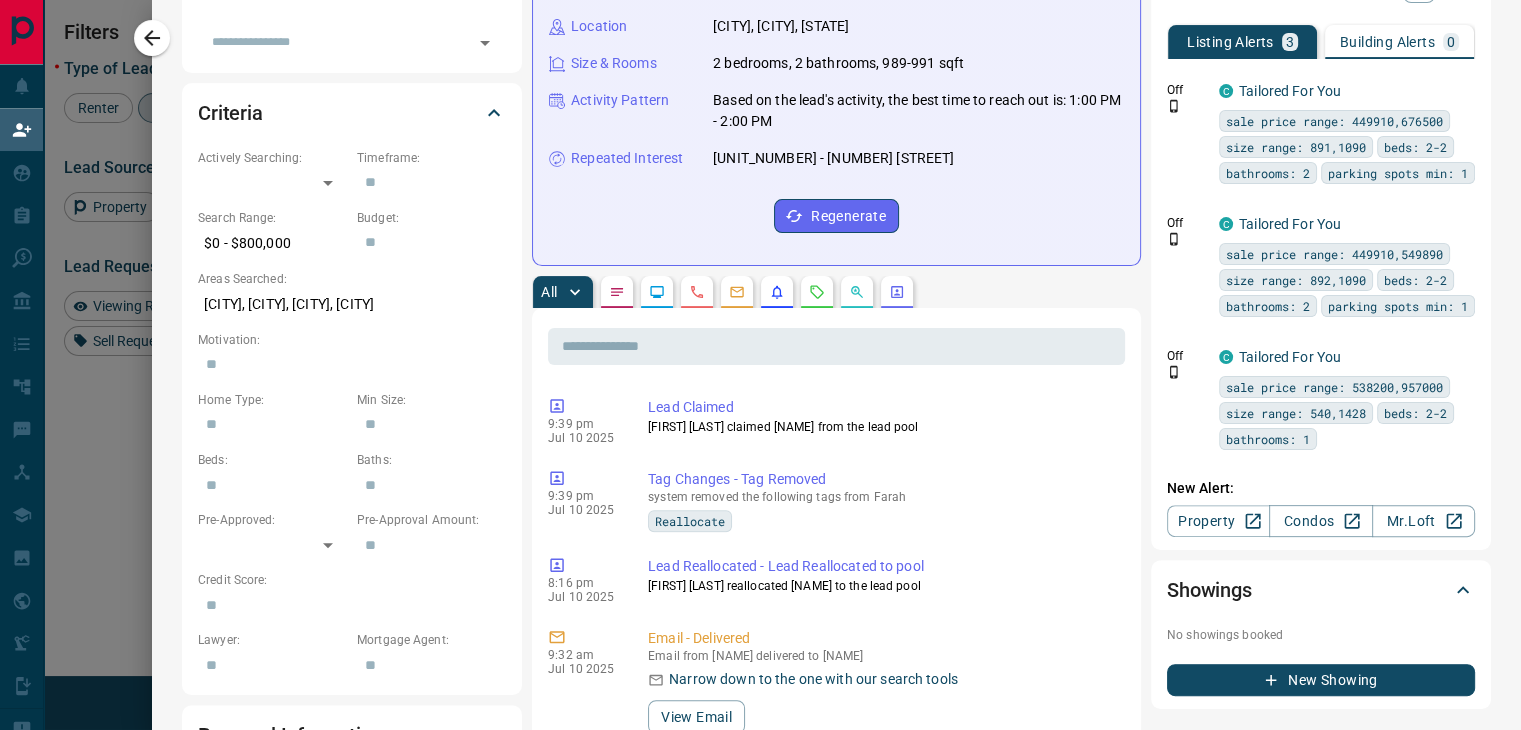 scroll, scrollTop: 0, scrollLeft: 0, axis: both 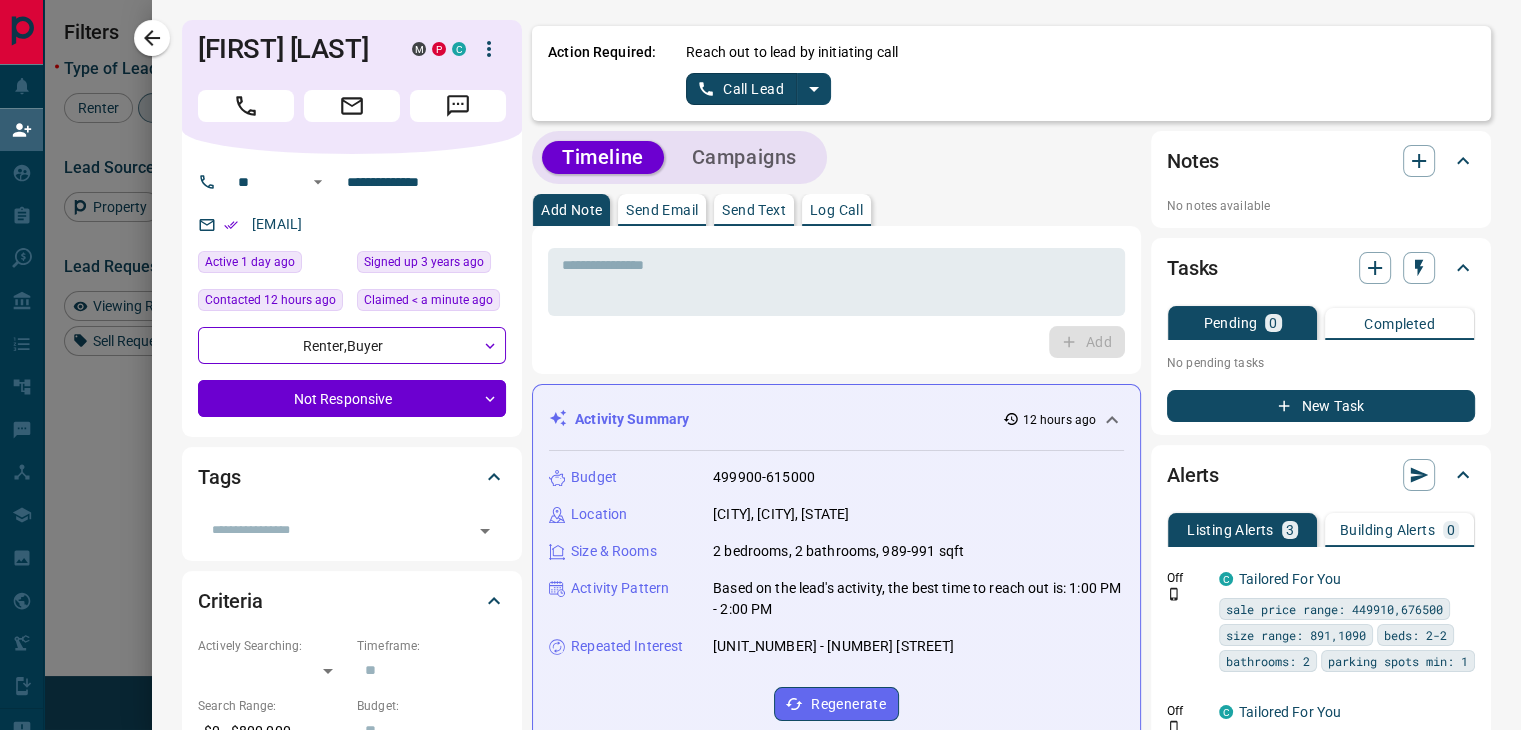 click 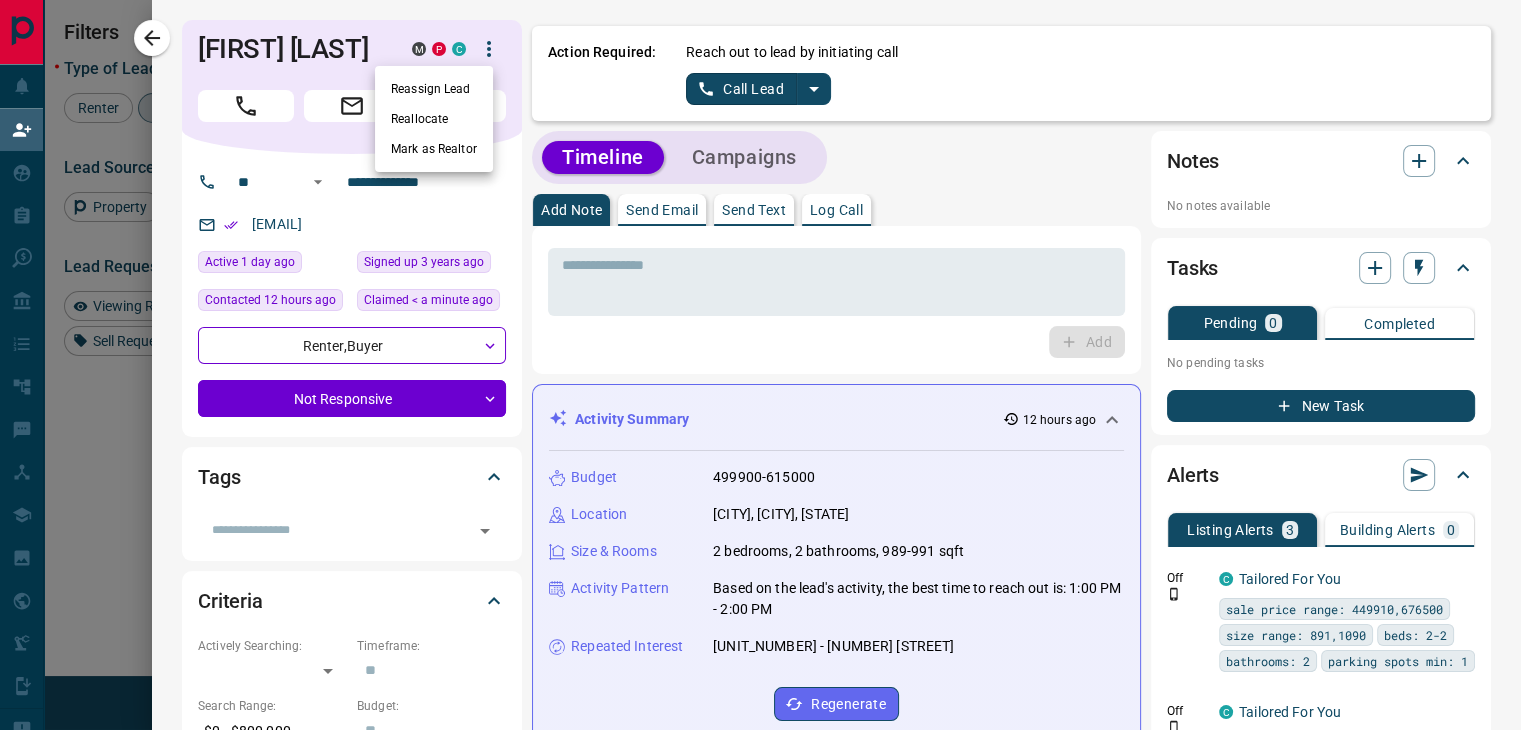 click on "Reallocate" at bounding box center [434, 119] 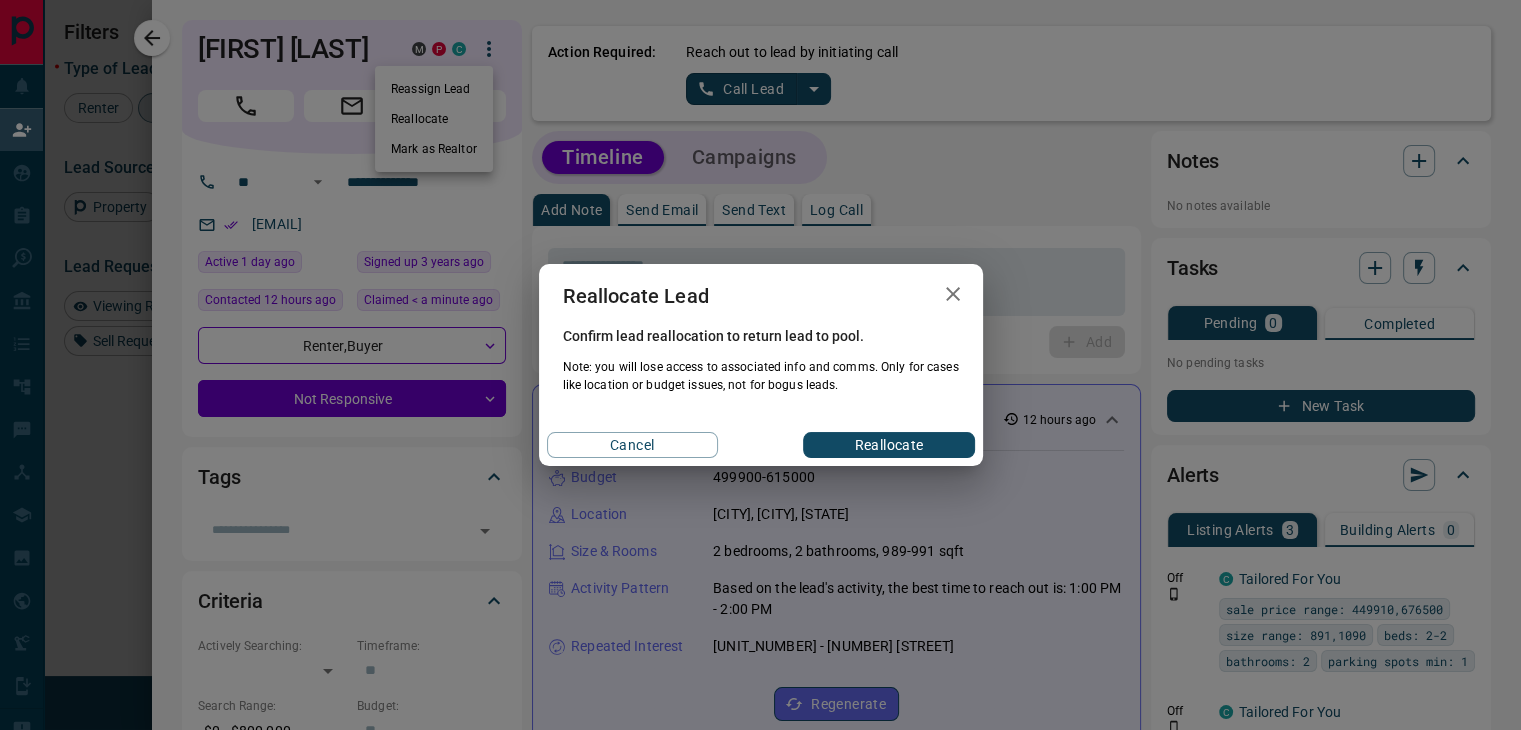 click on "Reallocate" at bounding box center (888, 445) 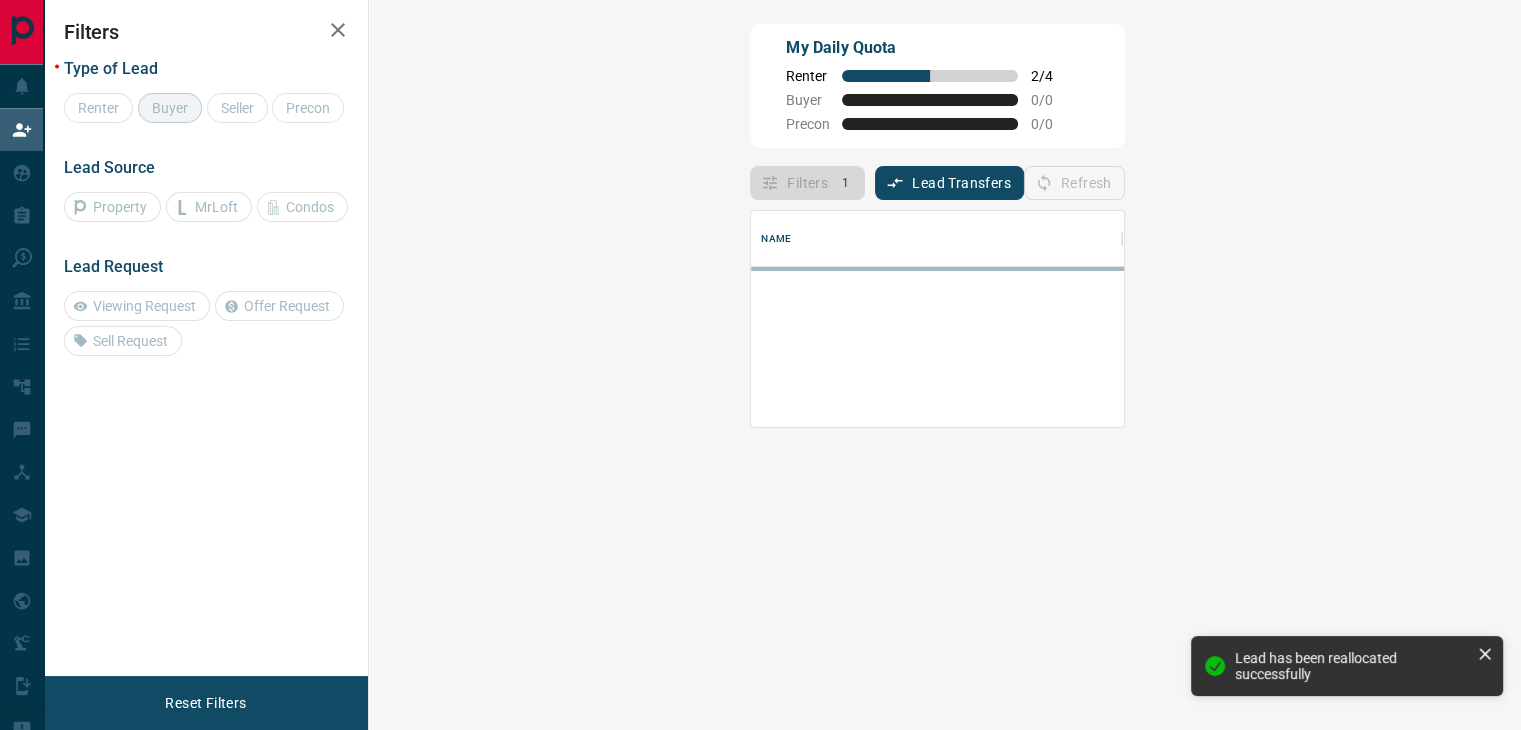 scroll, scrollTop: 16, scrollLeft: 16, axis: both 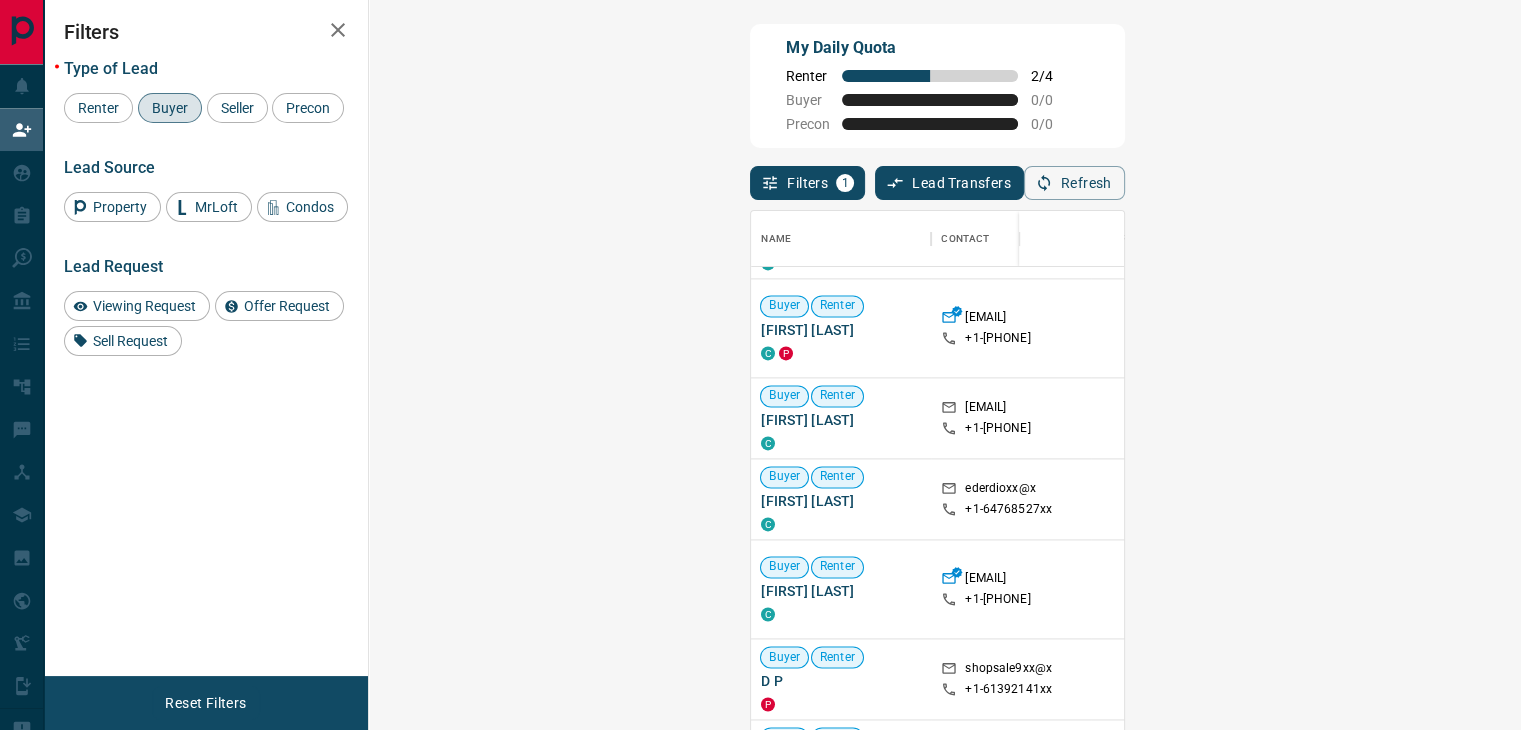 click on "Filters 1" at bounding box center (807, 183) 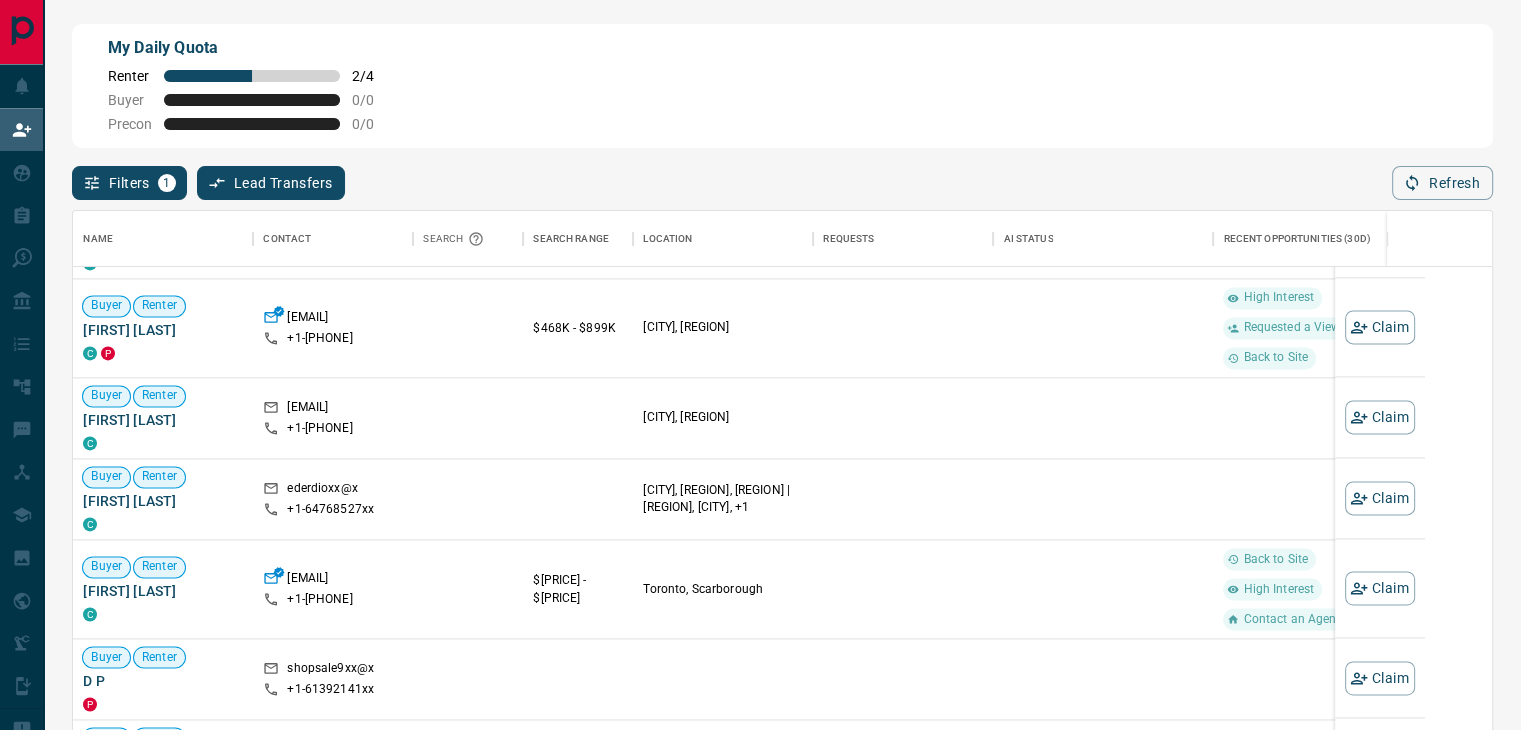 scroll, scrollTop: 16, scrollLeft: 16, axis: both 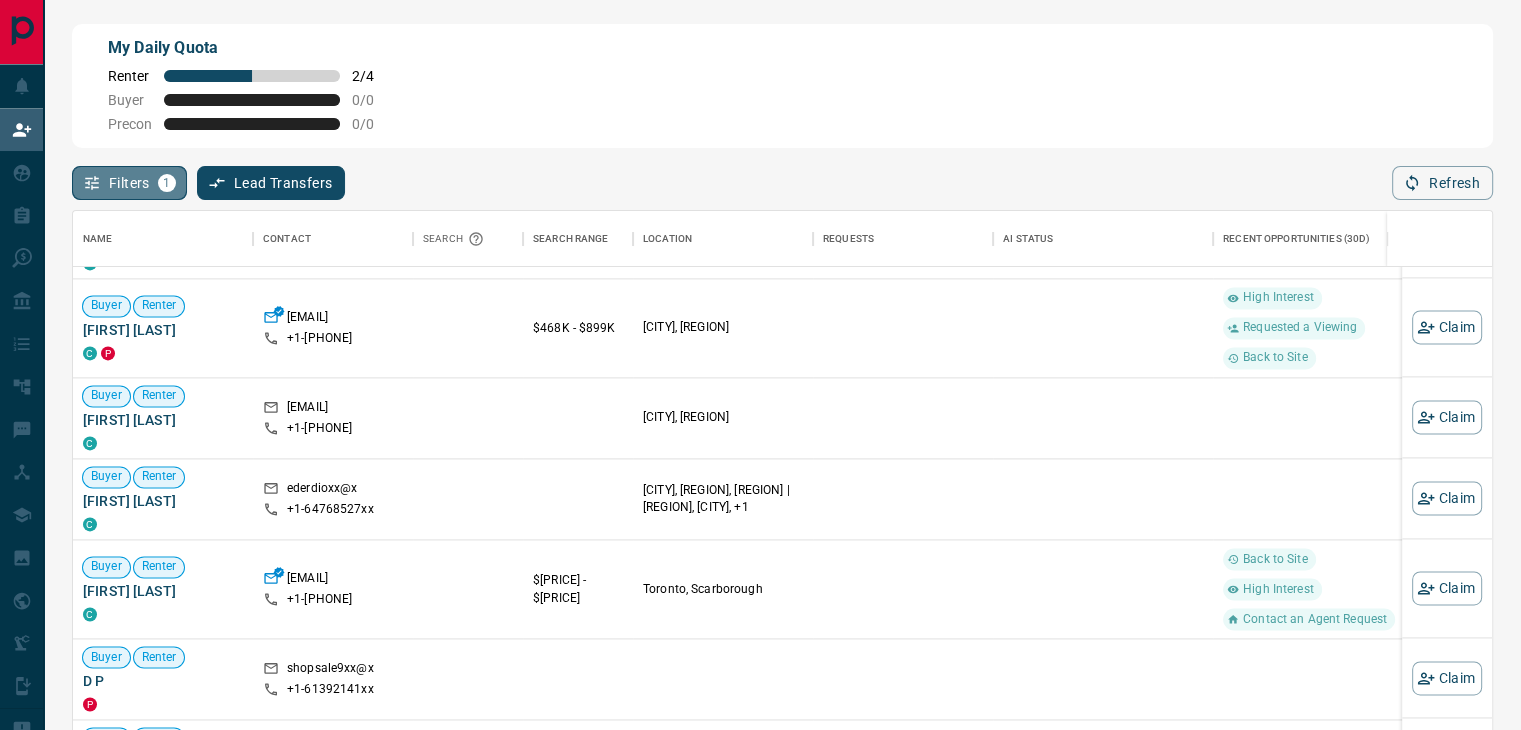 click on "Filters 1" at bounding box center [129, 183] 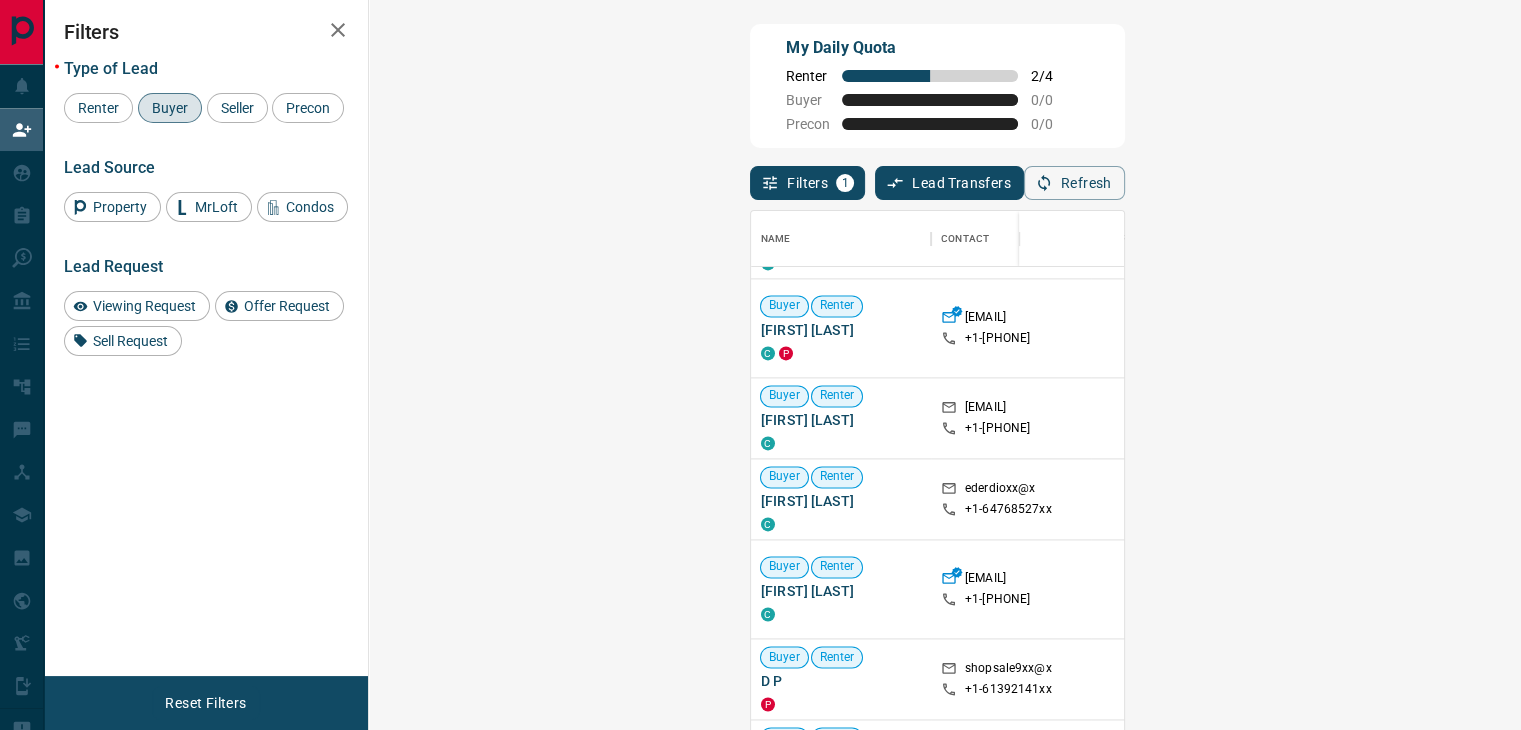 scroll, scrollTop: 536, scrollLeft: 1093, axis: both 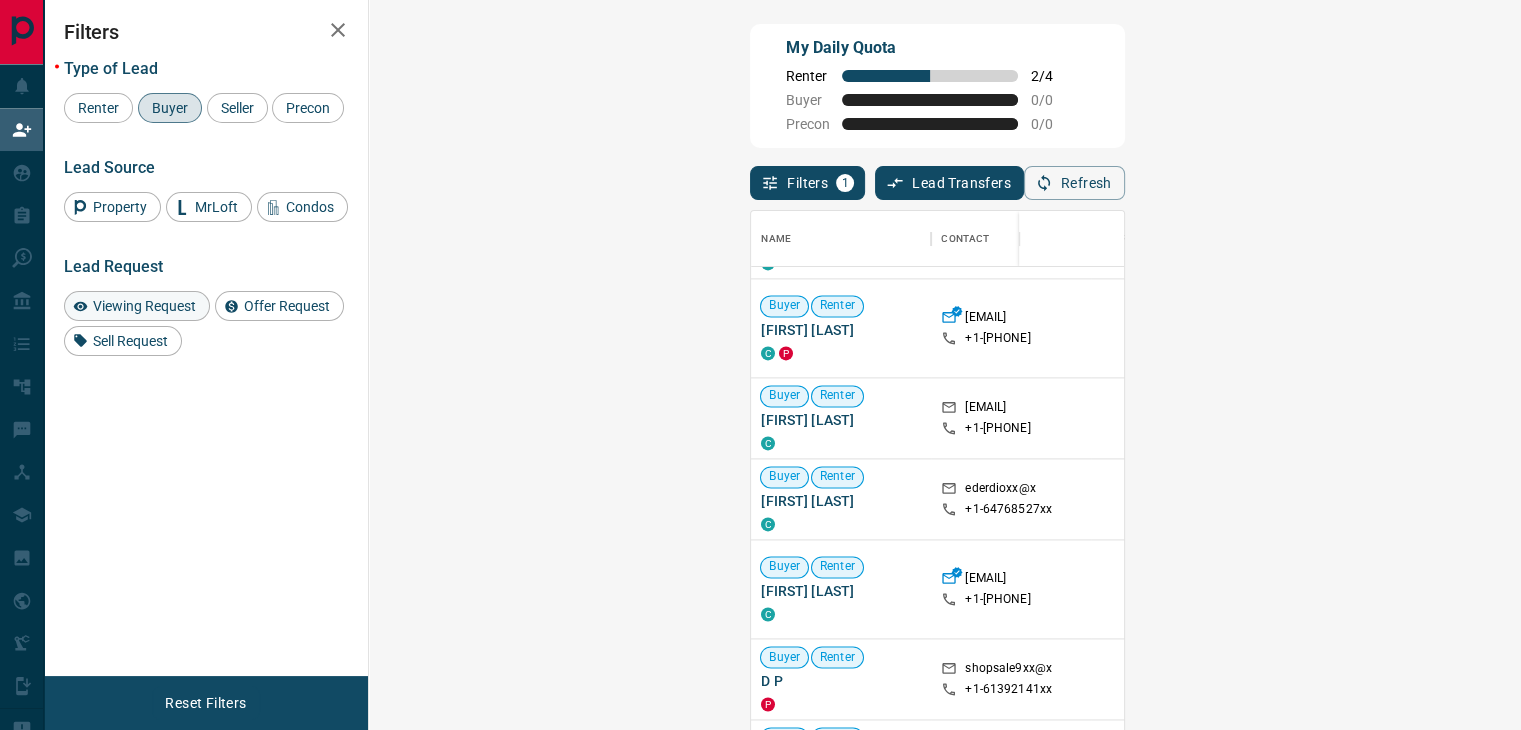 click on "Viewing Request" at bounding box center [137, 306] 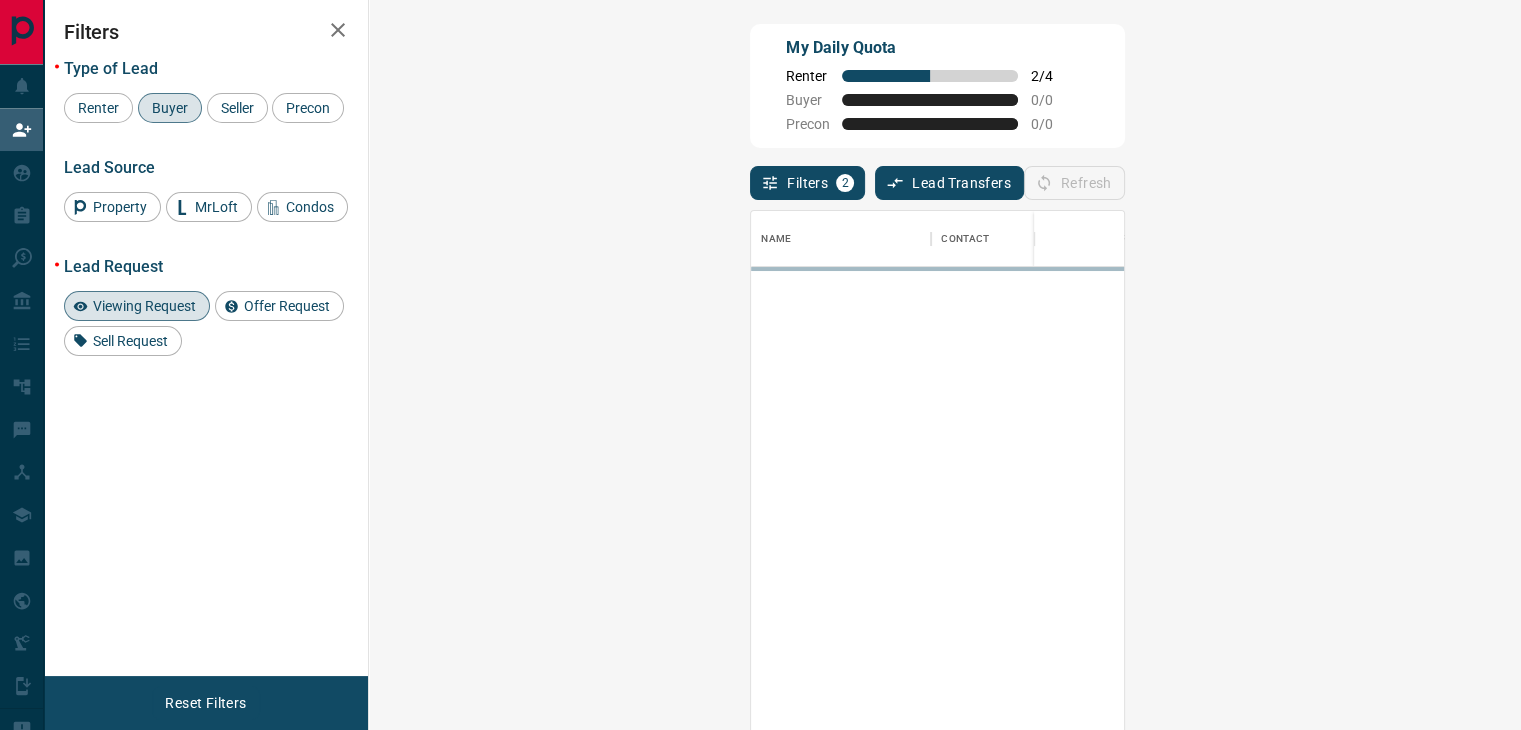 scroll, scrollTop: 0, scrollLeft: 0, axis: both 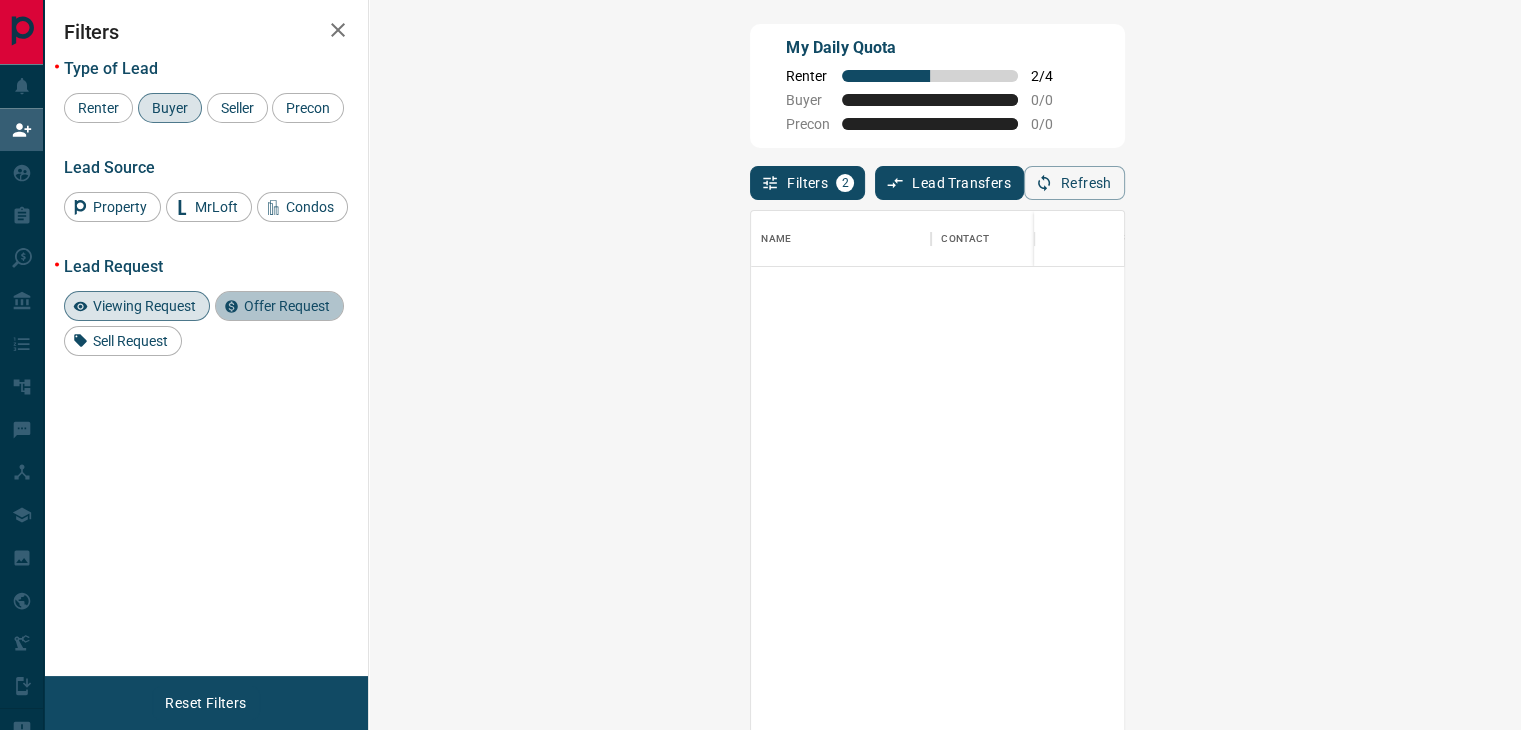 click on "Offer Request" at bounding box center (287, 306) 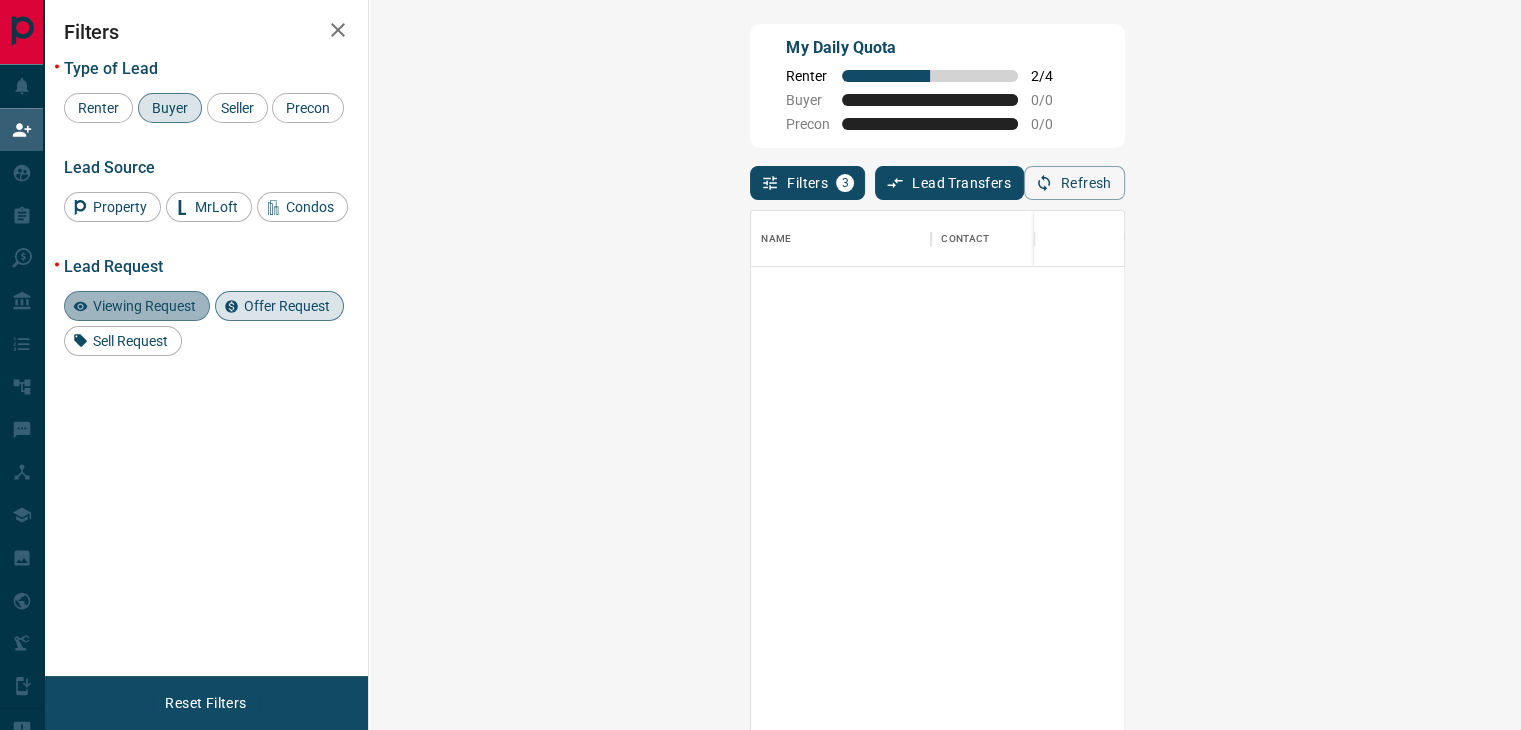 click on "Viewing Request" at bounding box center (144, 306) 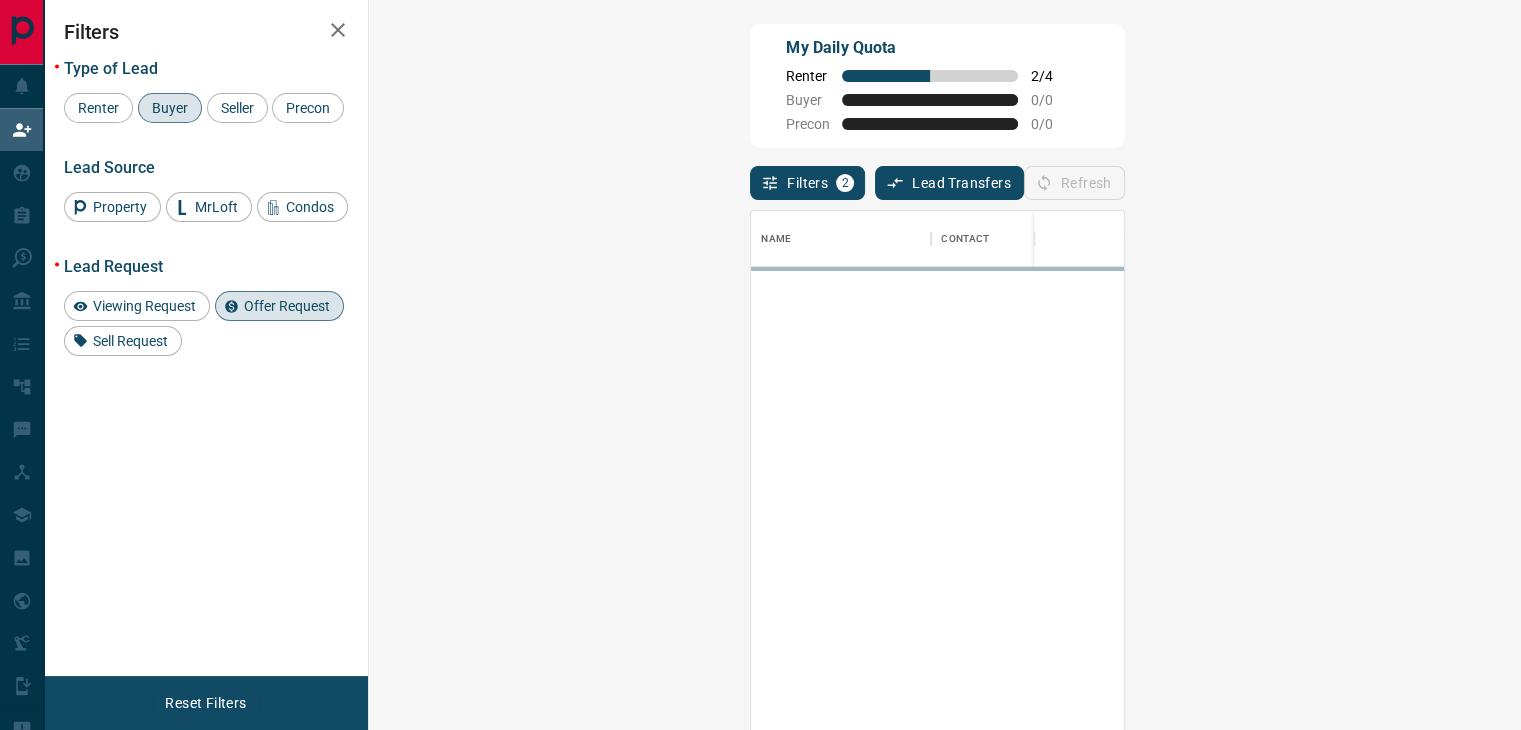 click on "Offer Request" at bounding box center [287, 306] 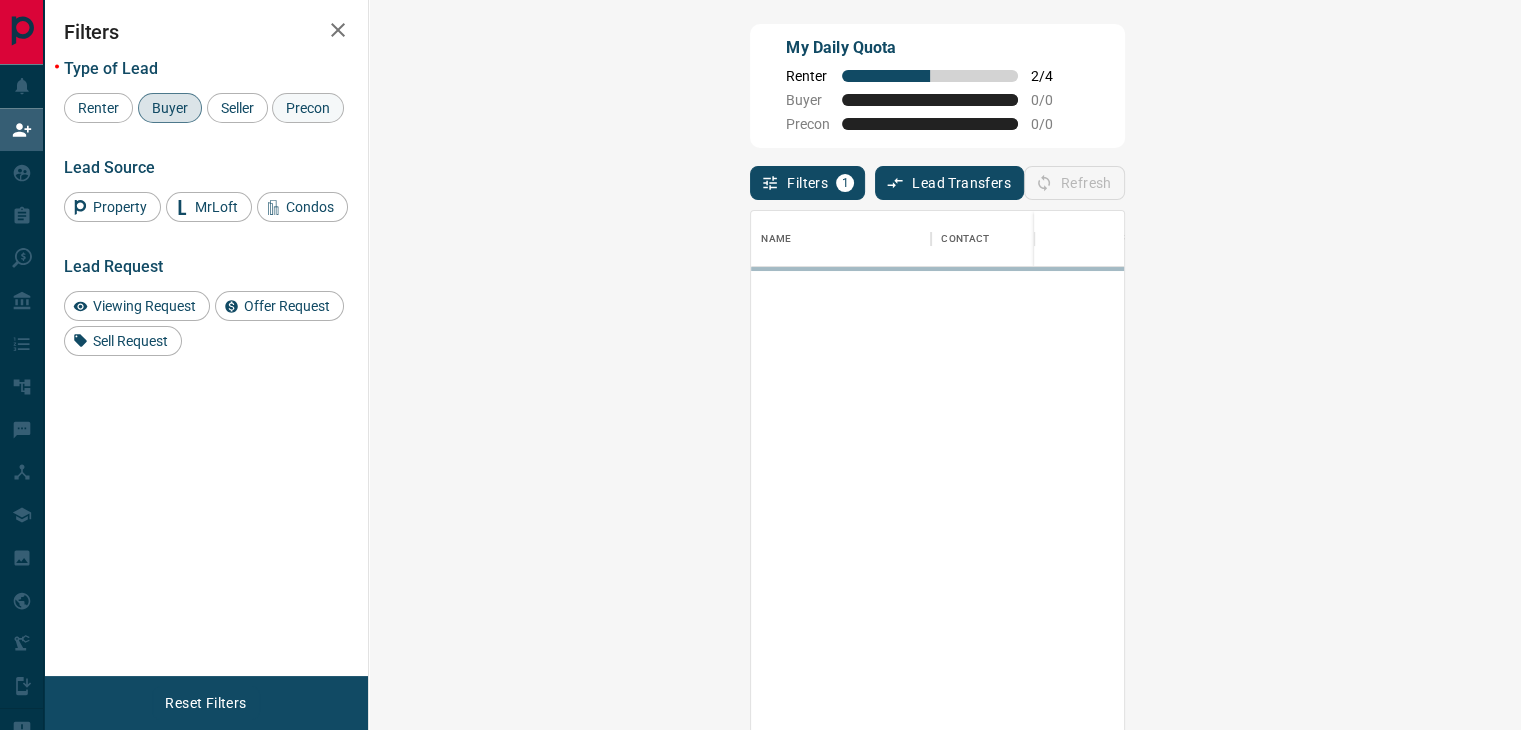 click on "Precon" at bounding box center [308, 108] 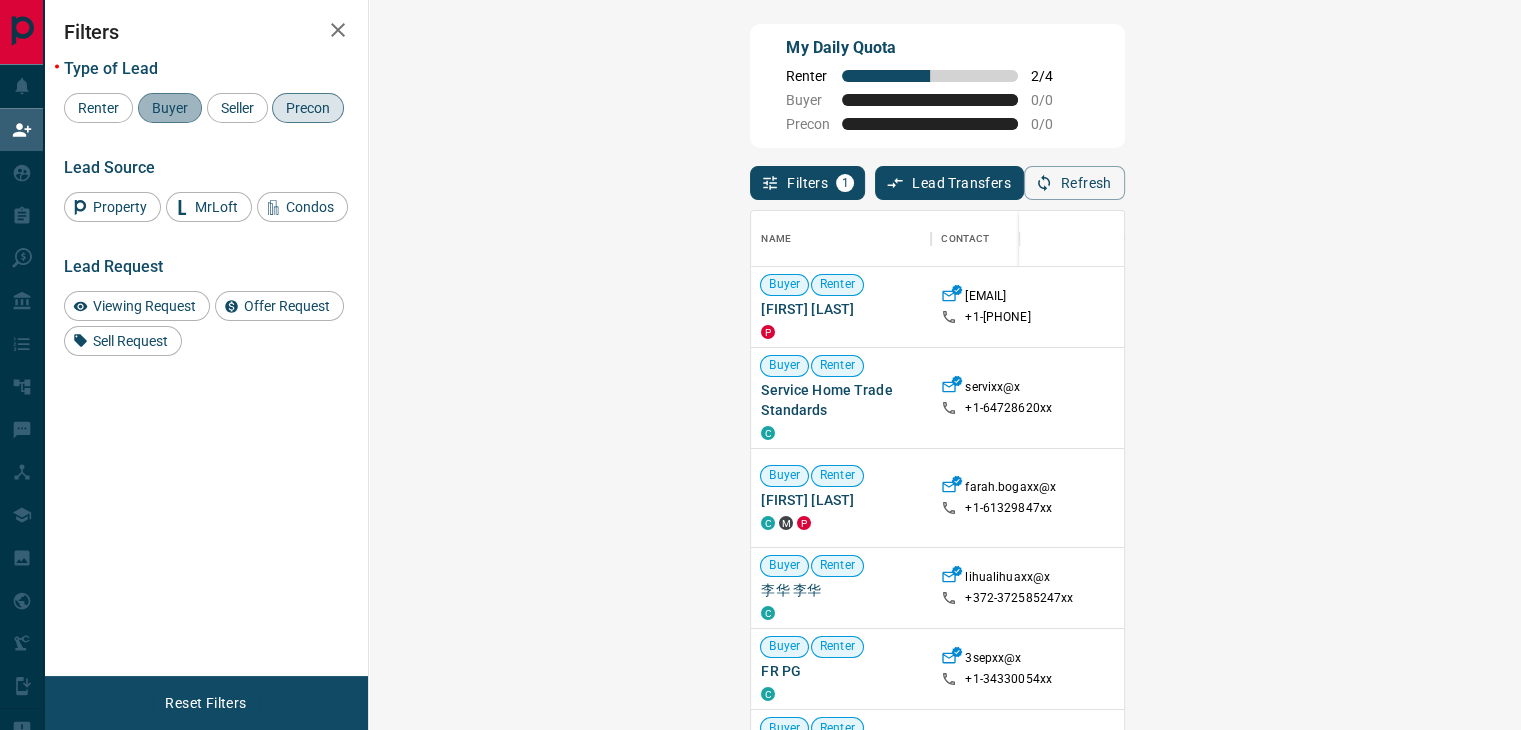 click on "Buyer" at bounding box center (170, 108) 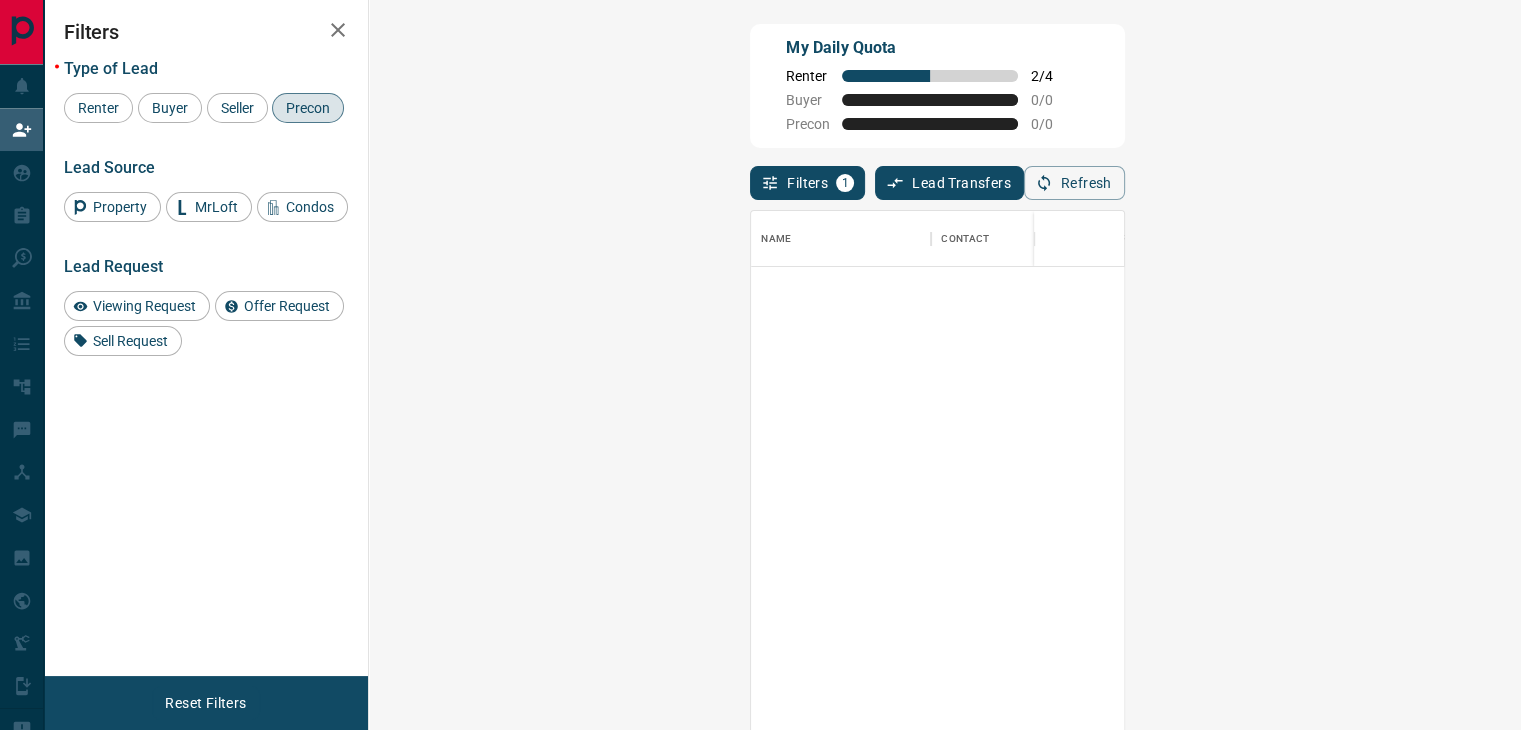 click on "Precon" at bounding box center (308, 108) 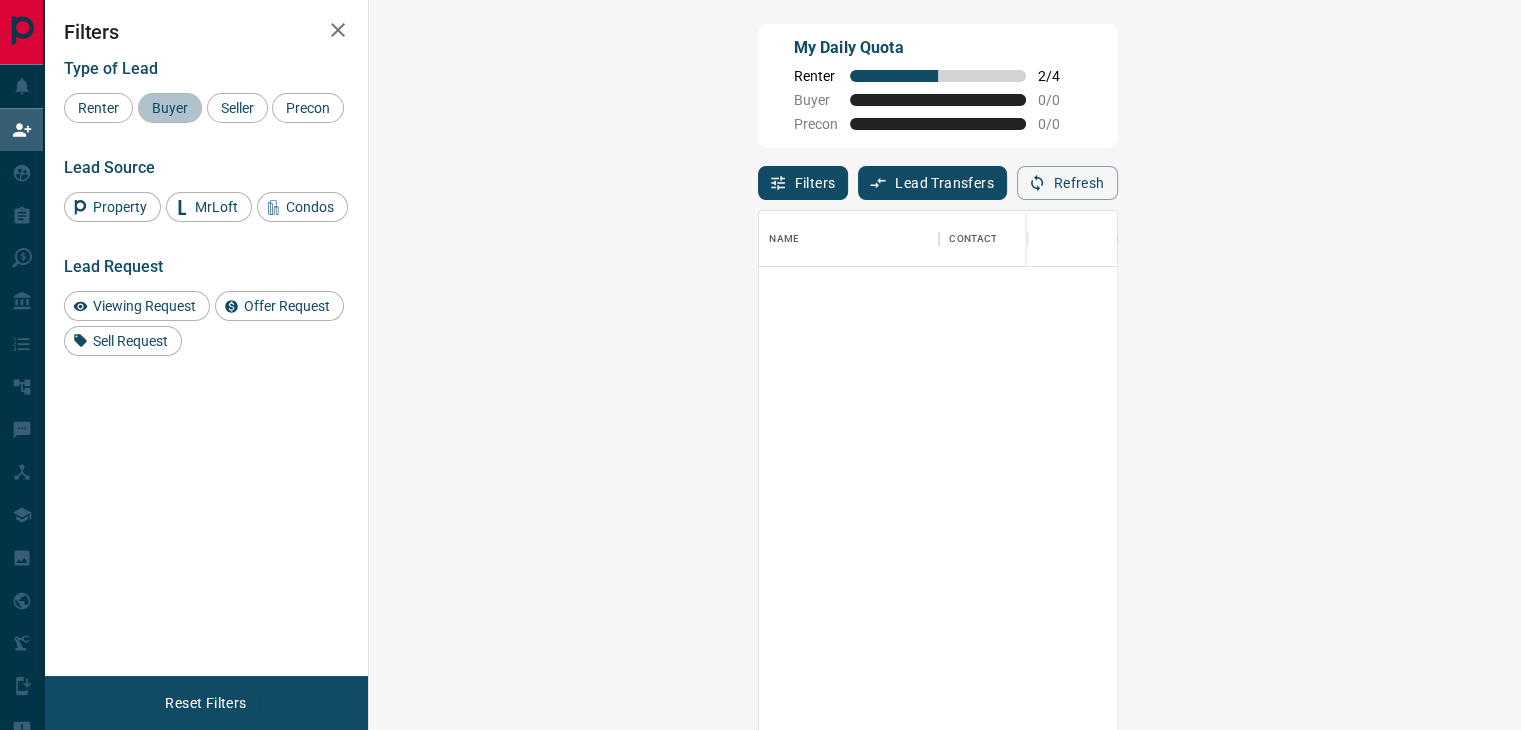click on "Buyer" at bounding box center (170, 108) 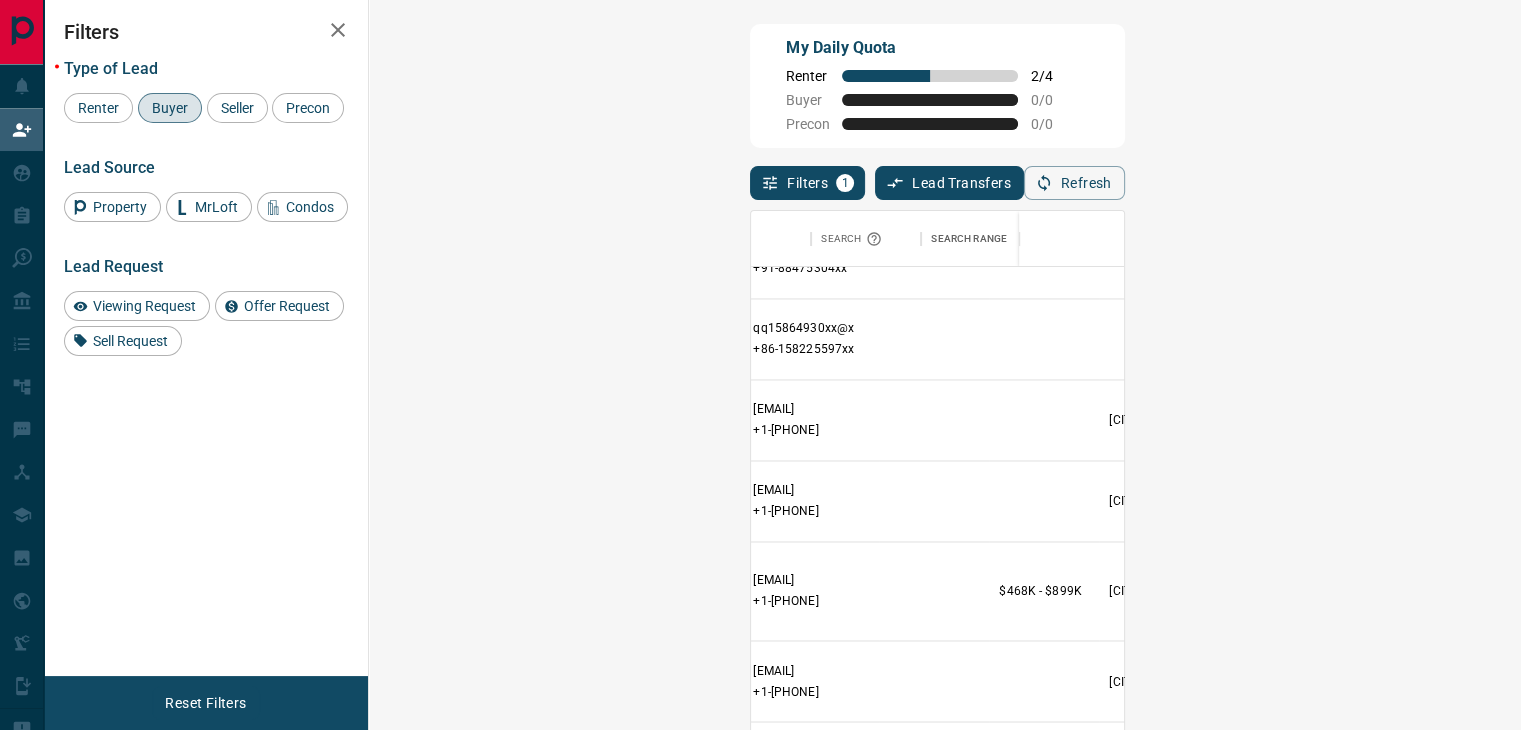 scroll, scrollTop: 1039, scrollLeft: 336, axis: both 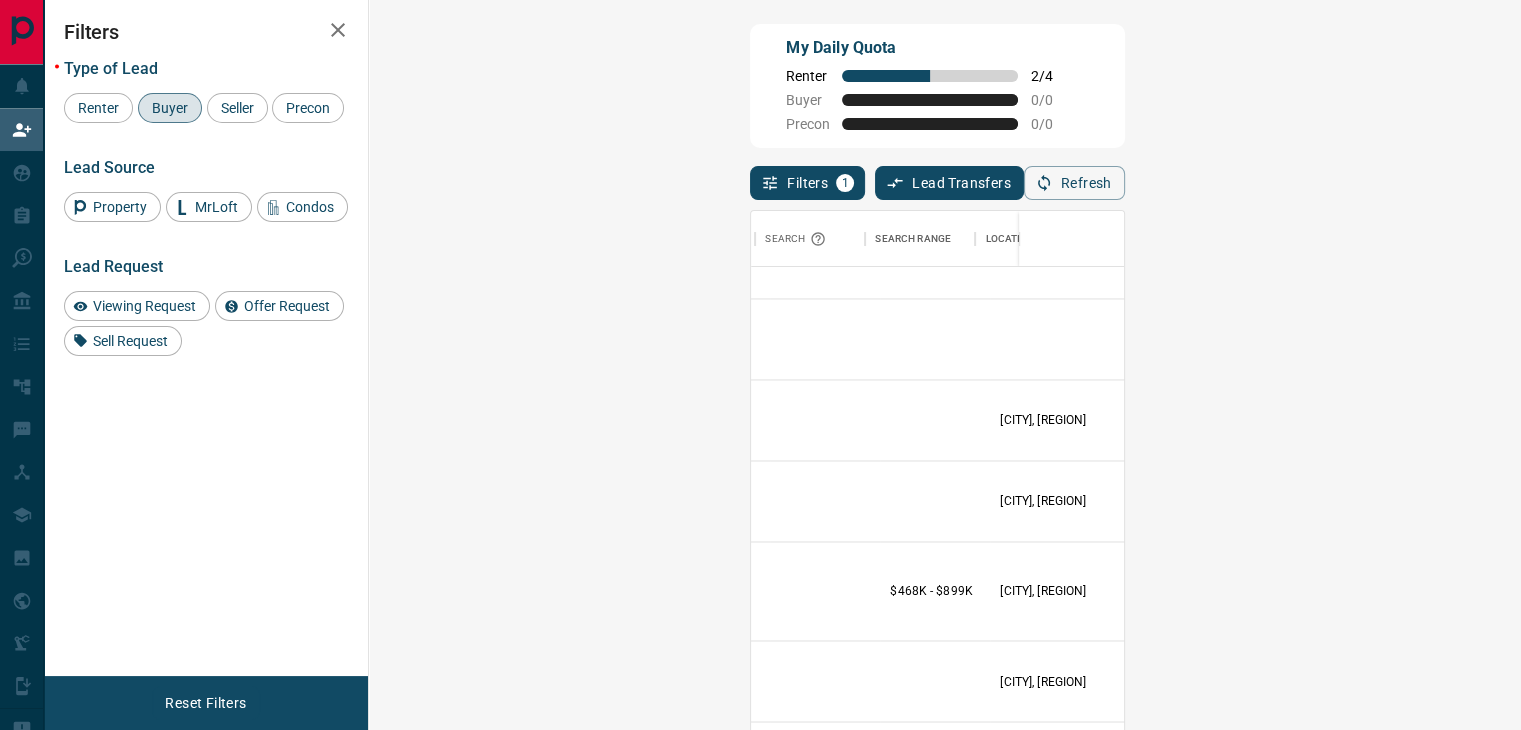 click on "Claim" at bounding box center (1815, 590) 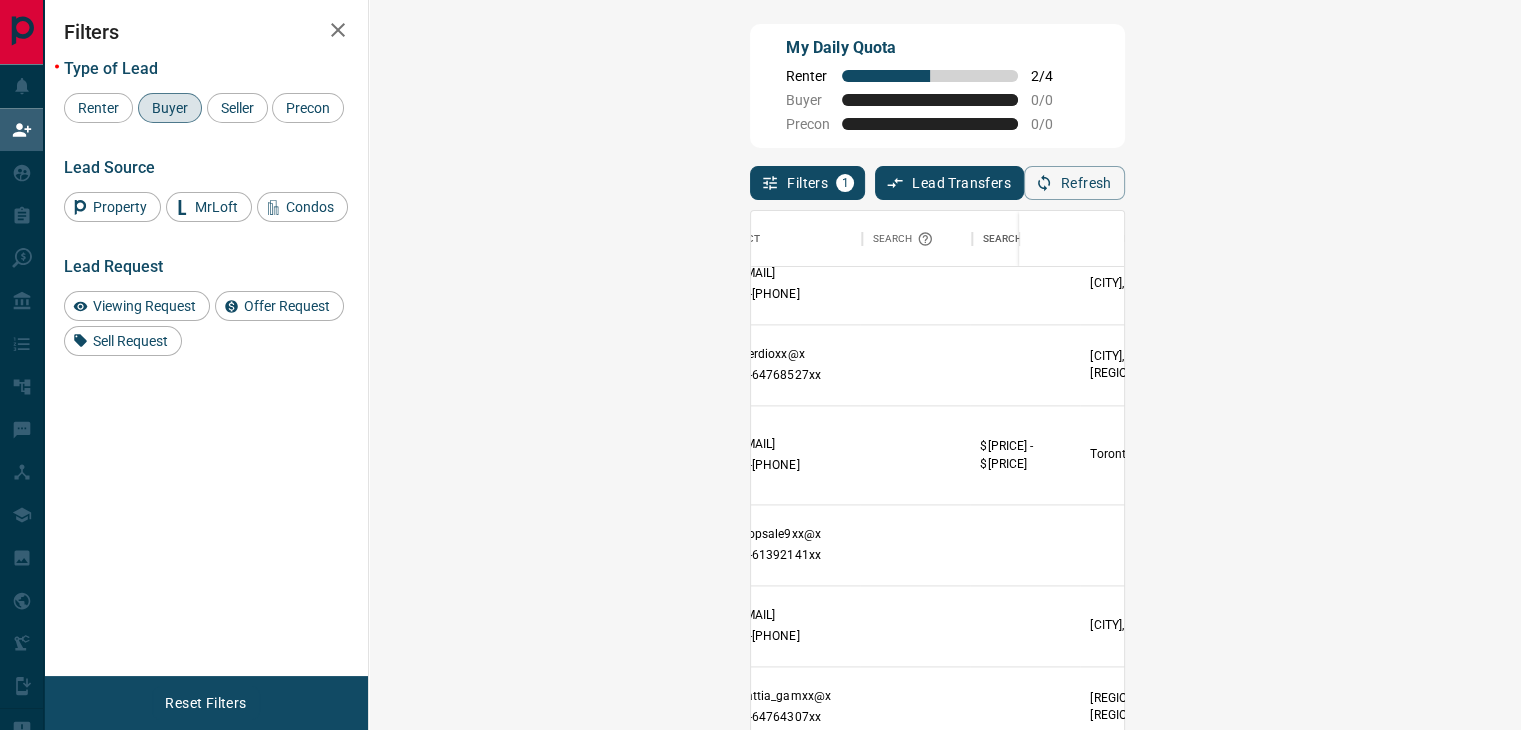 scroll, scrollTop: 1435, scrollLeft: 236, axis: both 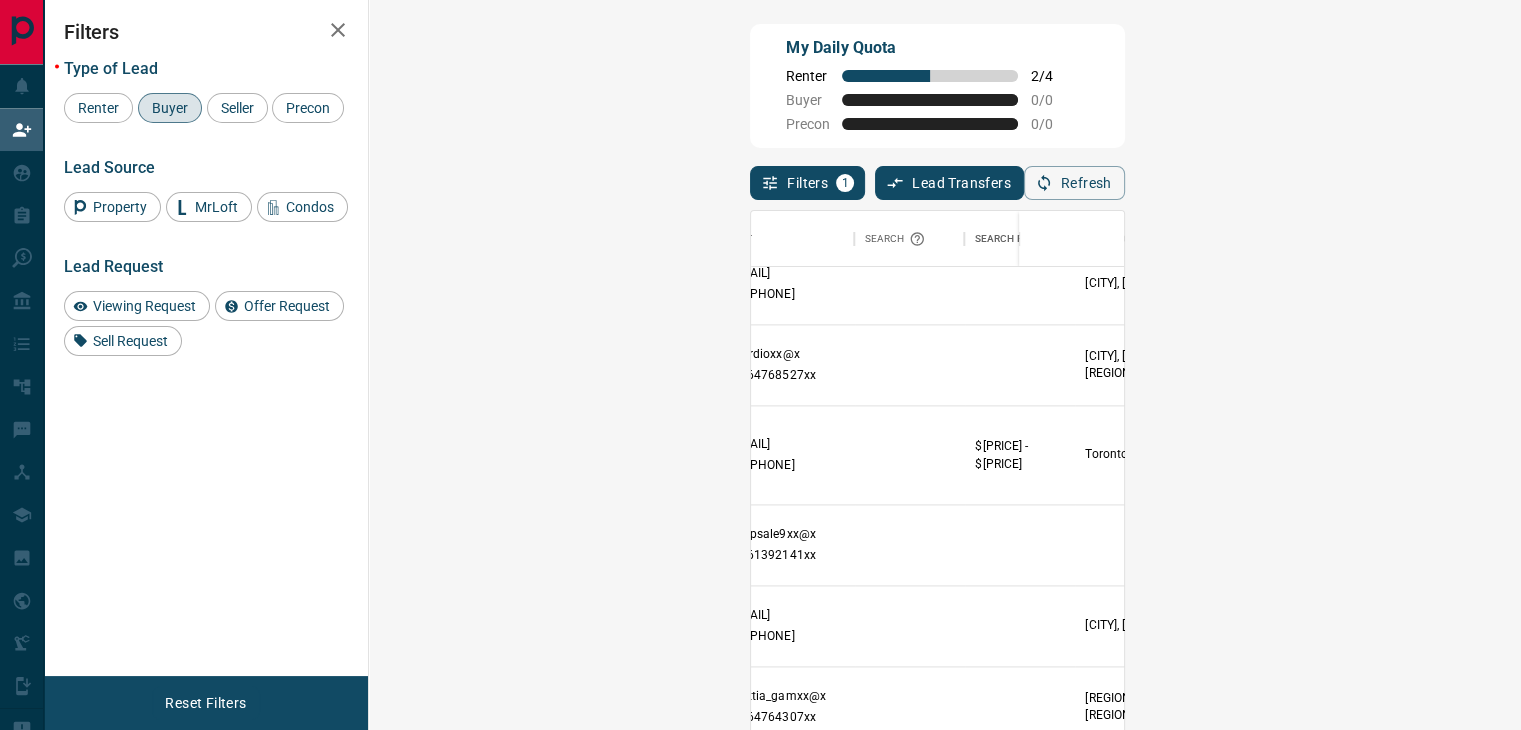 click on "Claim" at bounding box center (1815, 454) 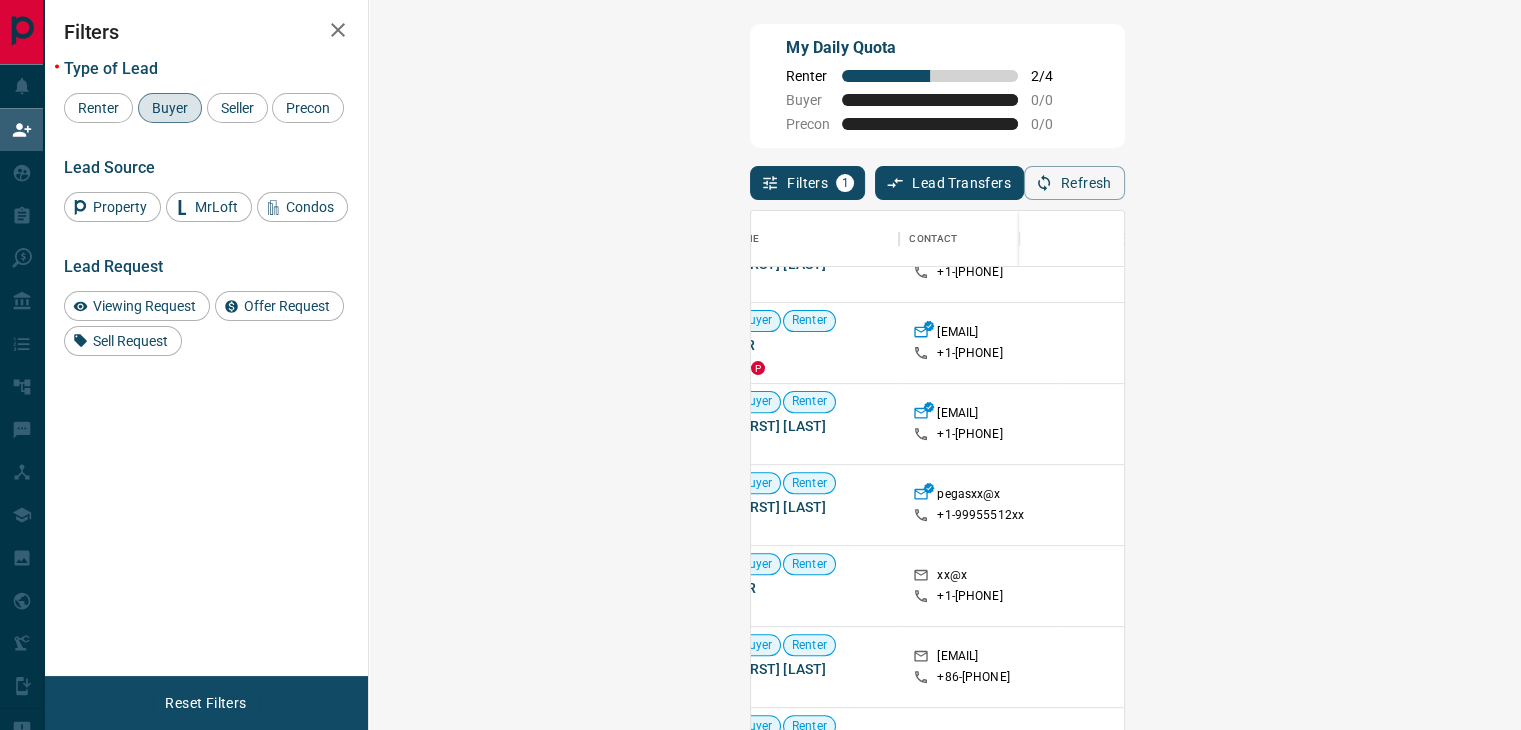 scroll, scrollTop: 2041, scrollLeft: 32, axis: both 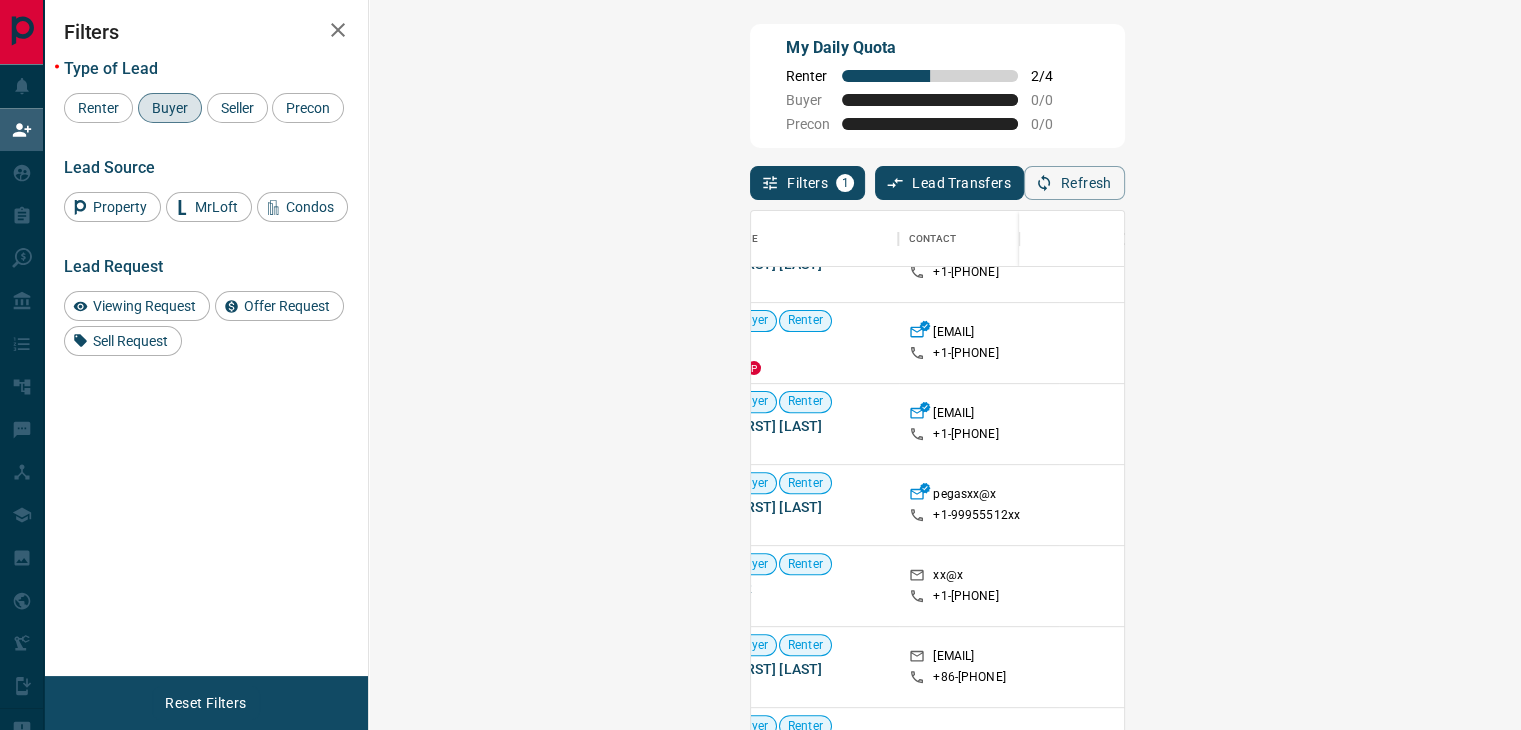 click on "Claim" at bounding box center (1815, 423) 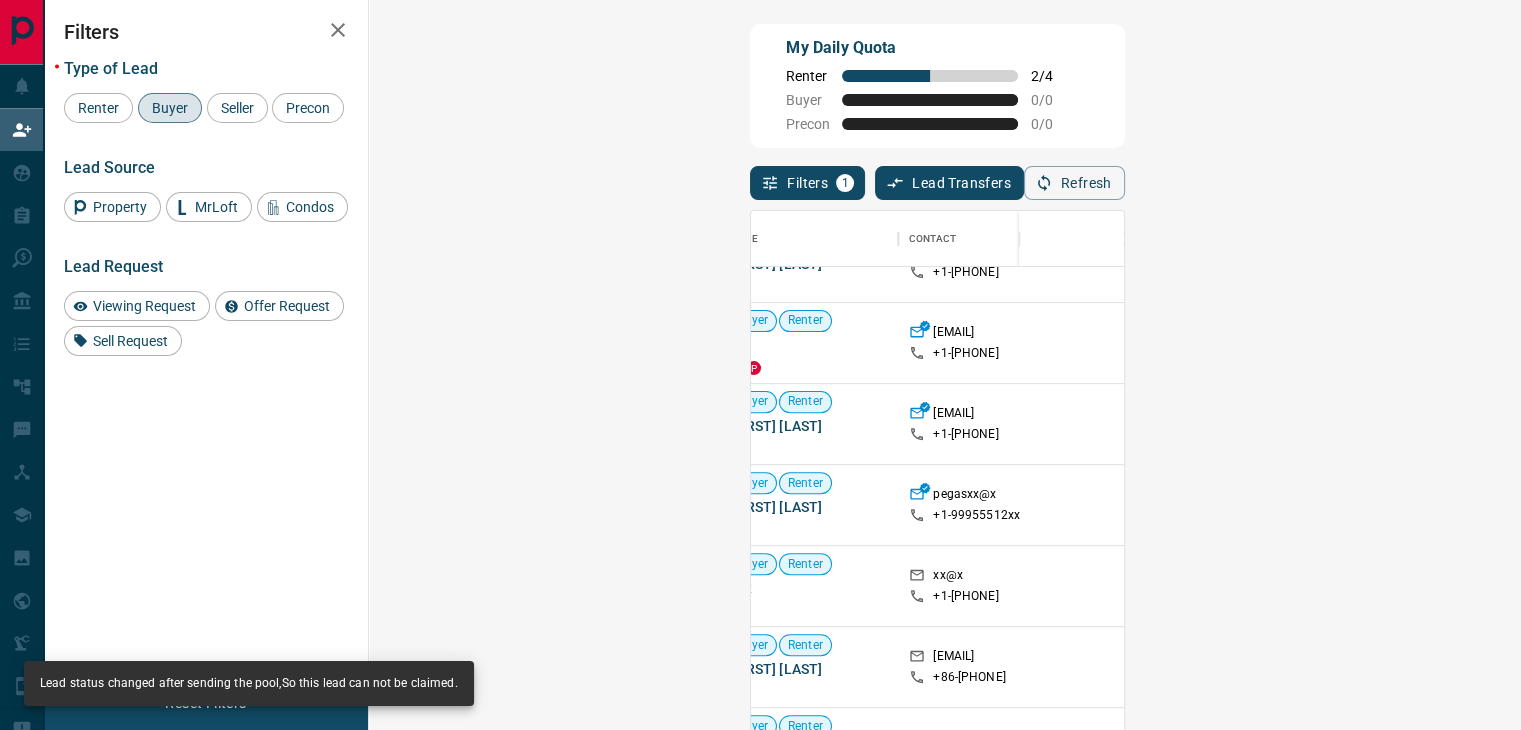 scroll, scrollTop: 2080, scrollLeft: 32, axis: both 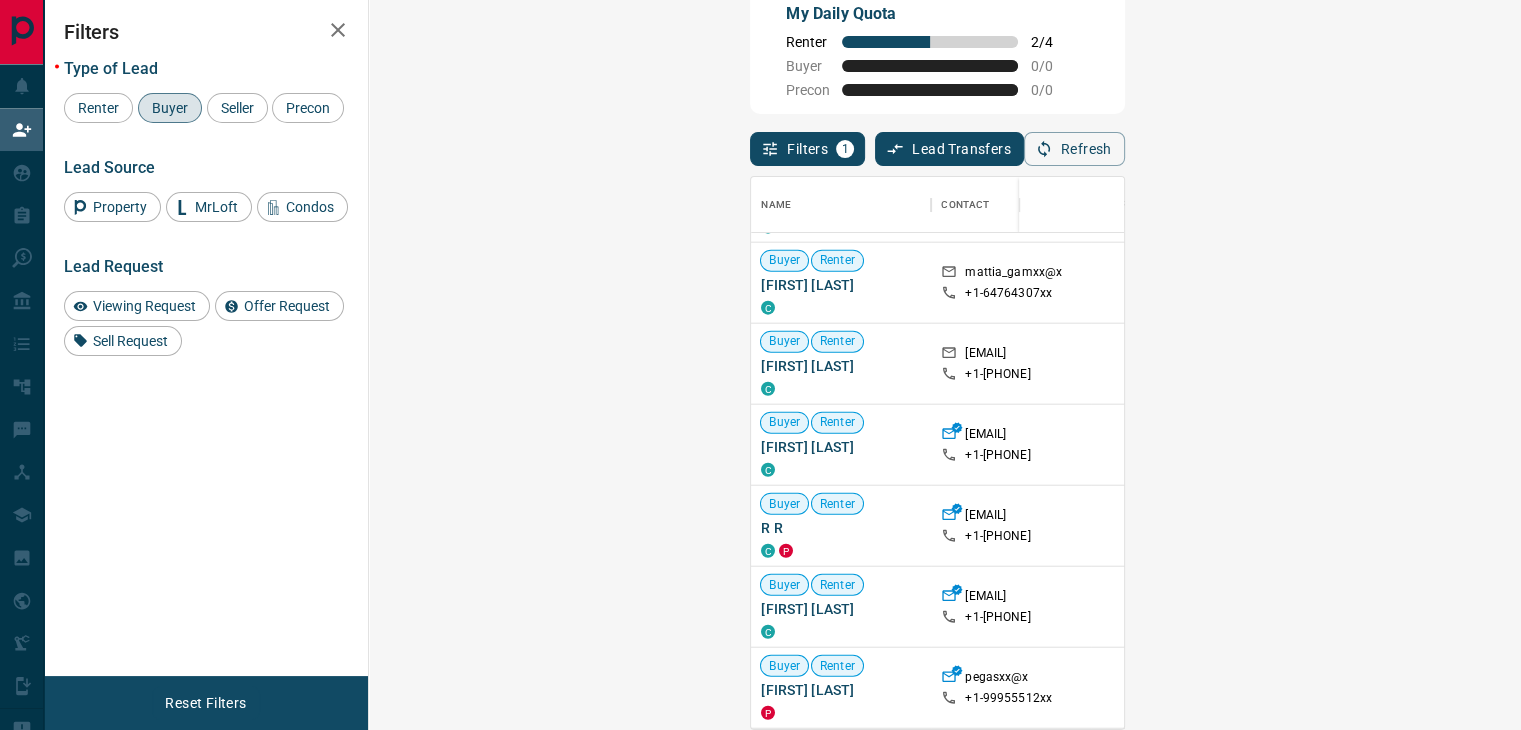 click on "Claim" at bounding box center (1815, 524) 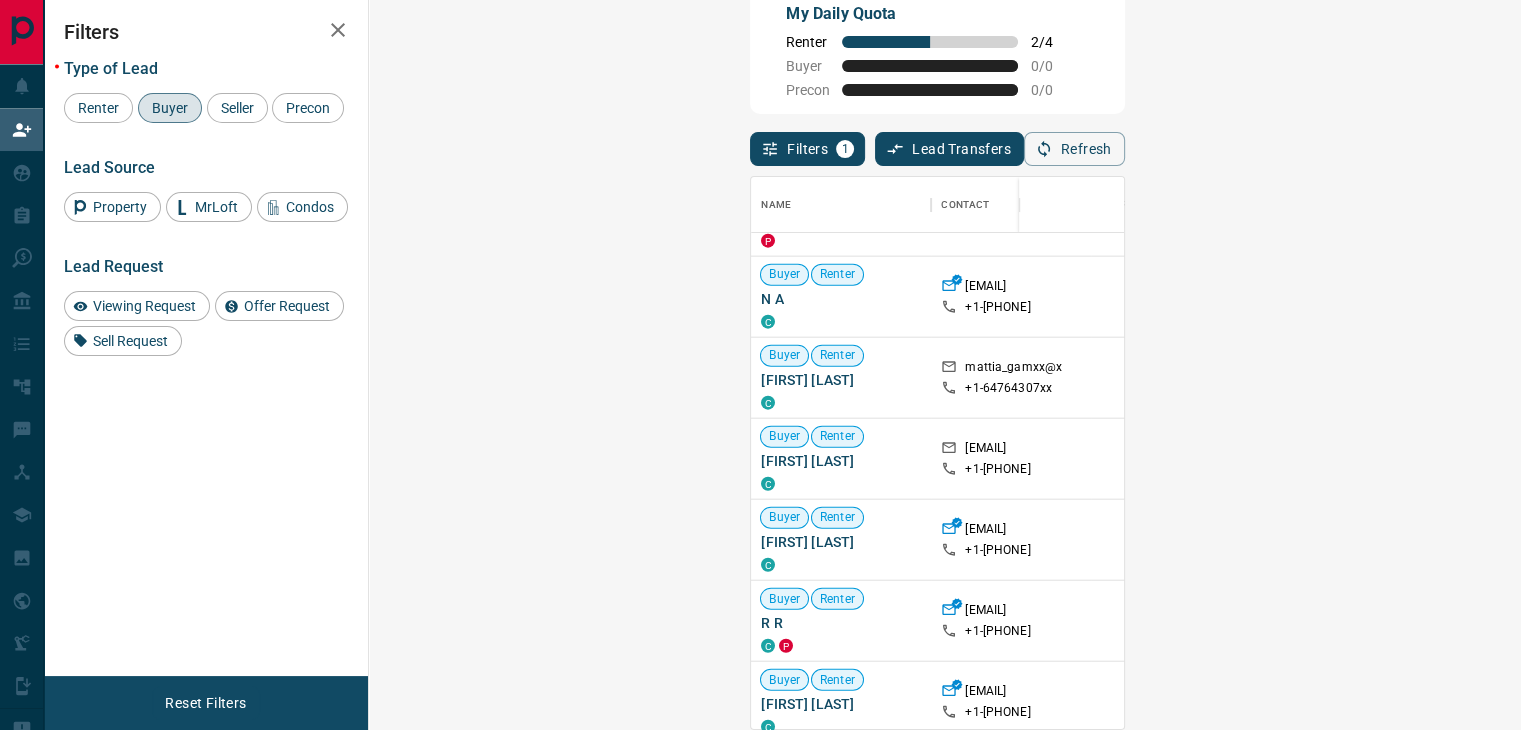 scroll, scrollTop: 1720, scrollLeft: 0, axis: vertical 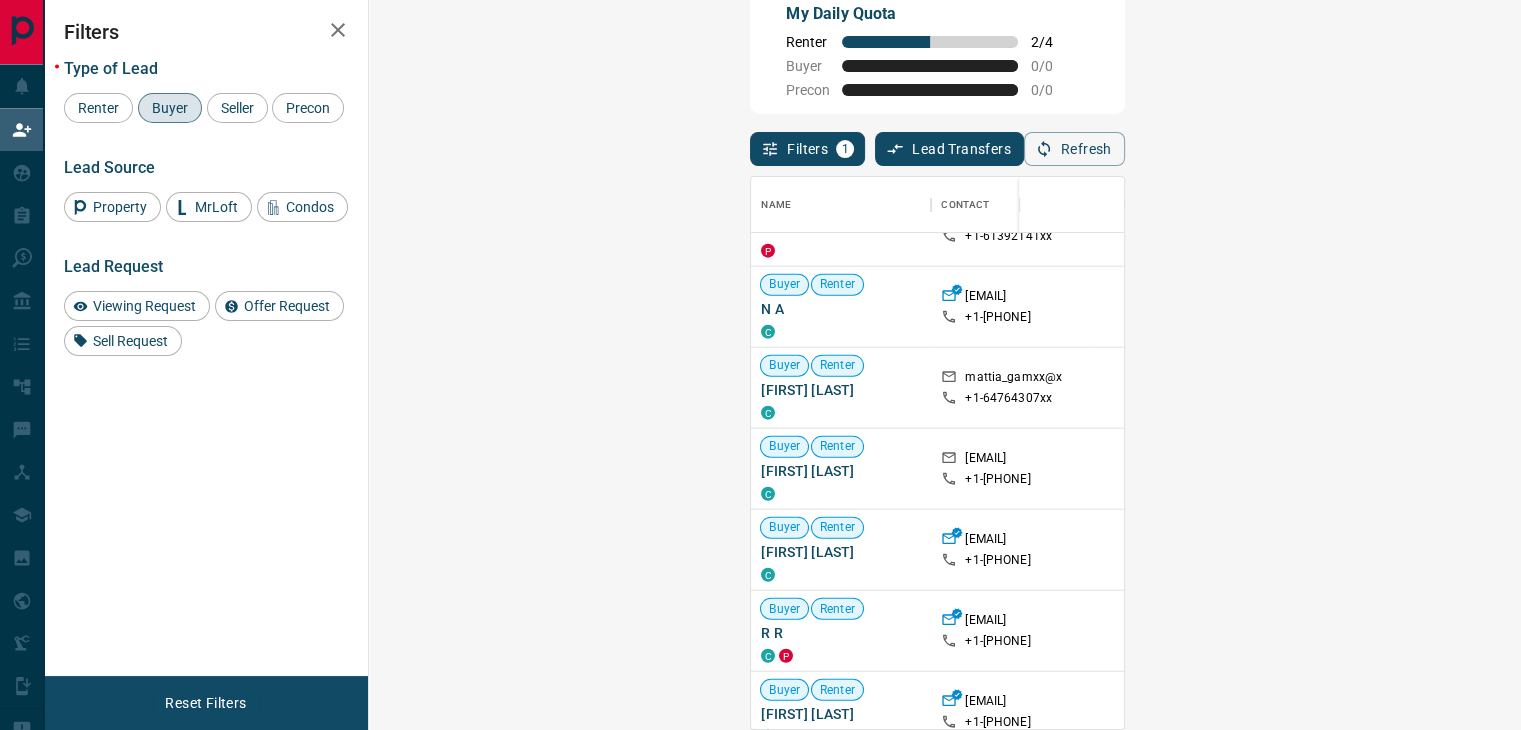 click on "Claim" at bounding box center (1815, 548) 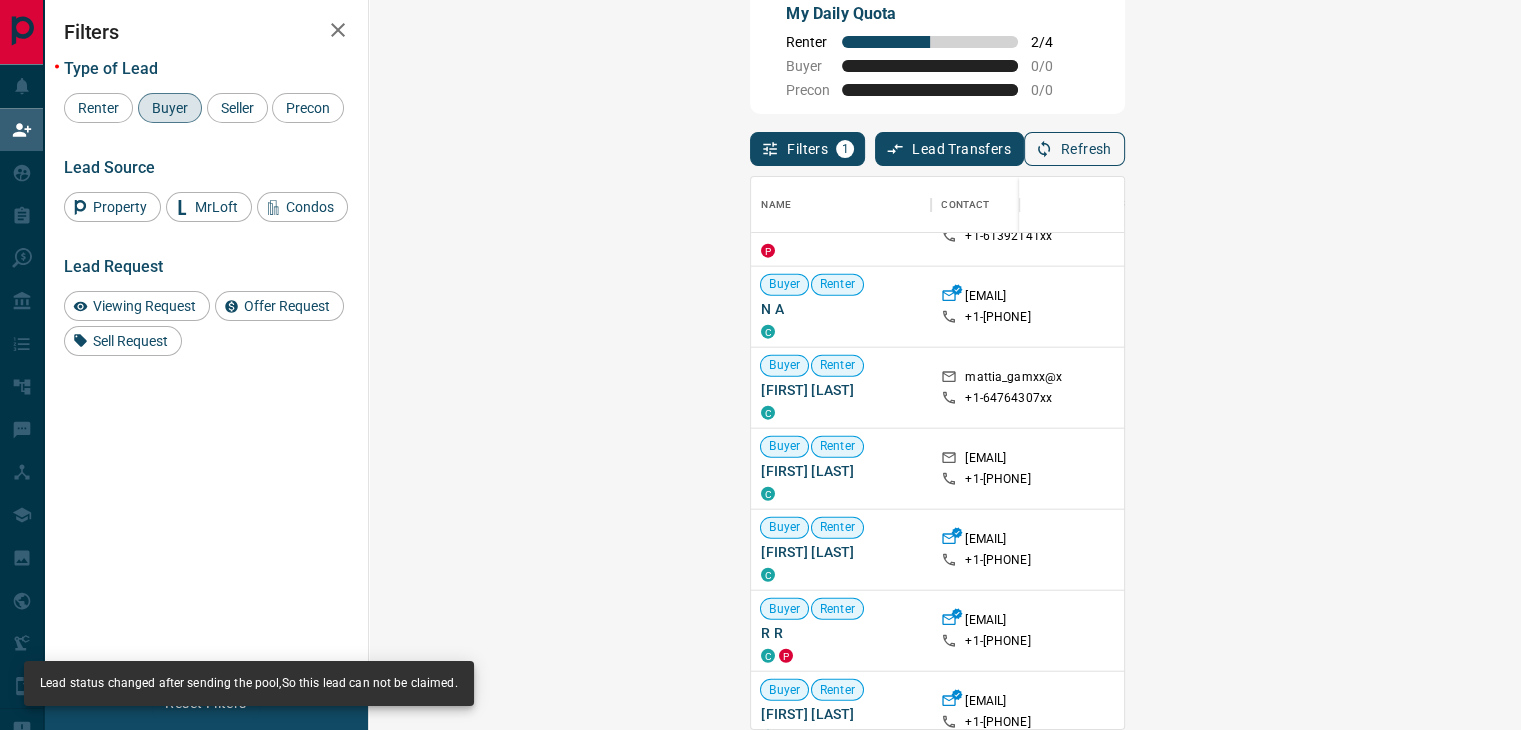 click on "Refresh" at bounding box center [1074, 149] 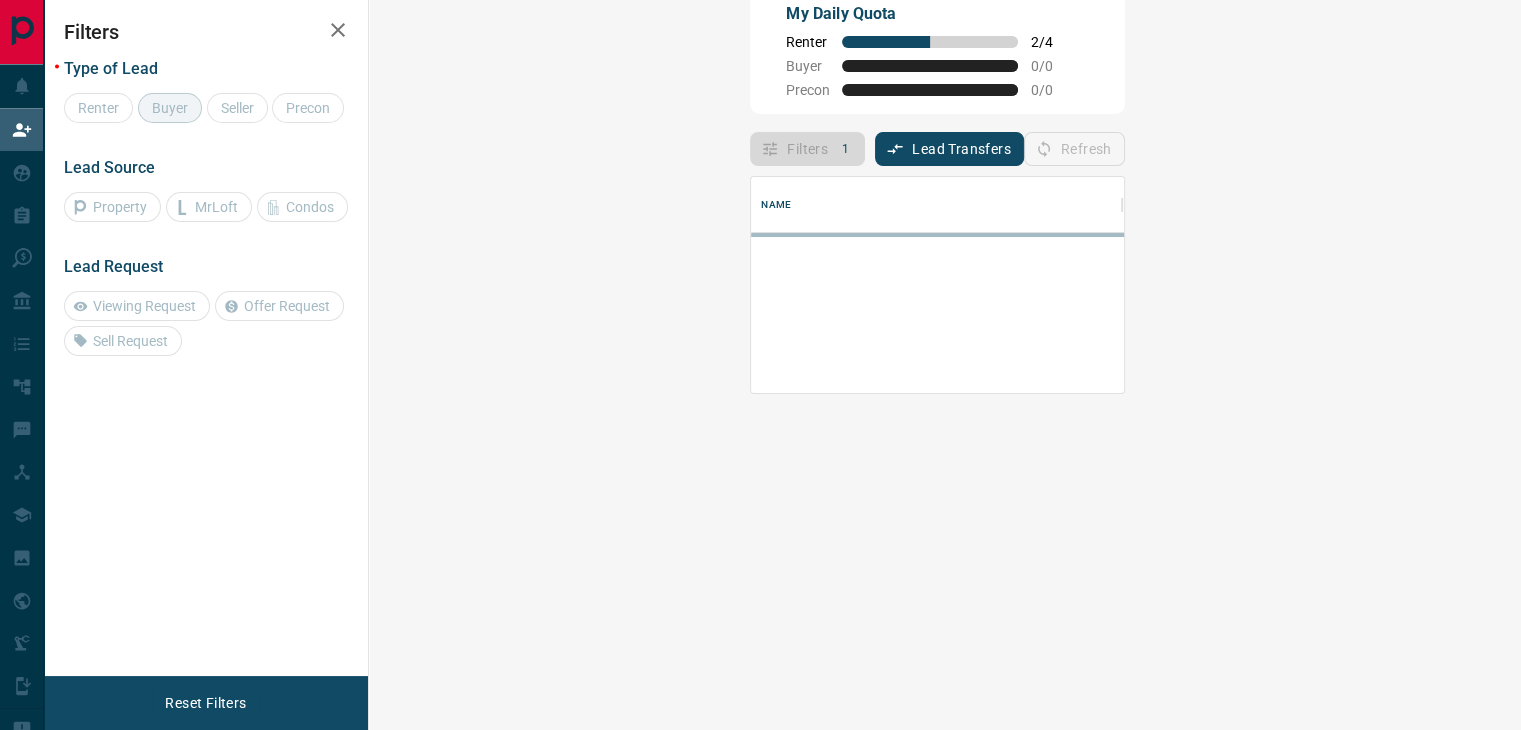 scroll, scrollTop: 0, scrollLeft: 0, axis: both 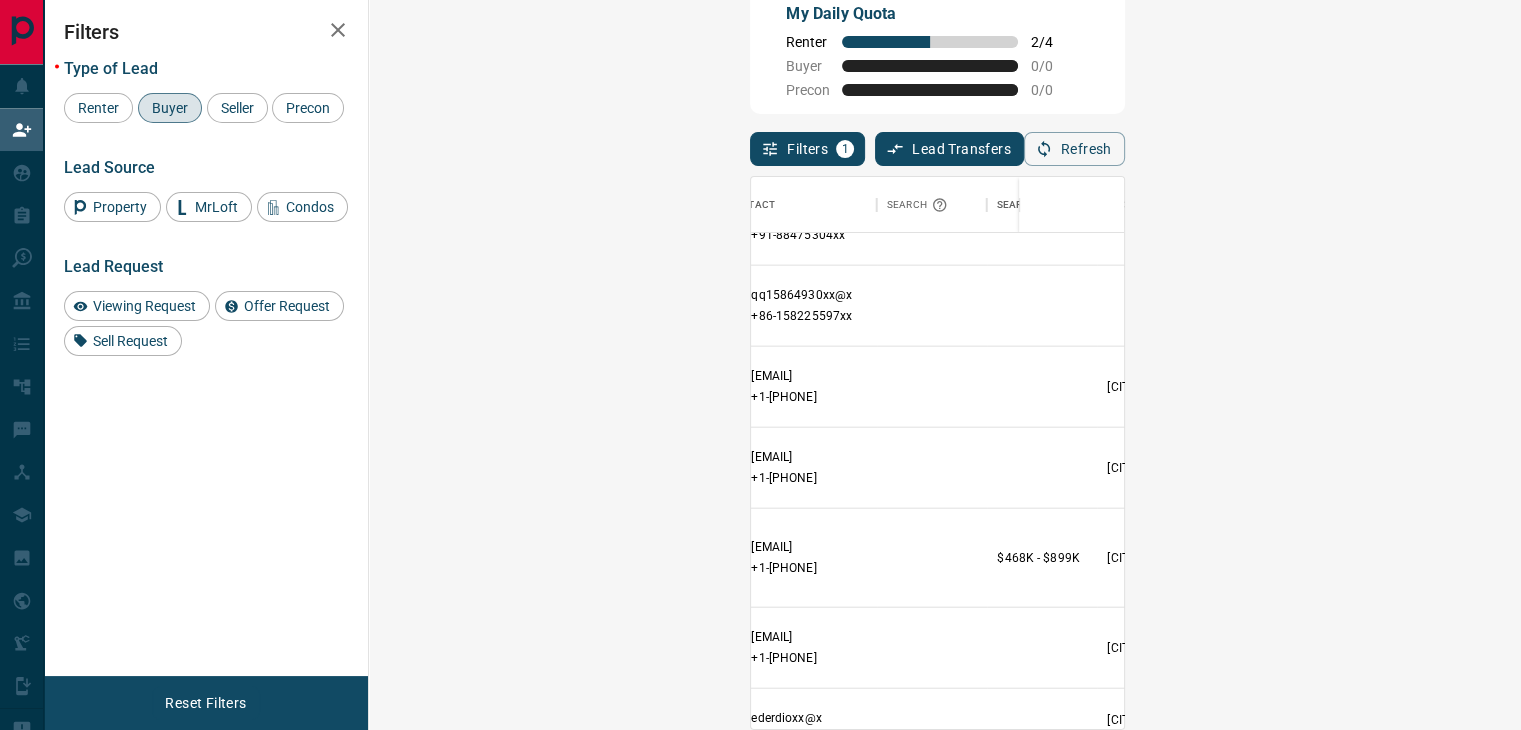 click on "Claim" at bounding box center [1815, 556] 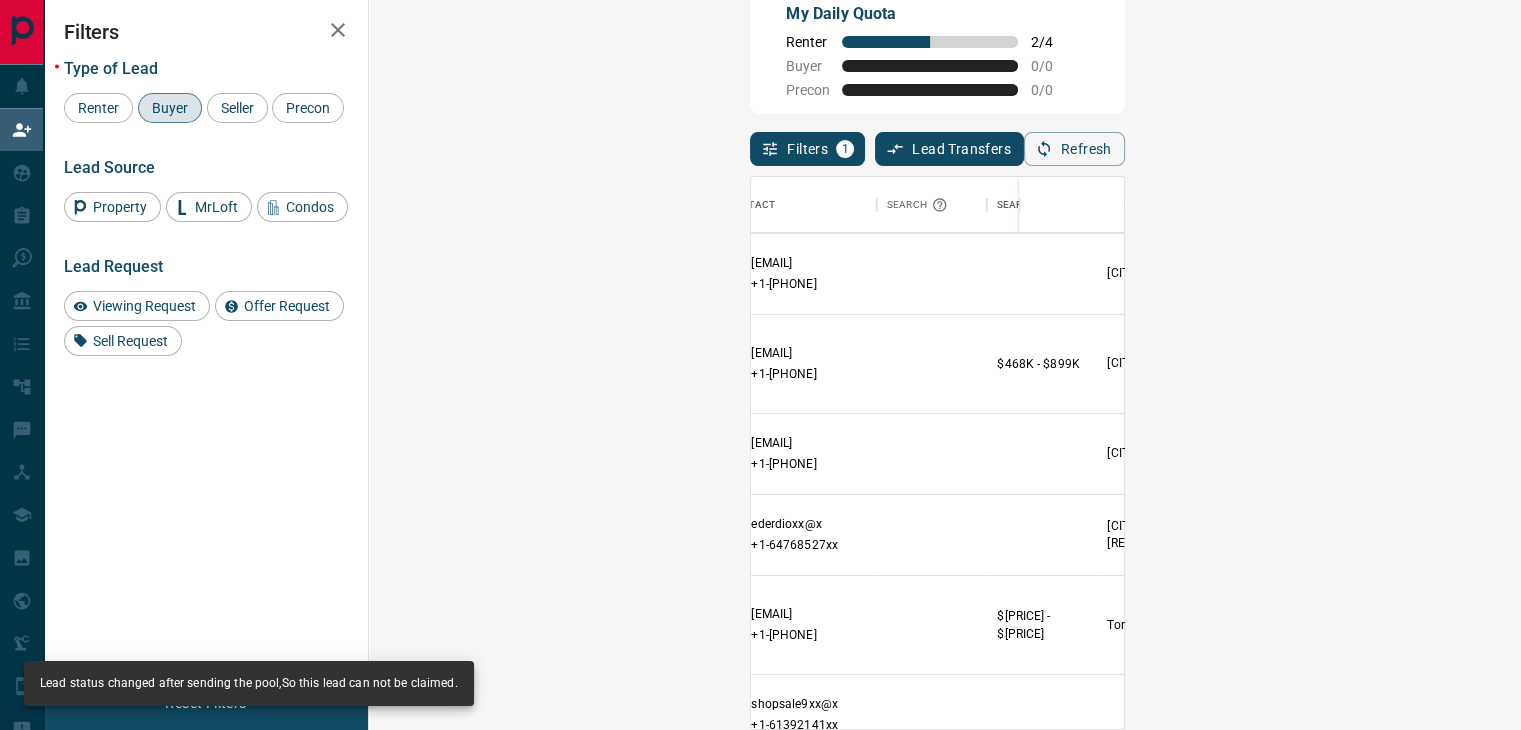 scroll, scrollTop: 1247, scrollLeft: 214, axis: both 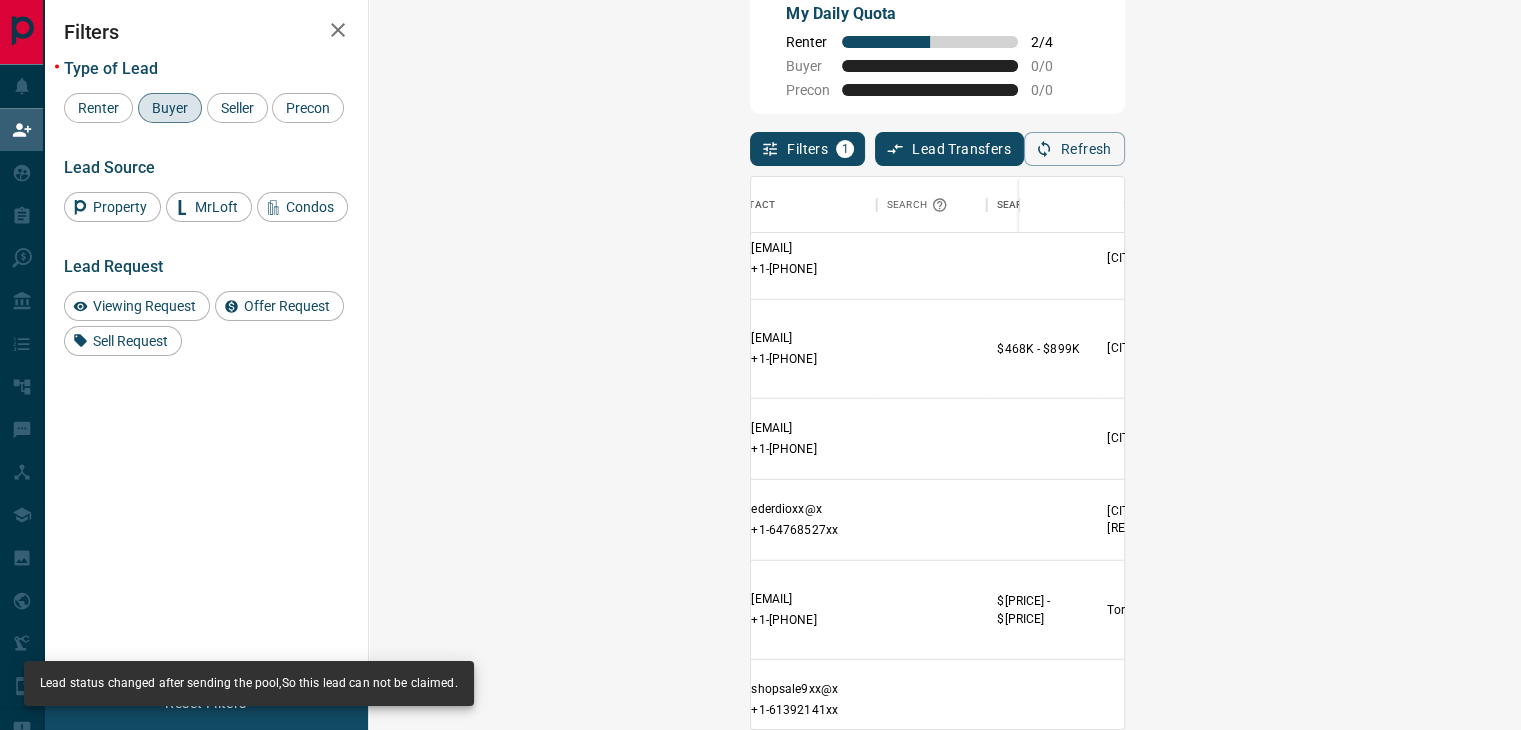 click on "Claim" at bounding box center (1815, 608) 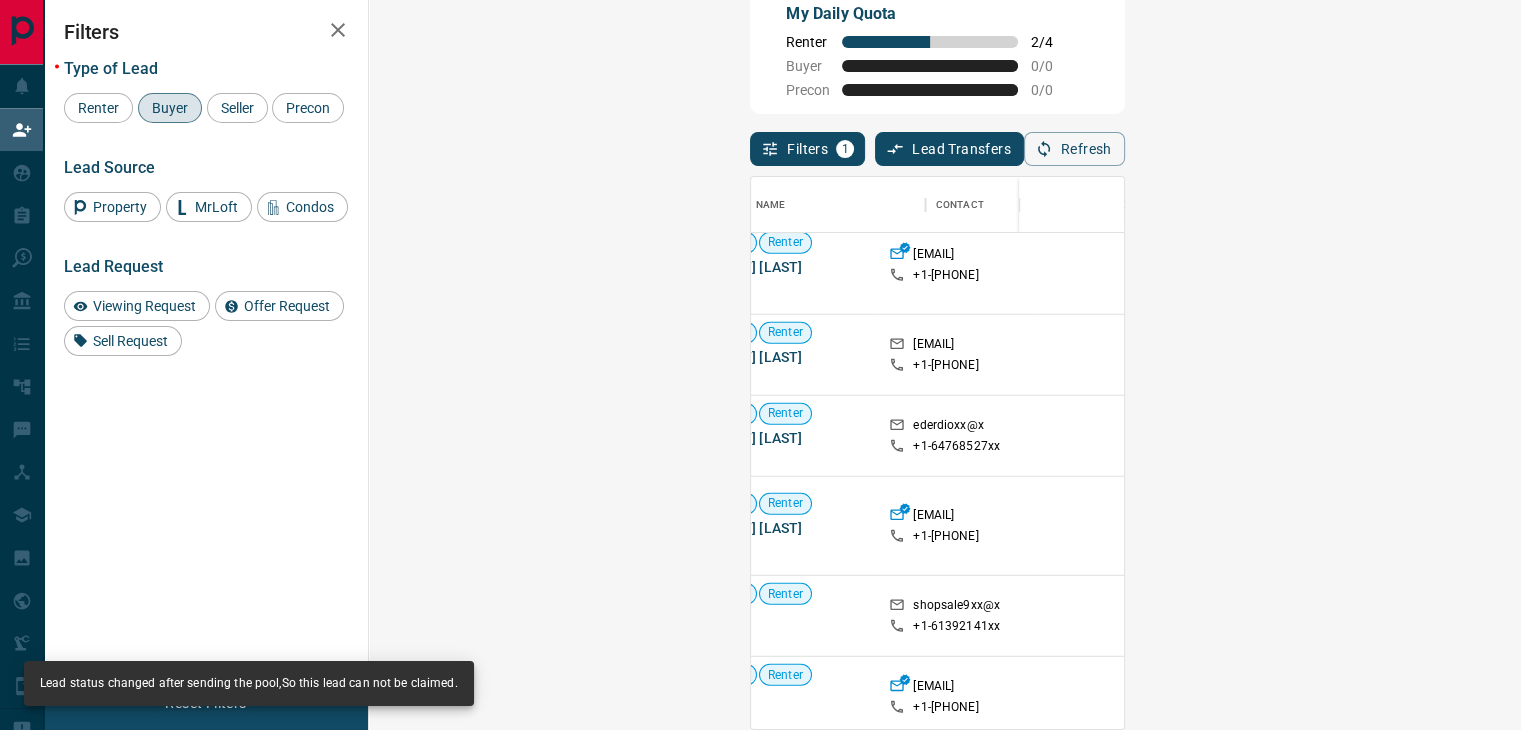 scroll, scrollTop: 1331, scrollLeft: 0, axis: vertical 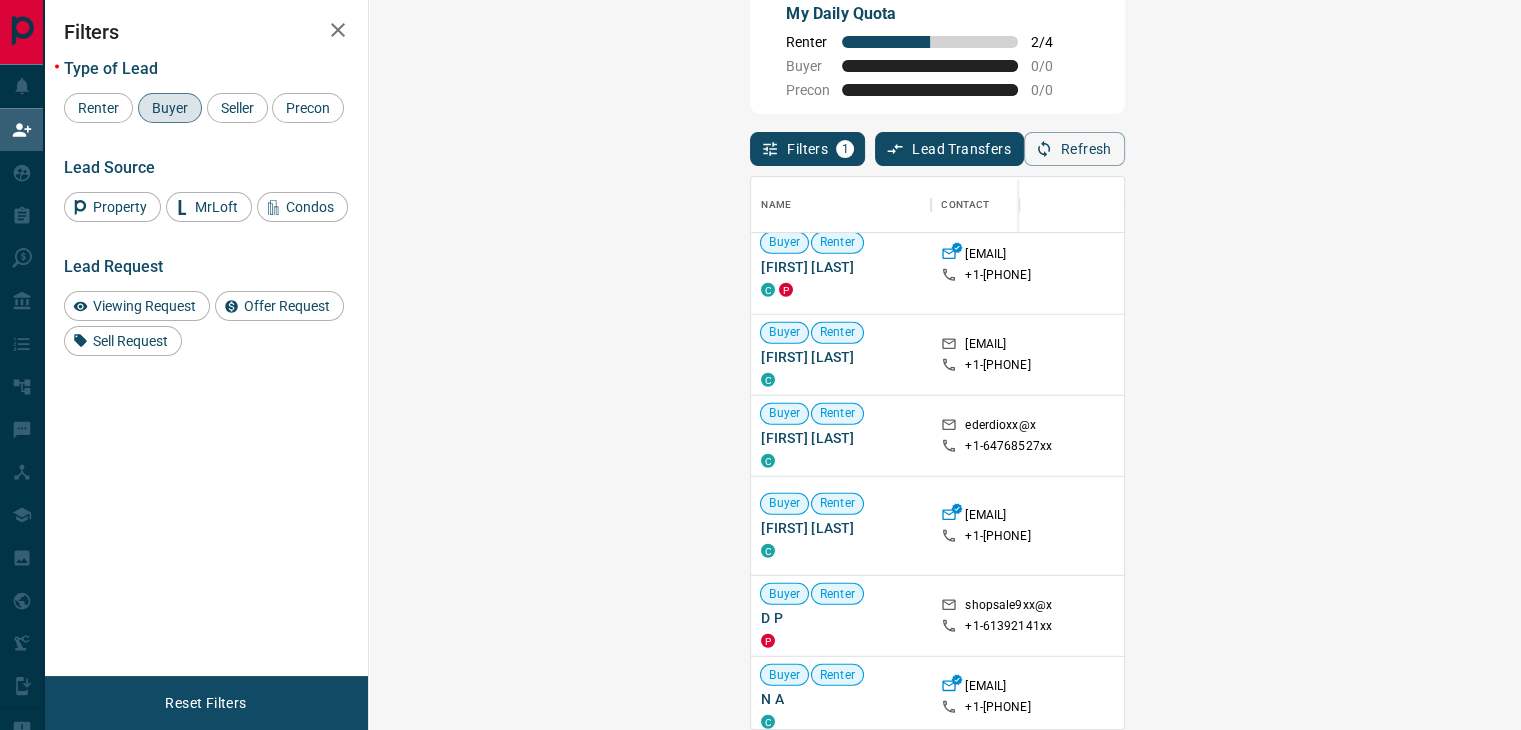 click on "Claim" at bounding box center (1815, 435) 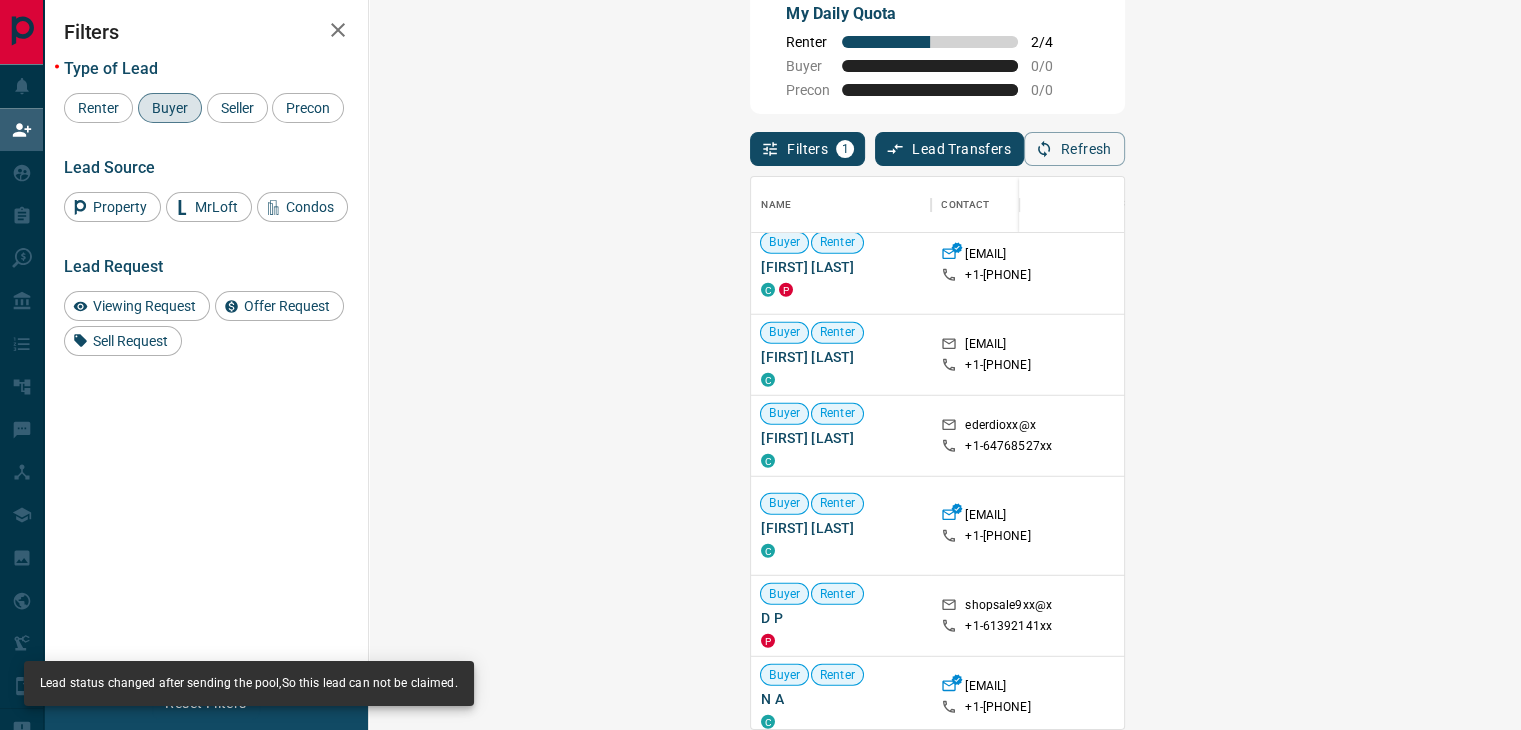 click at bounding box center [1781, 526] 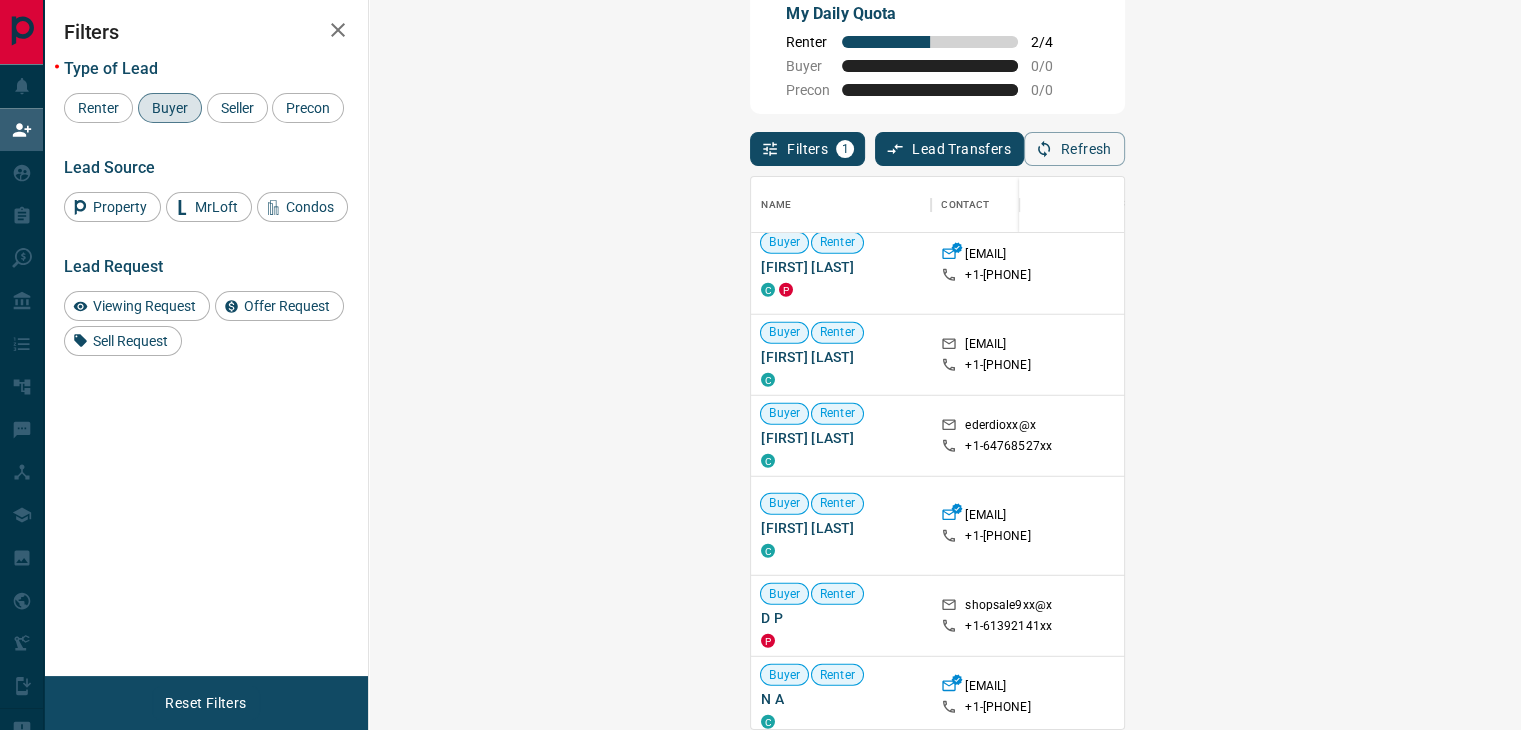 click on "Claim" at bounding box center [1815, 354] 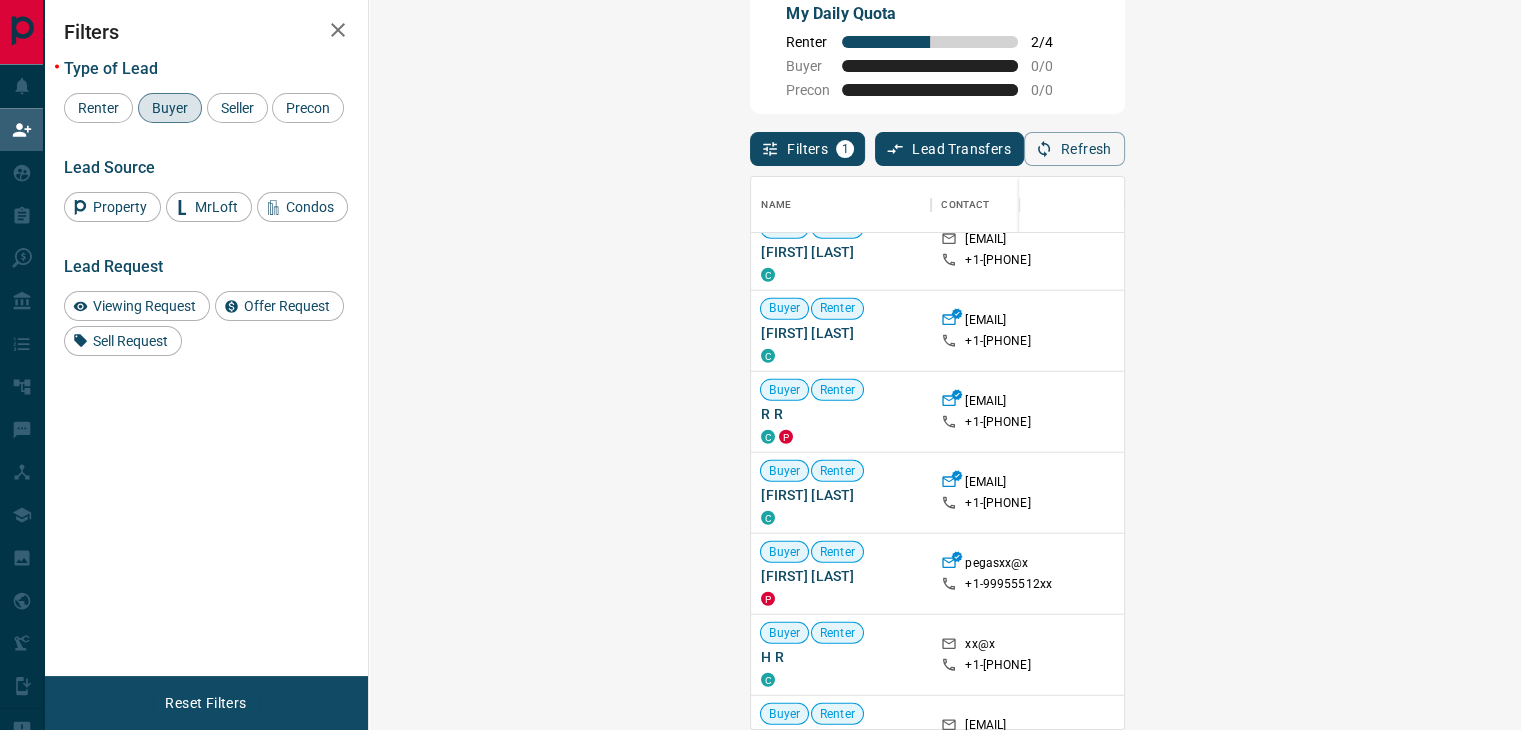 scroll, scrollTop: 1949, scrollLeft: 0, axis: vertical 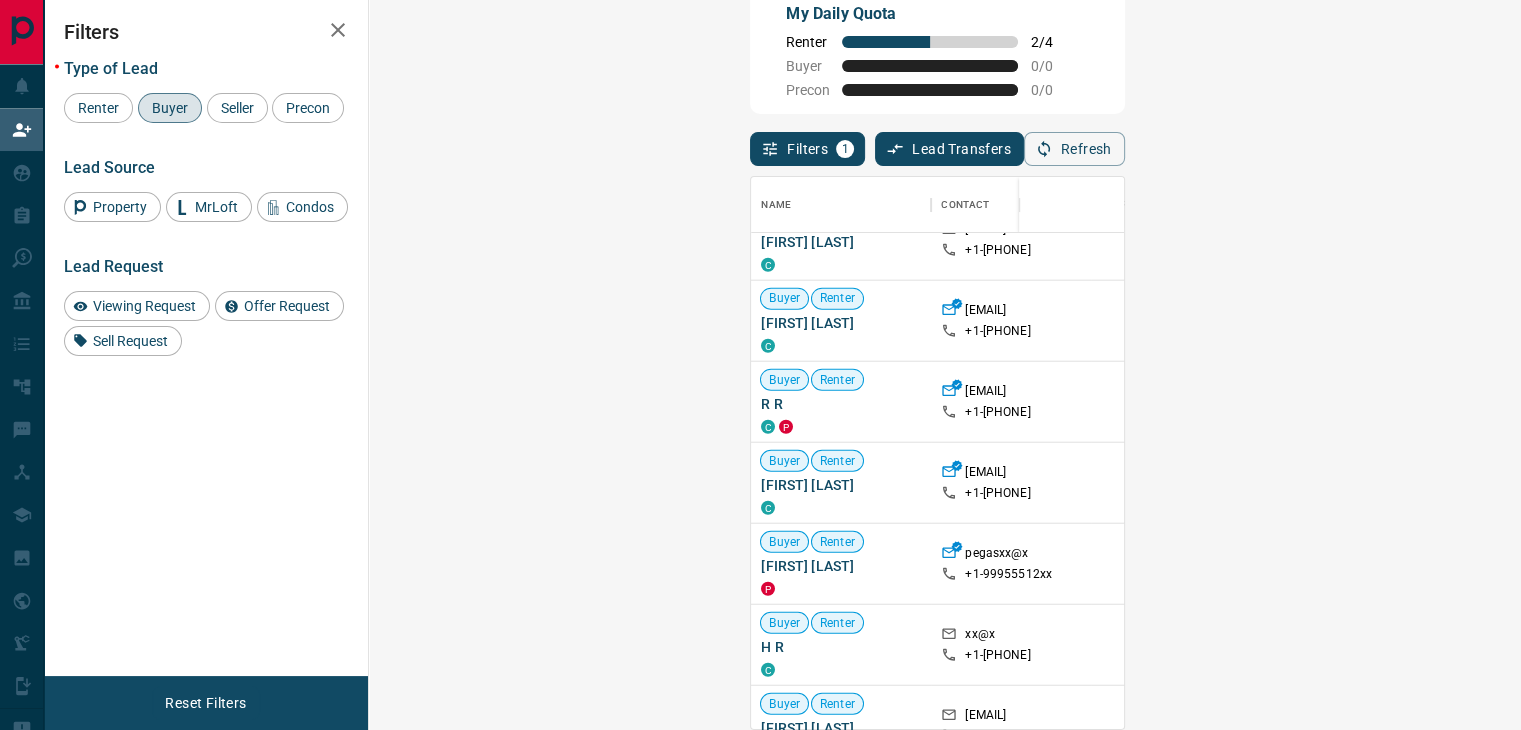 click on "Claim" at bounding box center (1815, 481) 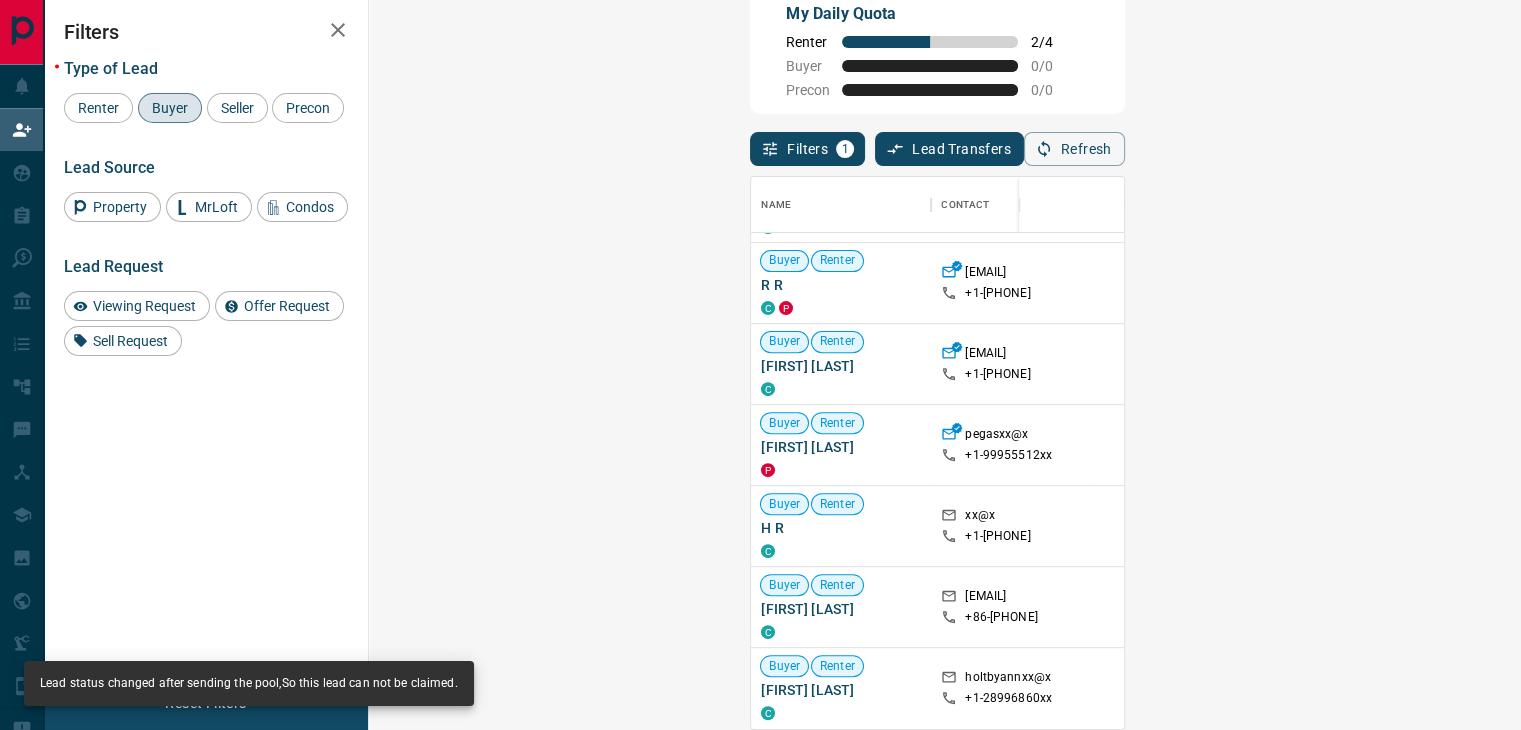 scroll, scrollTop: 2080, scrollLeft: 0, axis: vertical 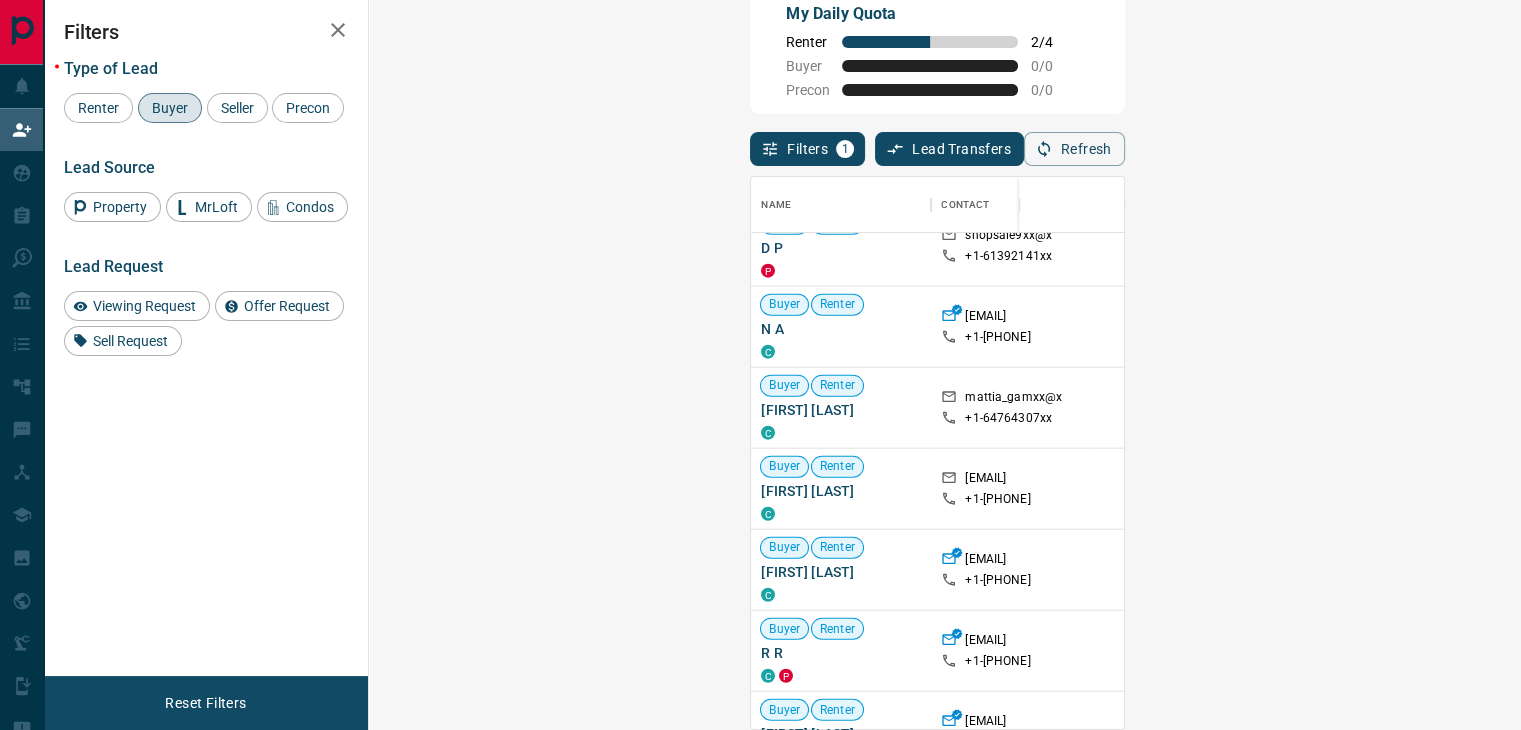 click on "Claim" at bounding box center (1815, 407) 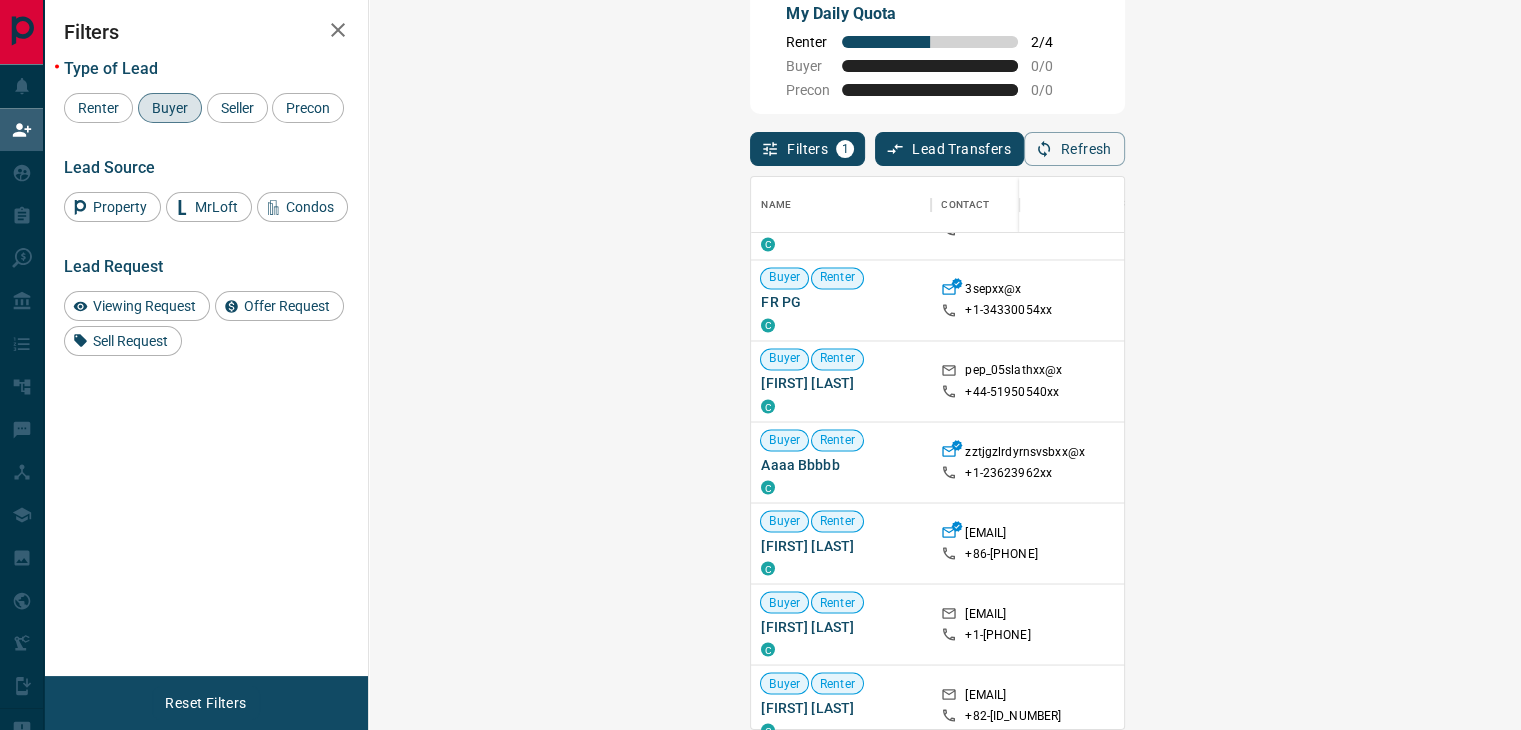 scroll, scrollTop: 1700, scrollLeft: 0, axis: vertical 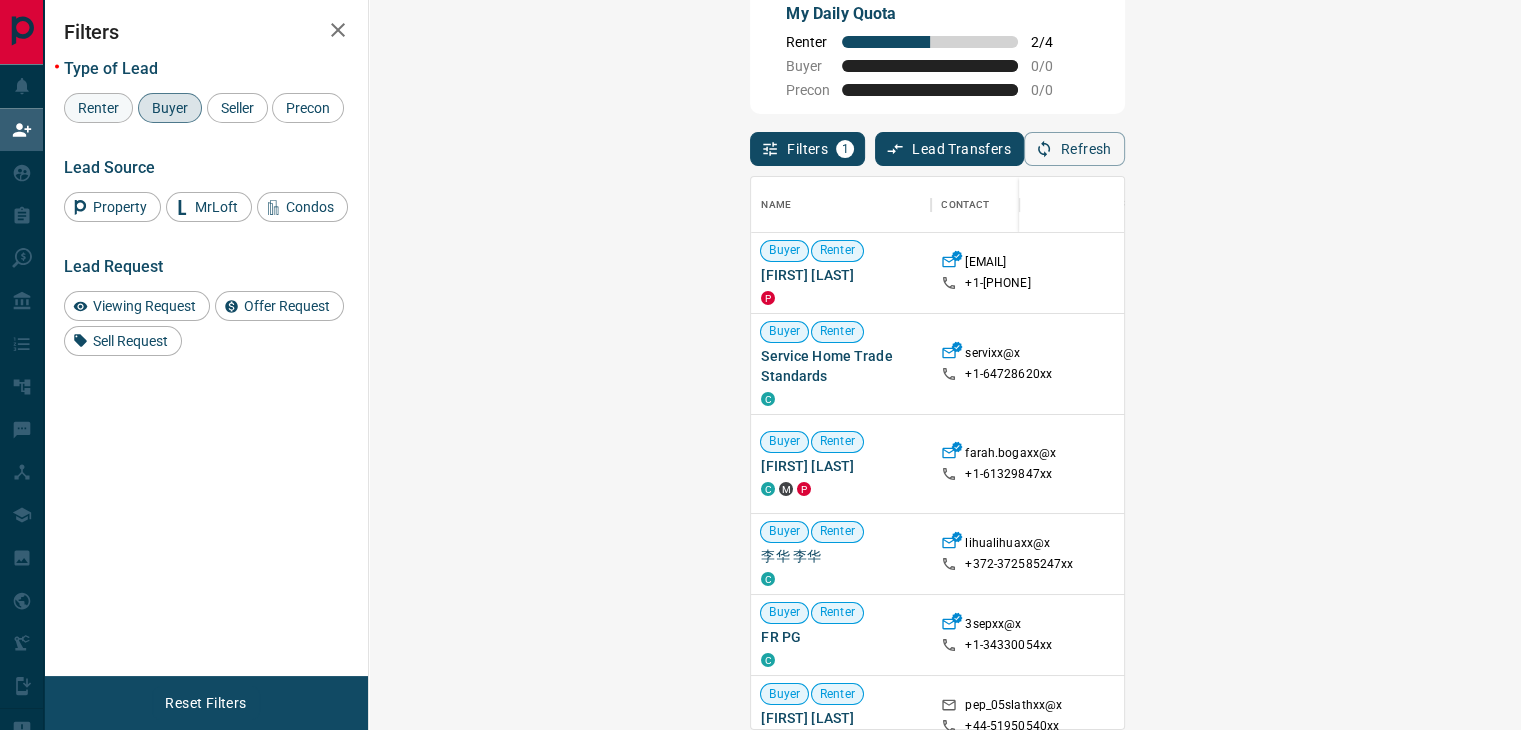 click on "Renter" at bounding box center (98, 108) 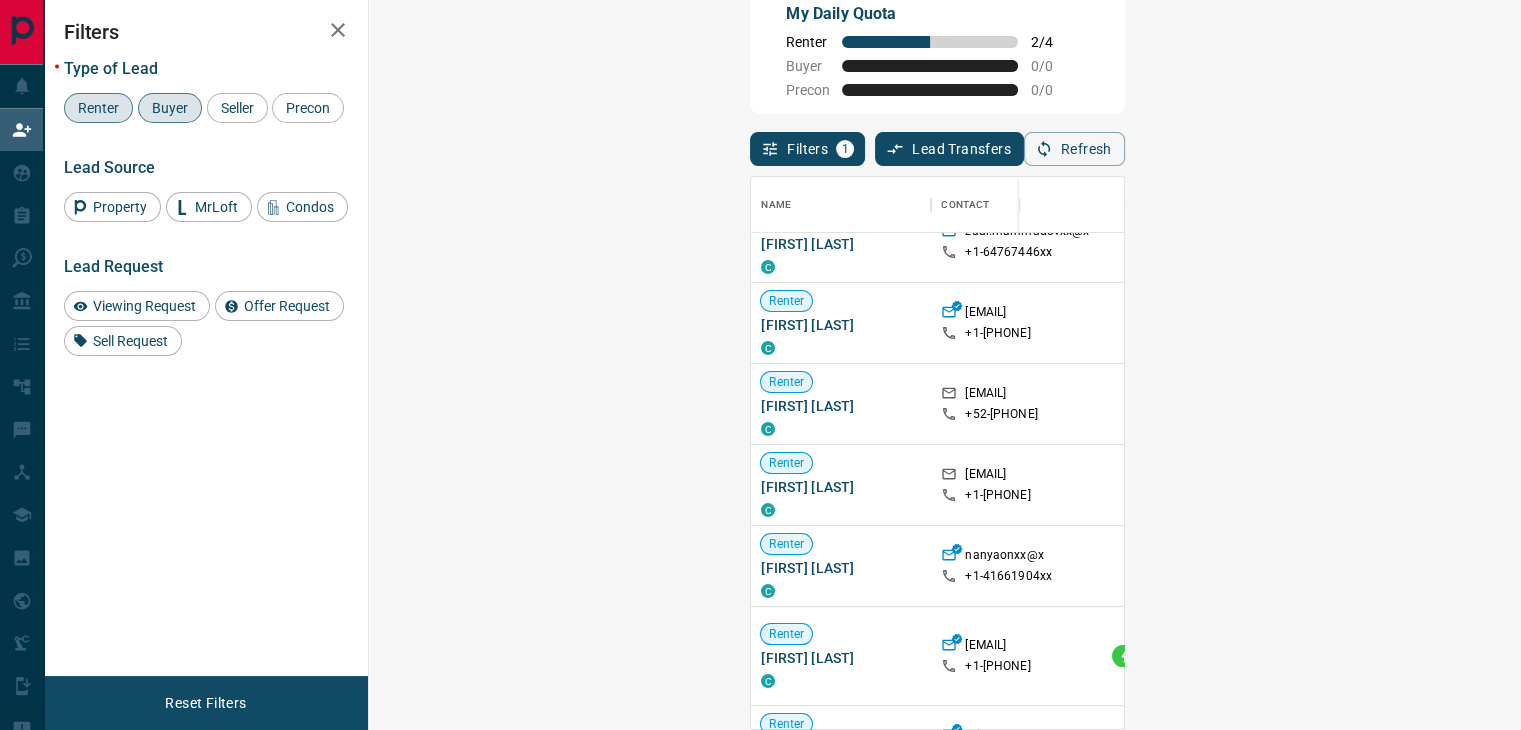 scroll, scrollTop: 366, scrollLeft: 0, axis: vertical 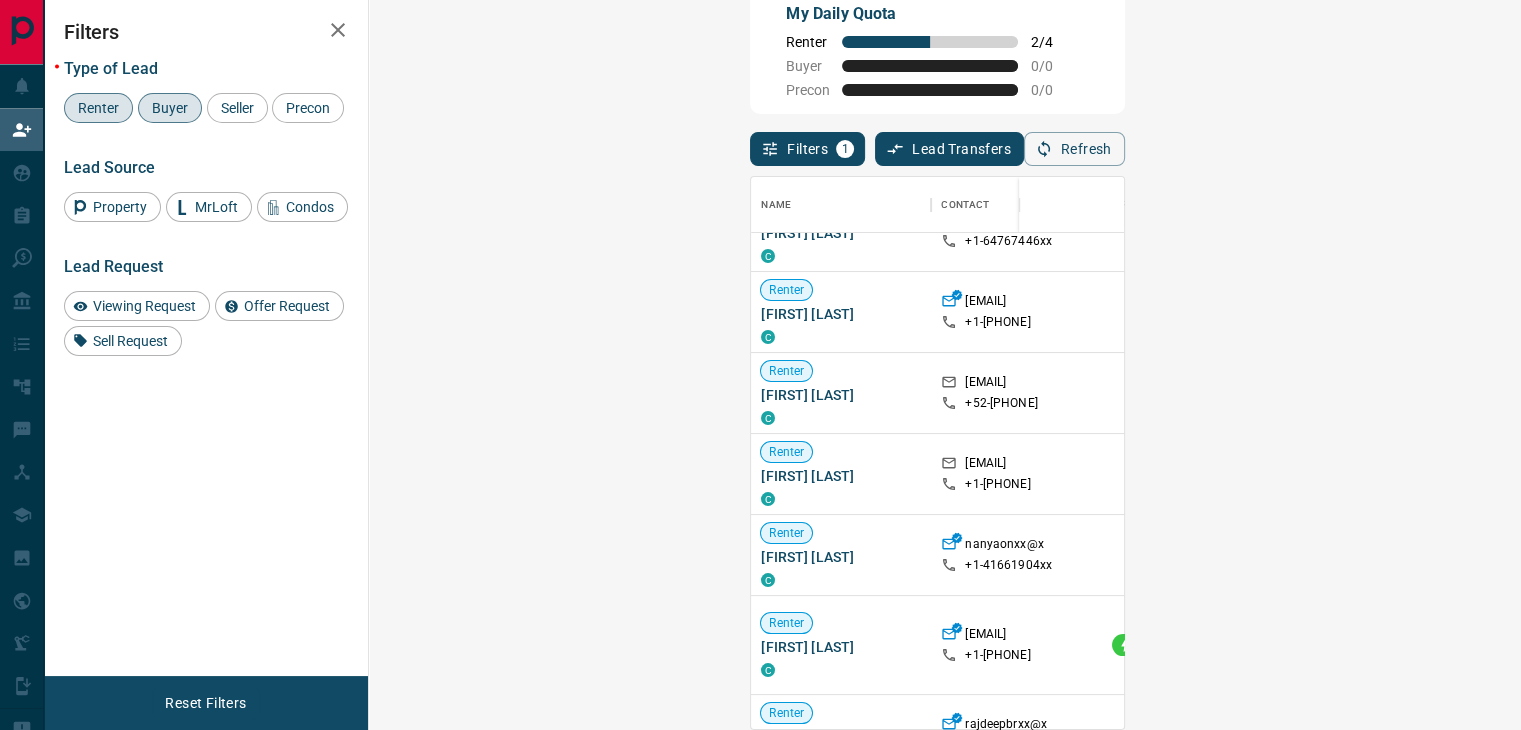 click on "Viewing Request   ( 1 )" at bounding box center [1578, 645] 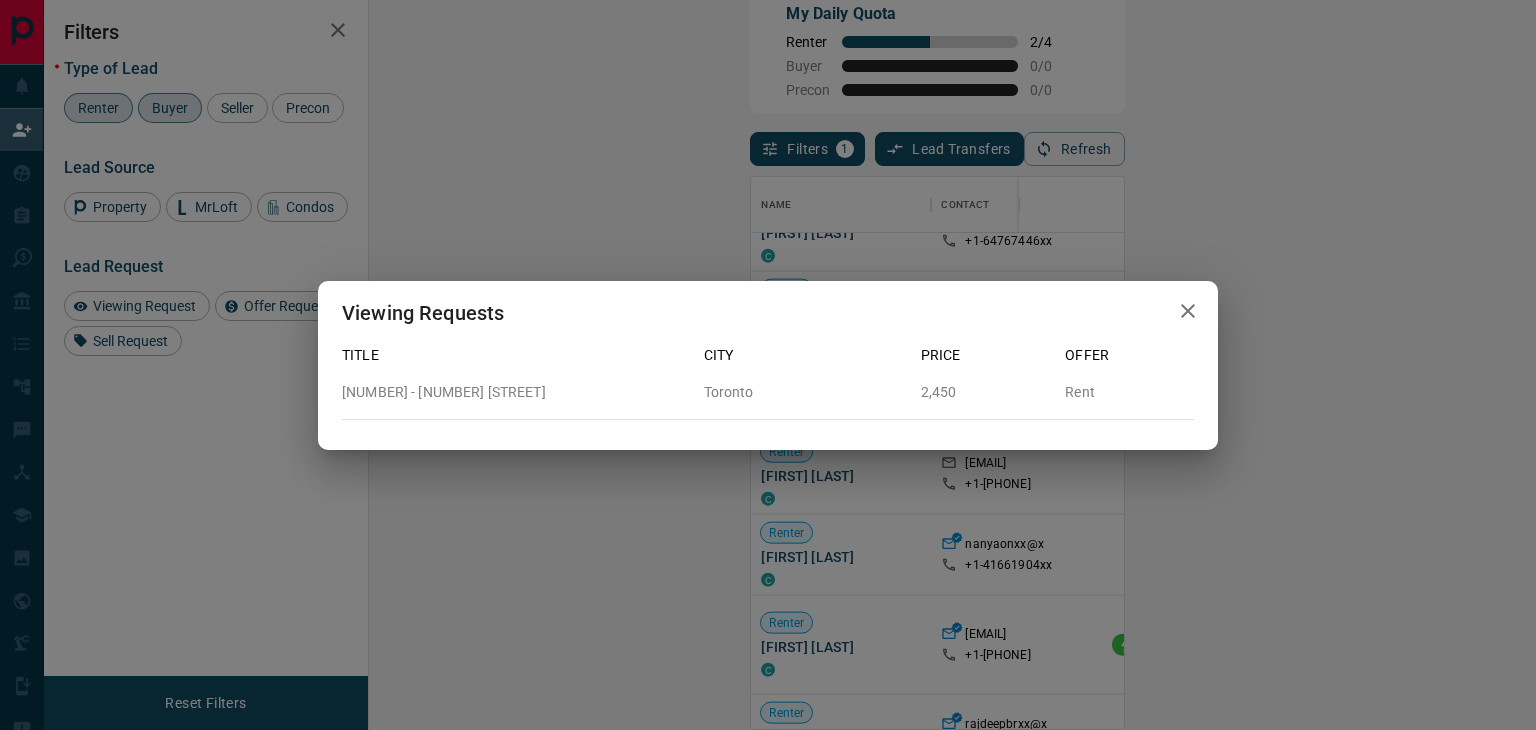 click 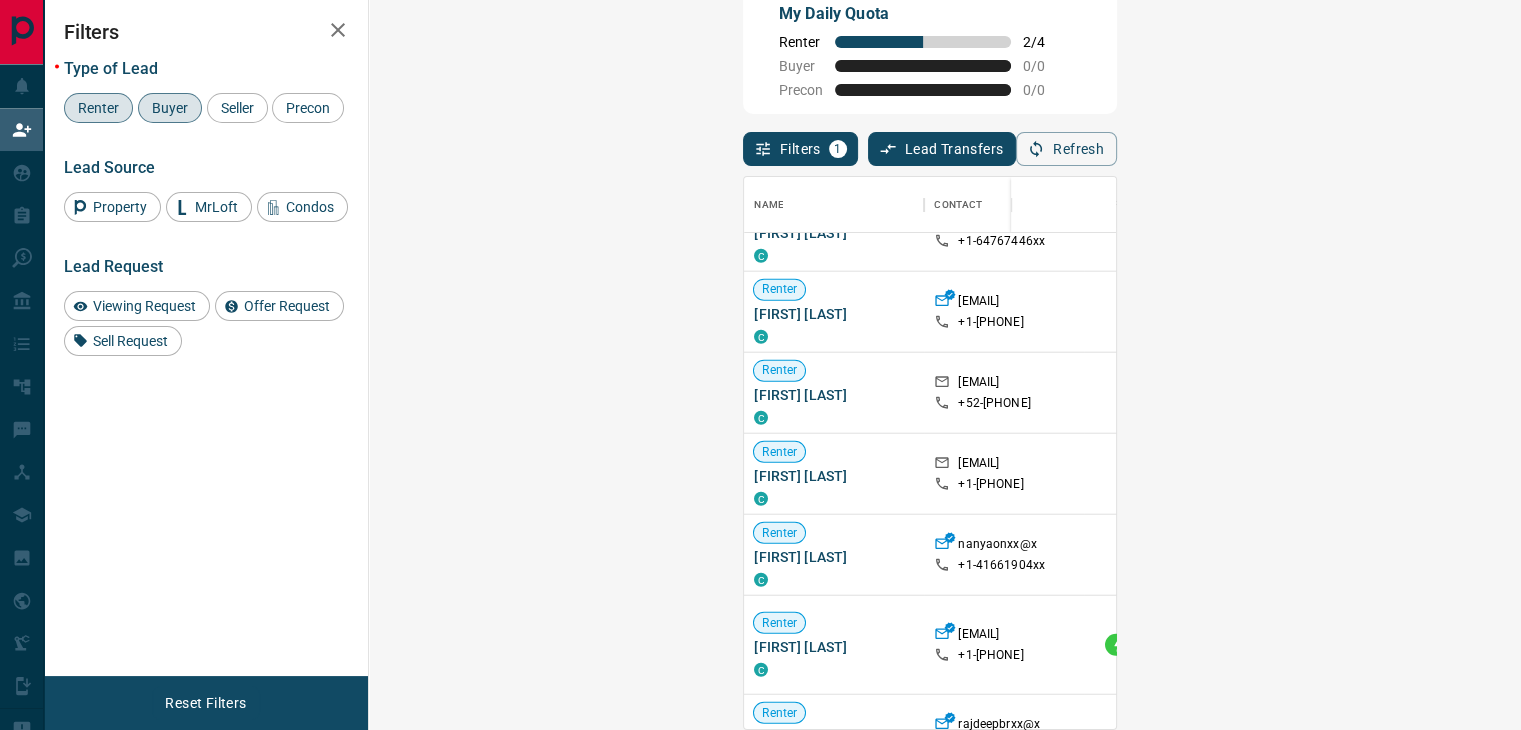 scroll, scrollTop: 16, scrollLeft: 16, axis: both 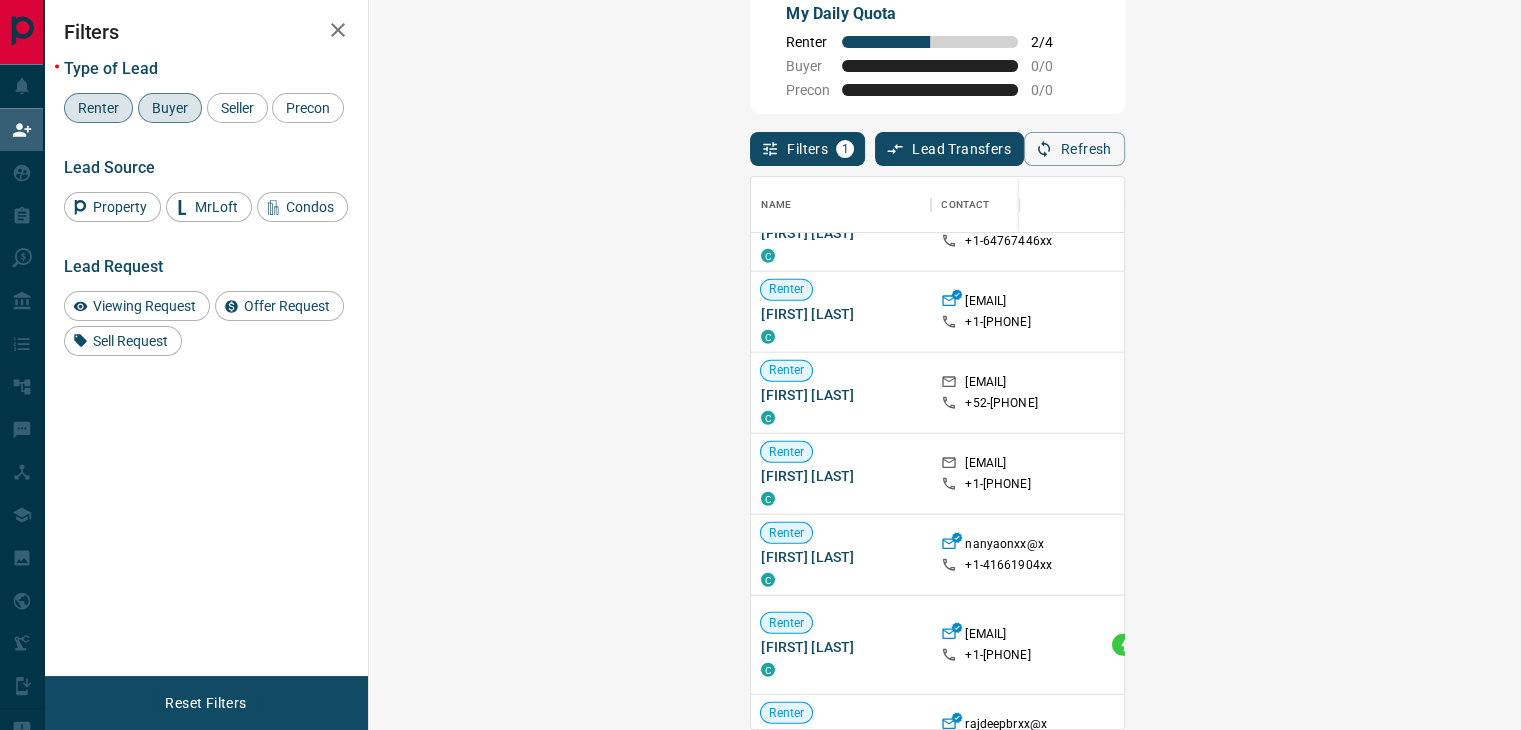 click on "Claim" at bounding box center (1815, 643) 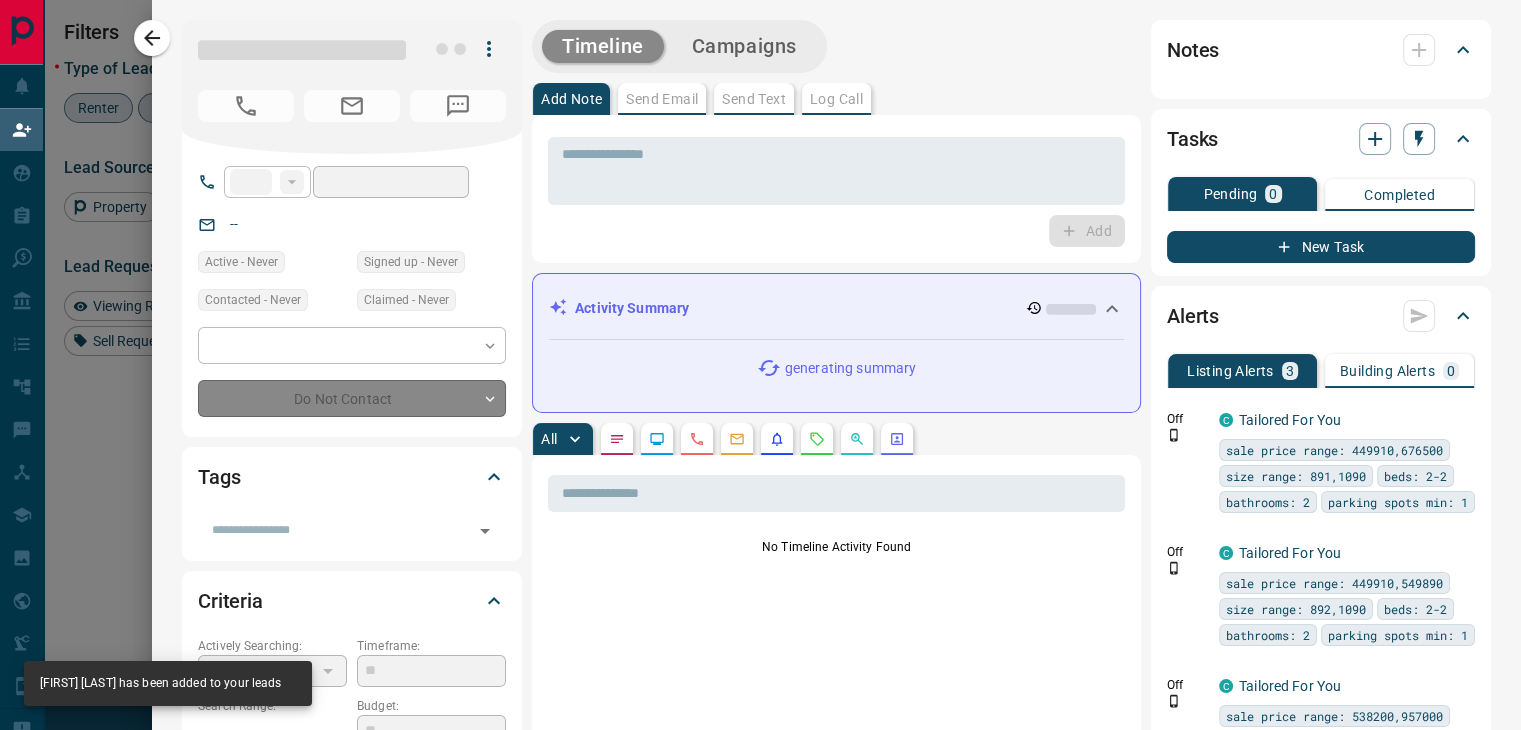 type on "**" 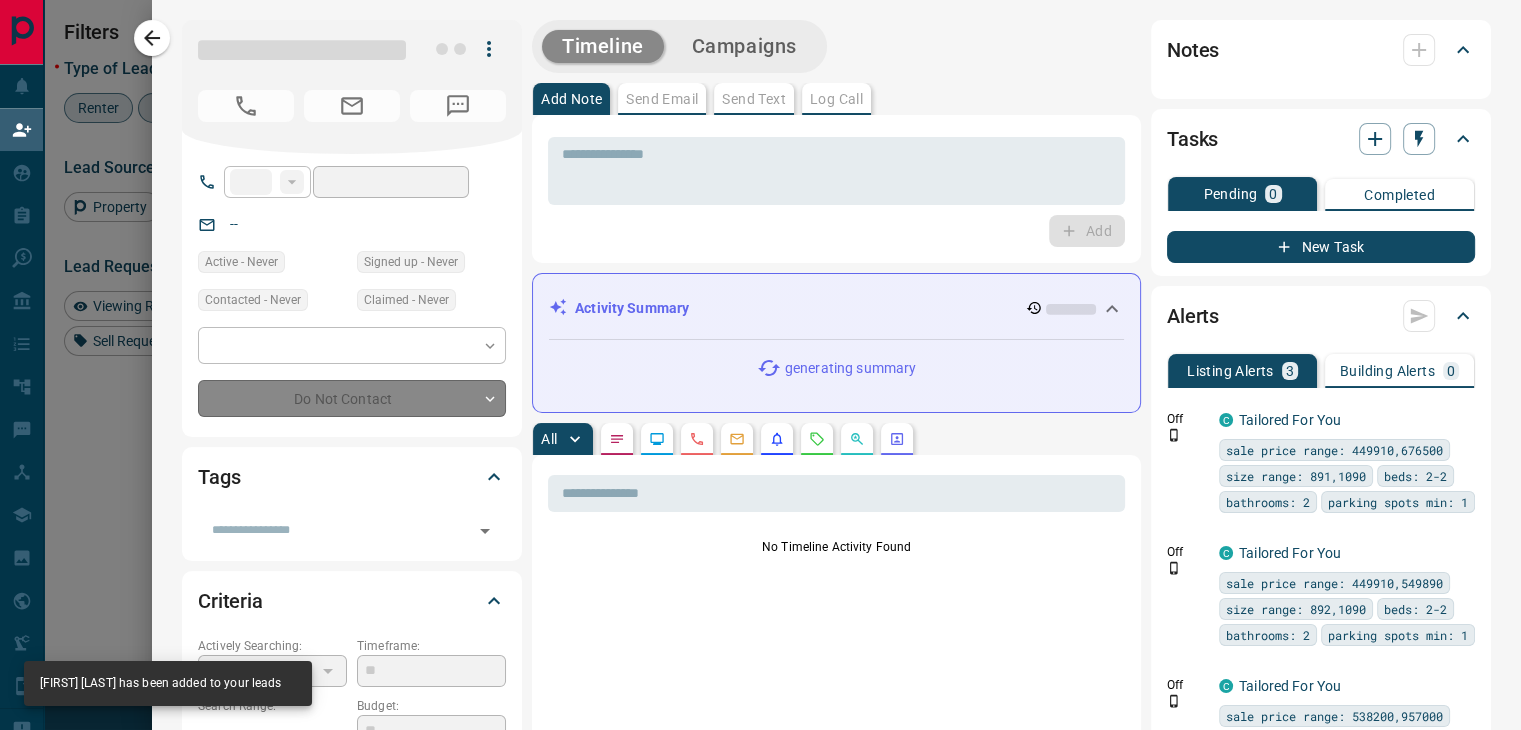 type on "**********" 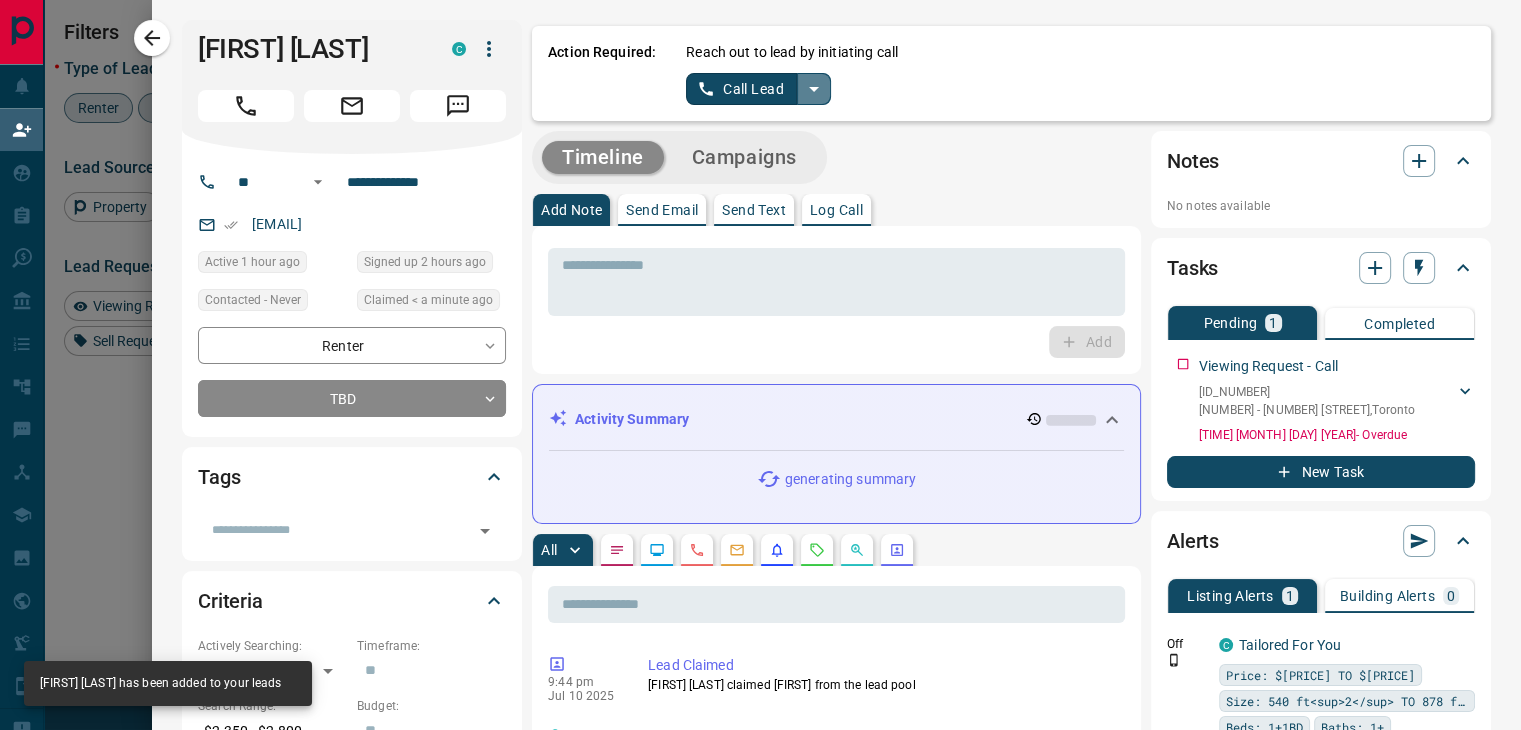 click 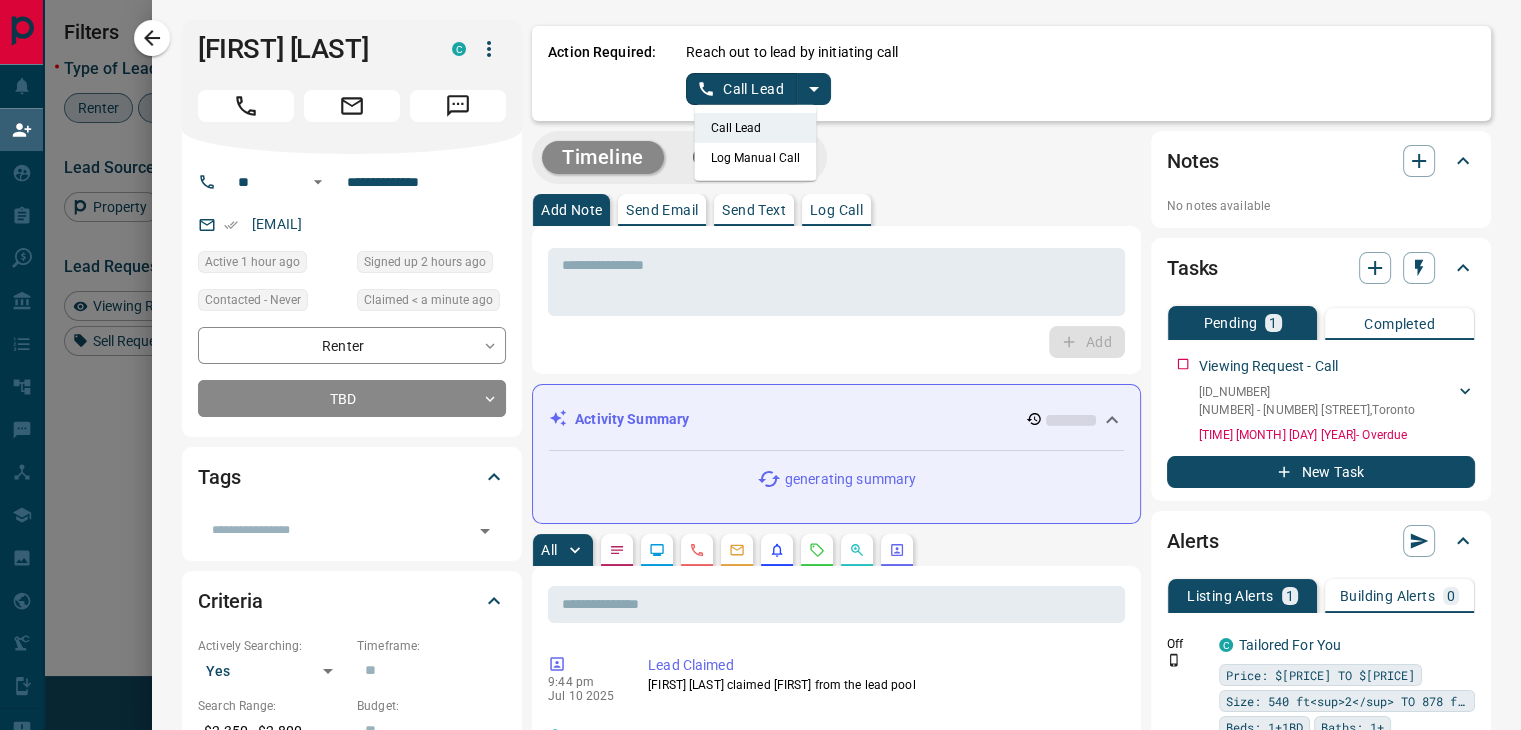 click on "Log Manual Call" at bounding box center [756, 158] 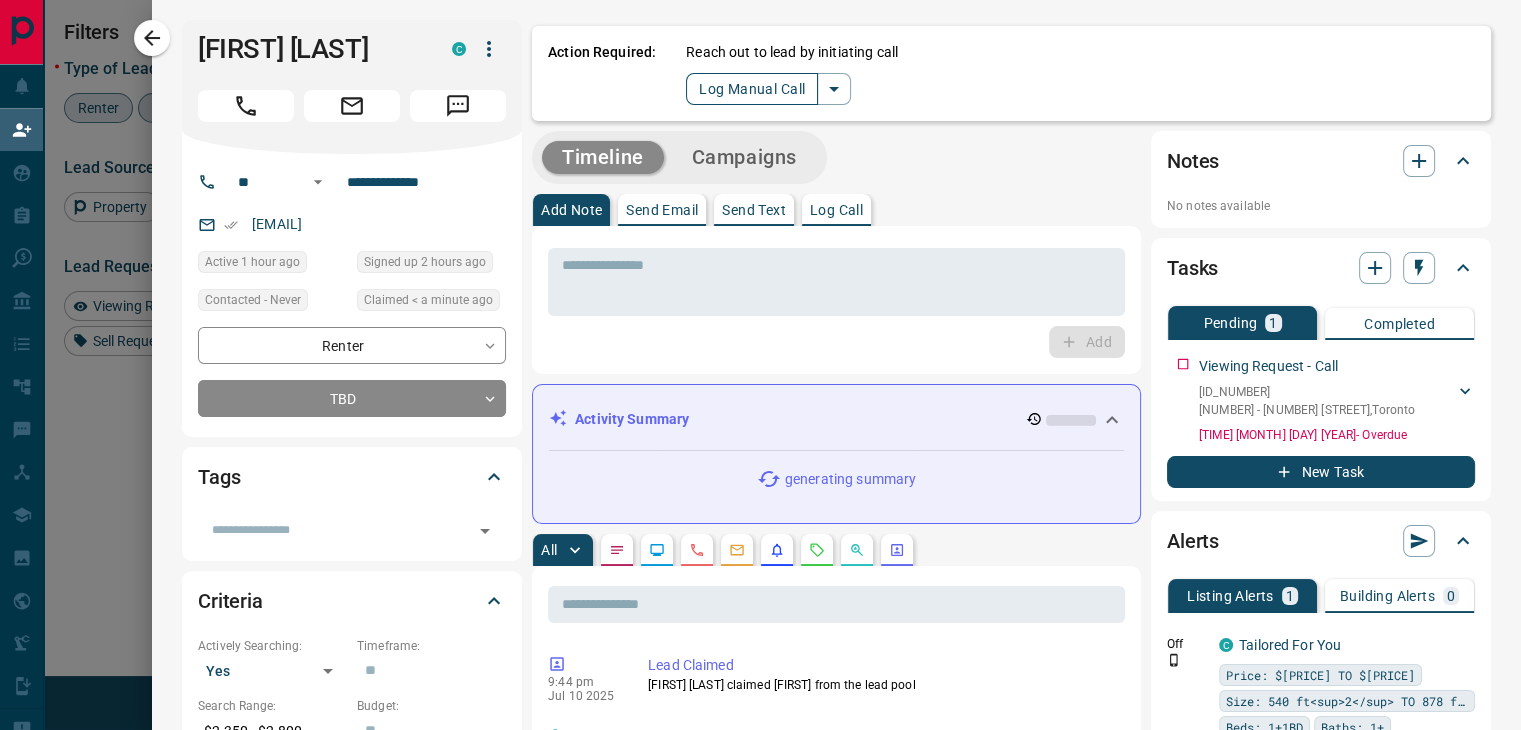 click on "Log Manual Call" at bounding box center [752, 89] 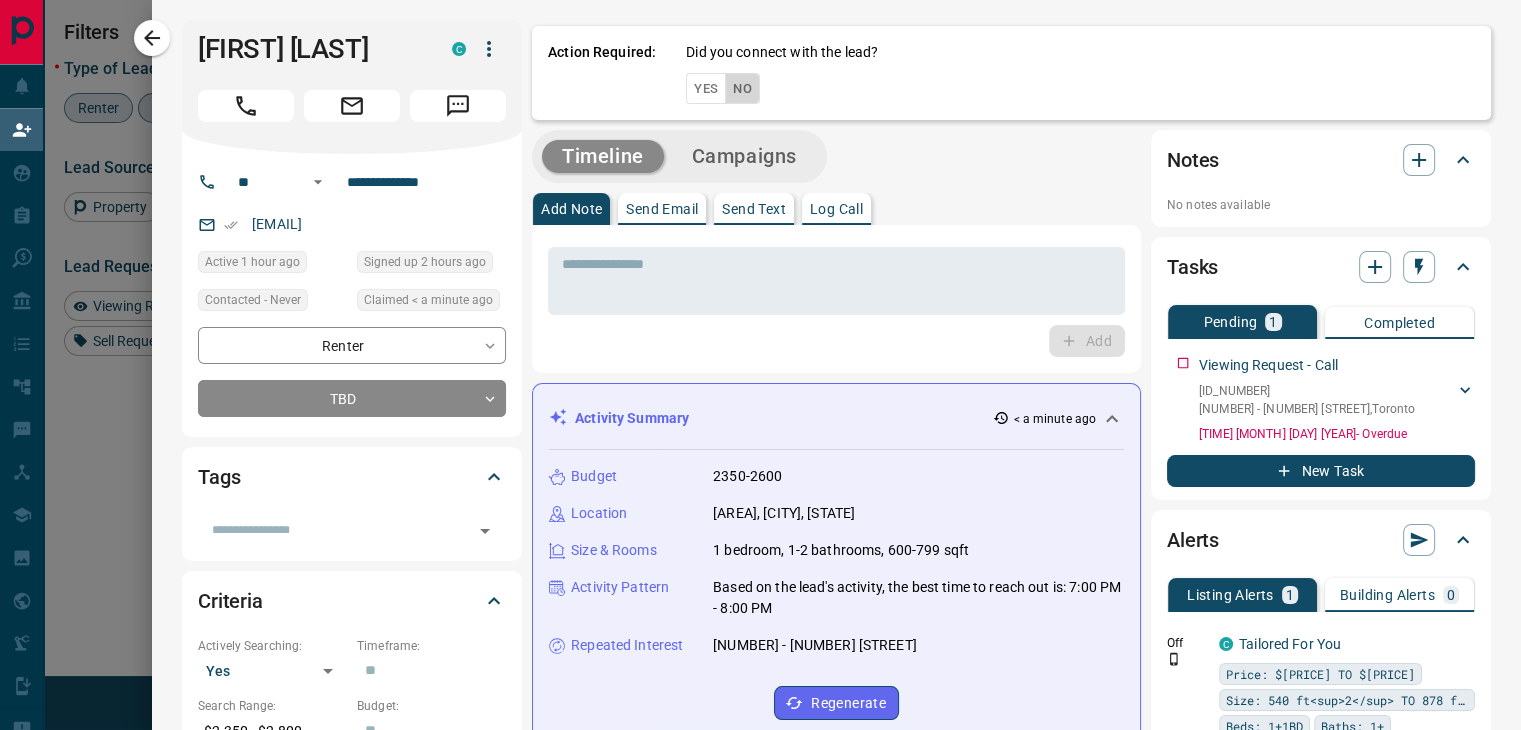 click on "No" at bounding box center (742, 88) 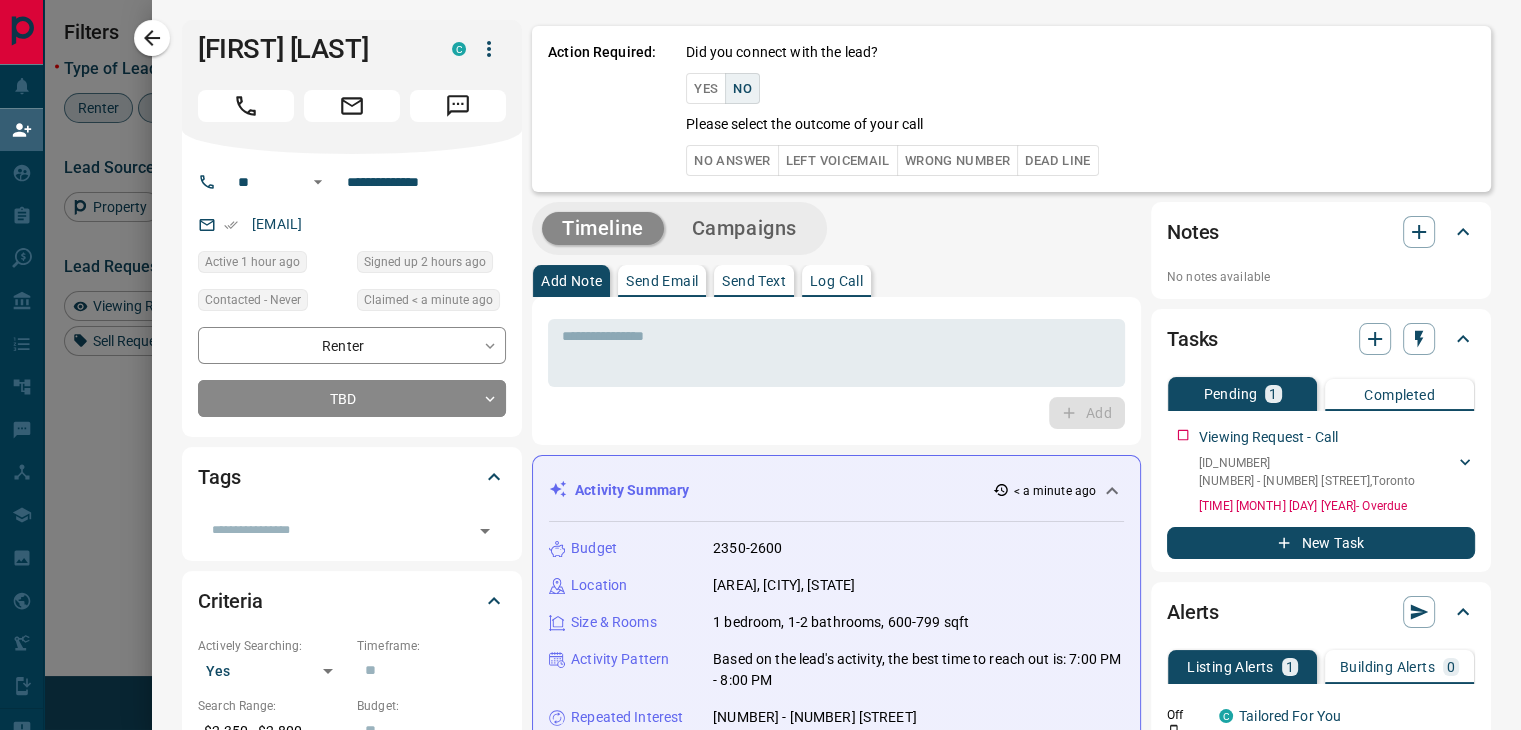 click on "No Answer" at bounding box center [732, 160] 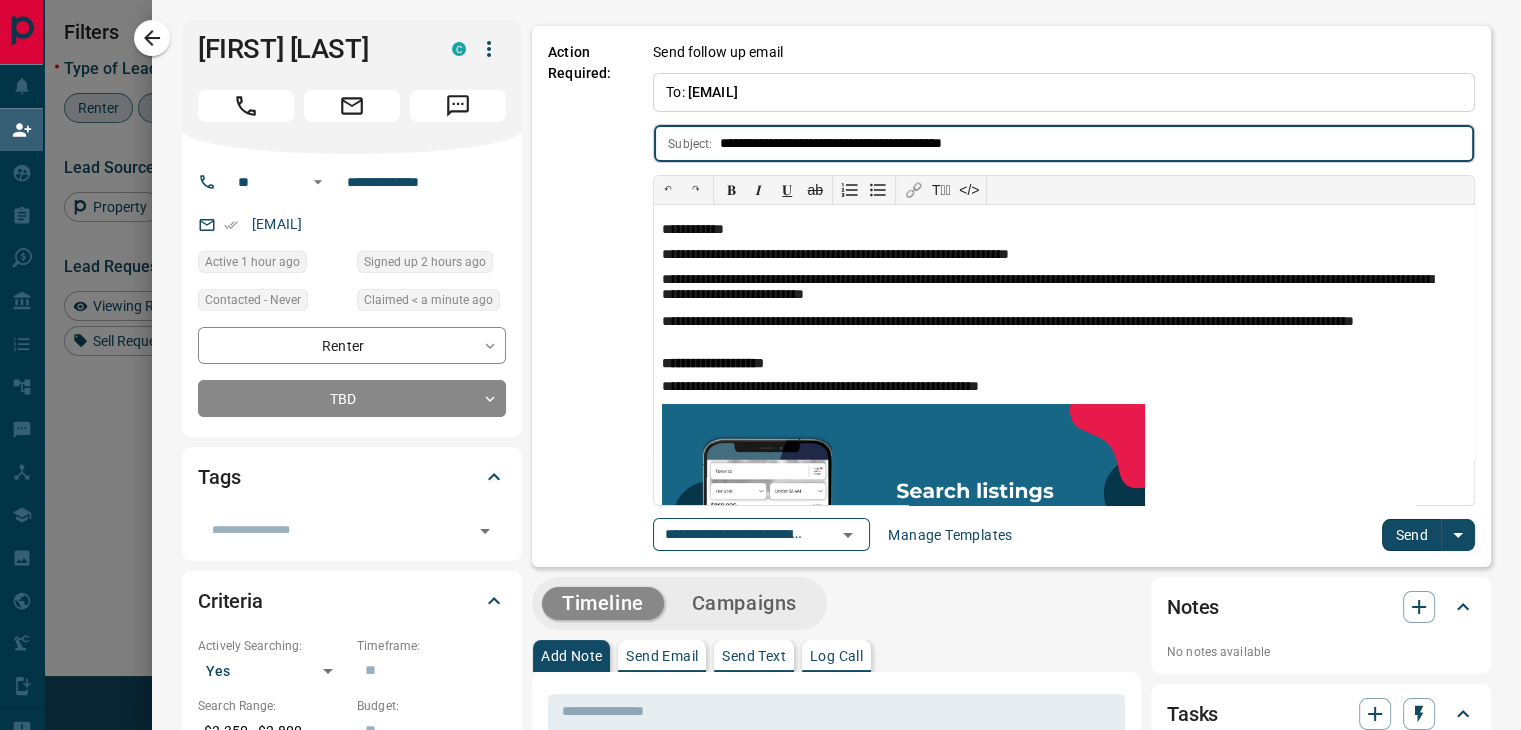 click on "Send" at bounding box center [1411, 535] 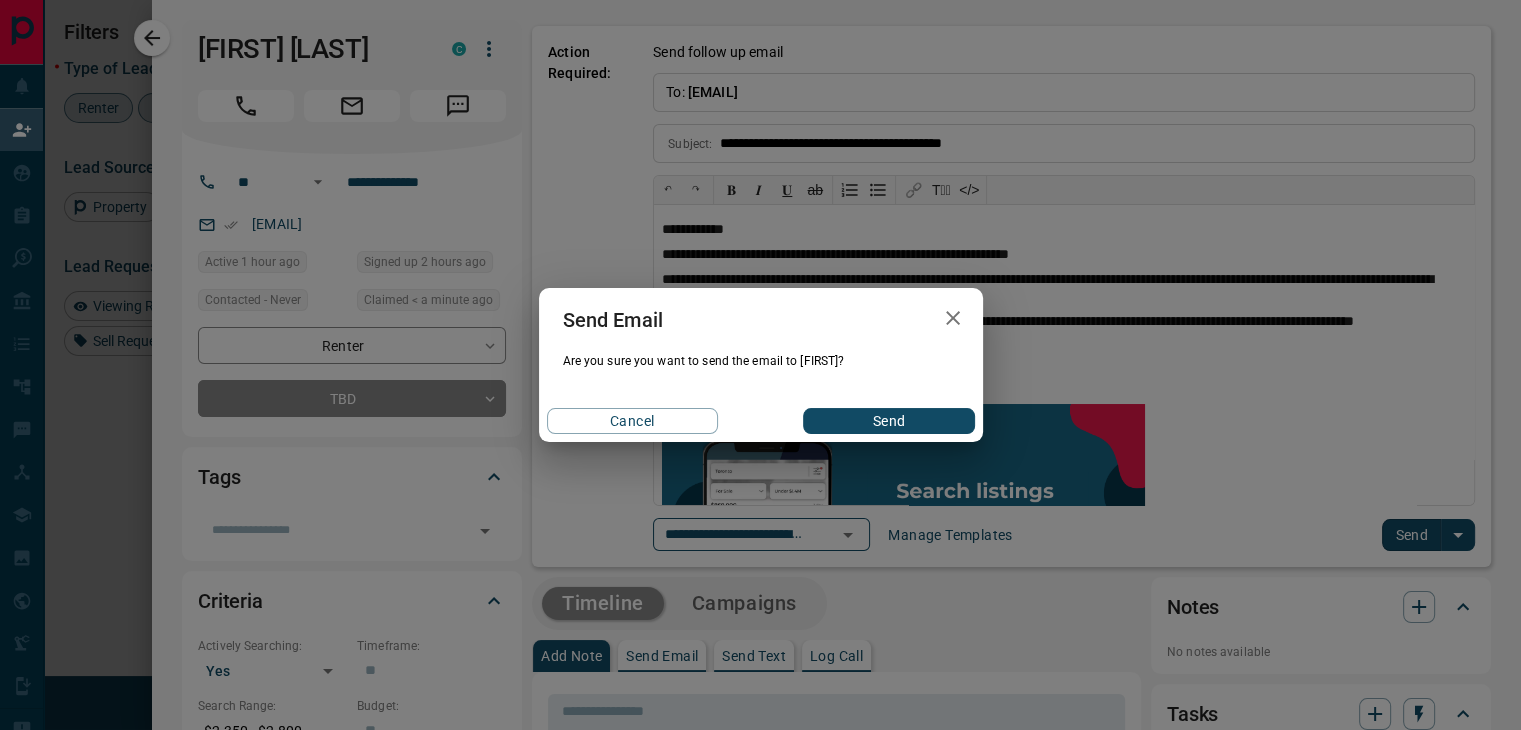 click on "Send" at bounding box center [888, 421] 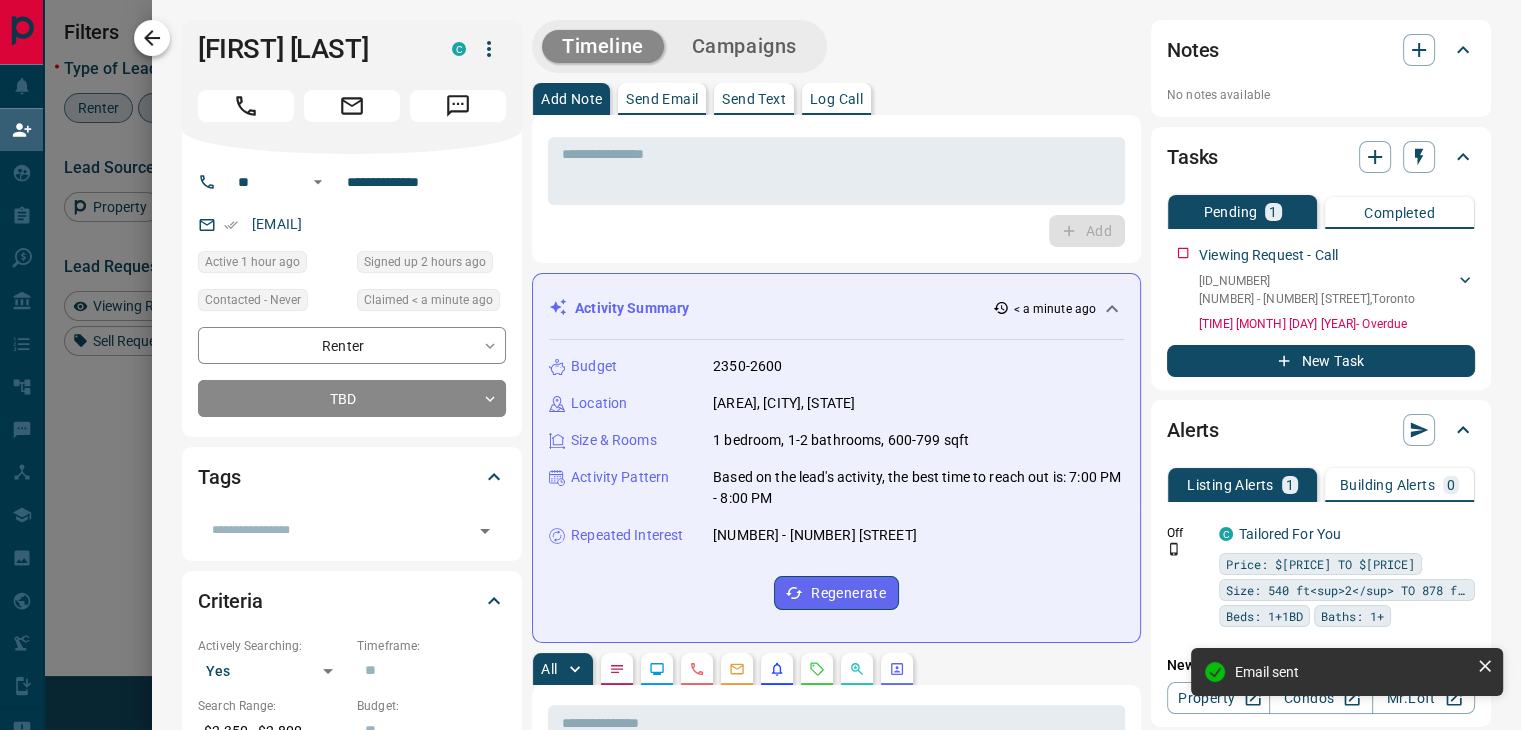 click 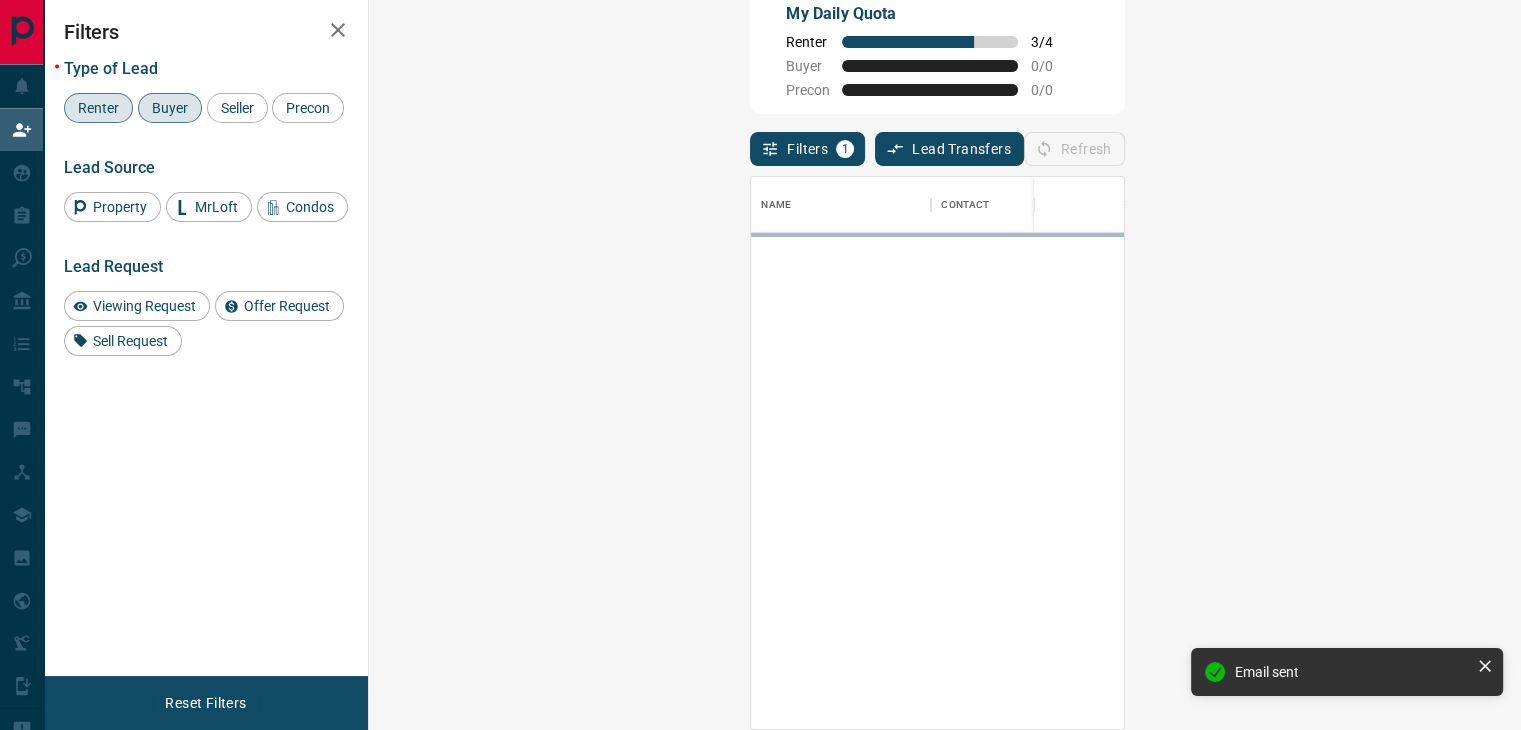 scroll, scrollTop: 16, scrollLeft: 16, axis: both 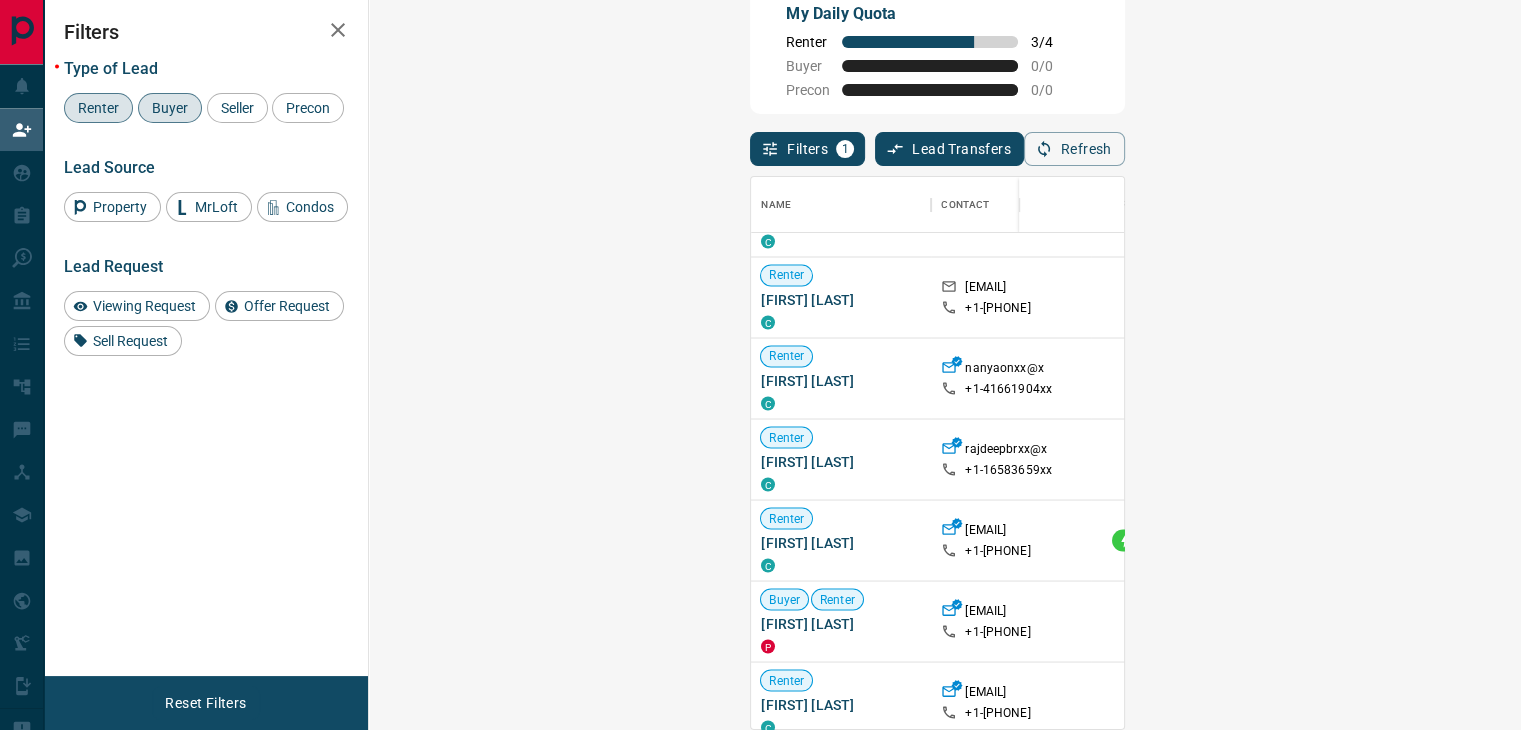 click on "Claim" at bounding box center (1815, 539) 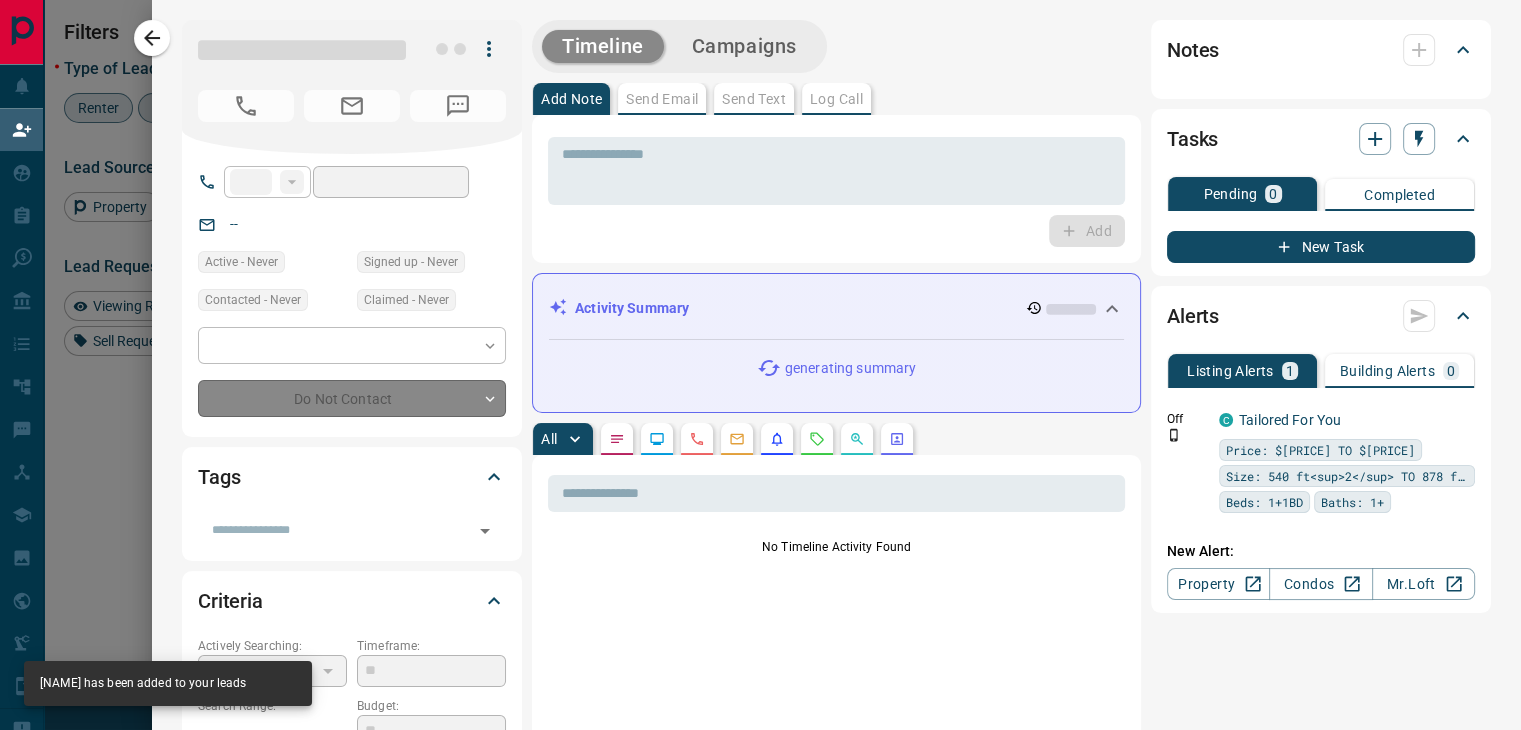 type on "**" 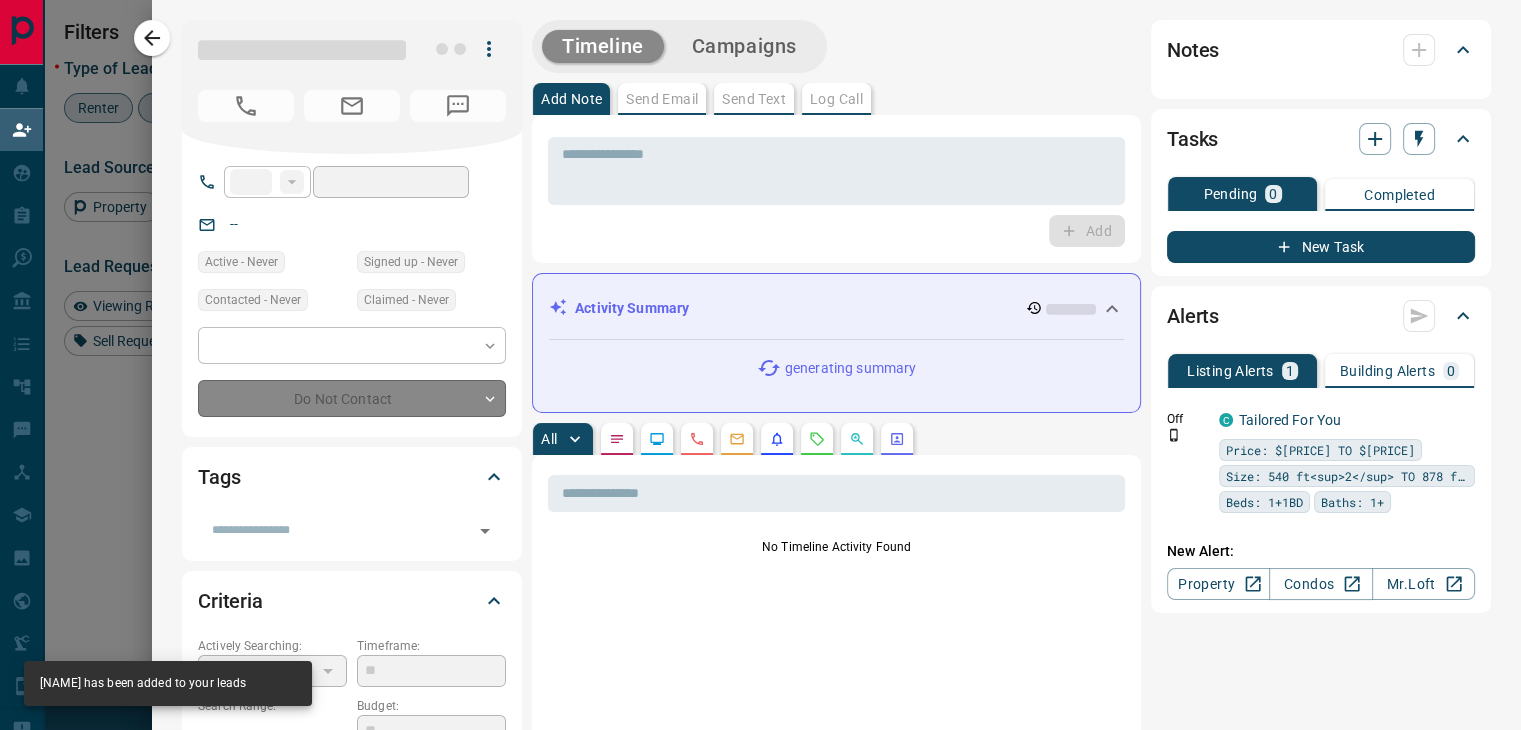 type on "**********" 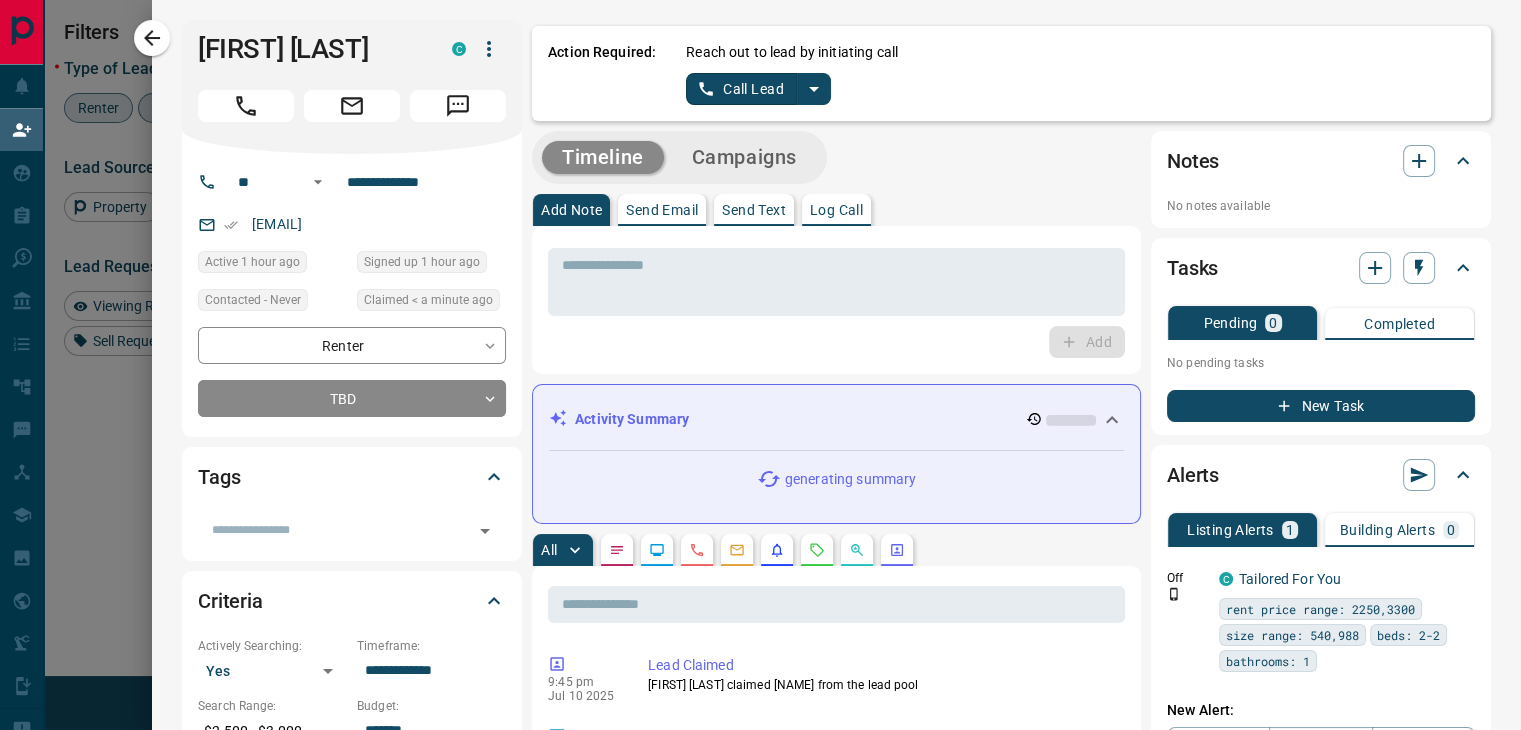 click 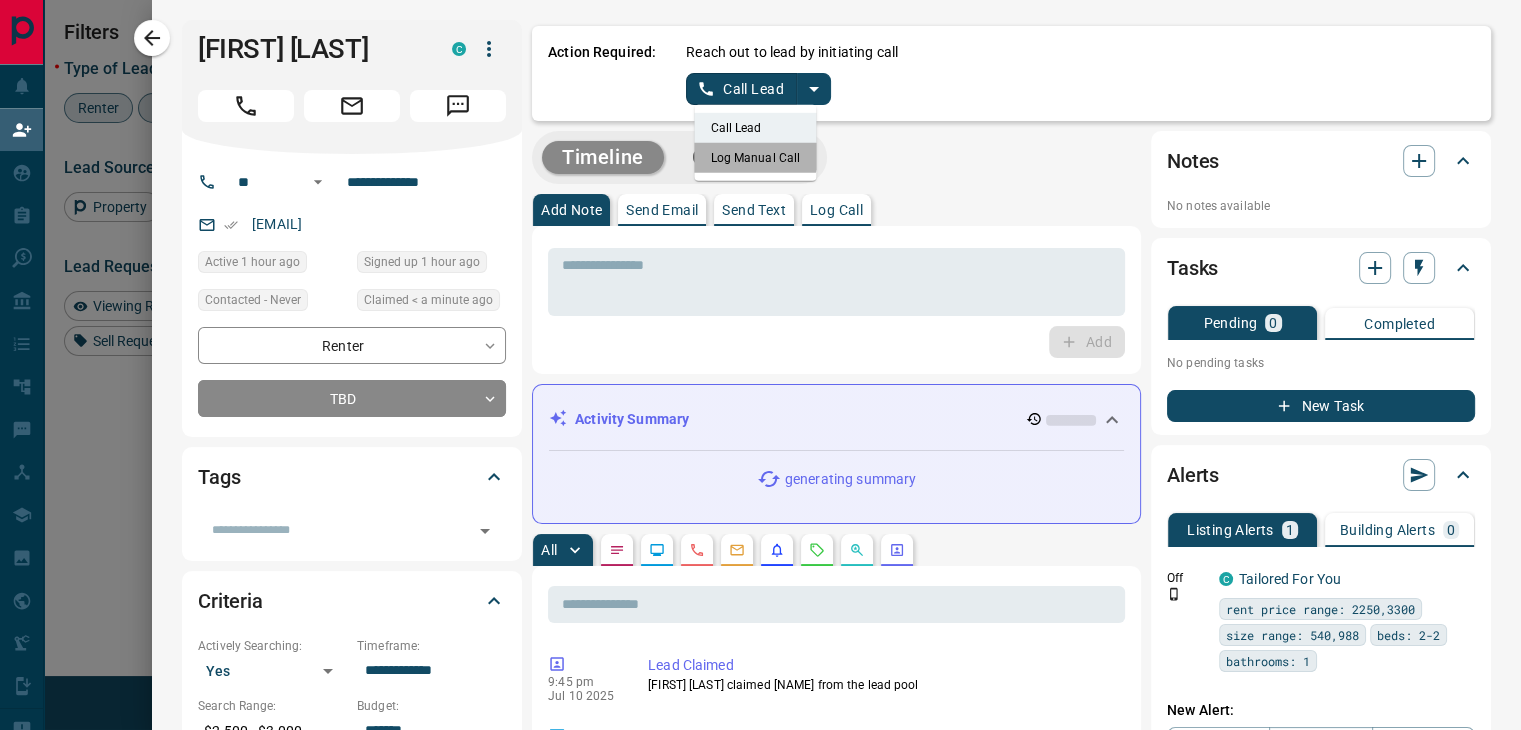 click on "Log Manual Call" at bounding box center [756, 158] 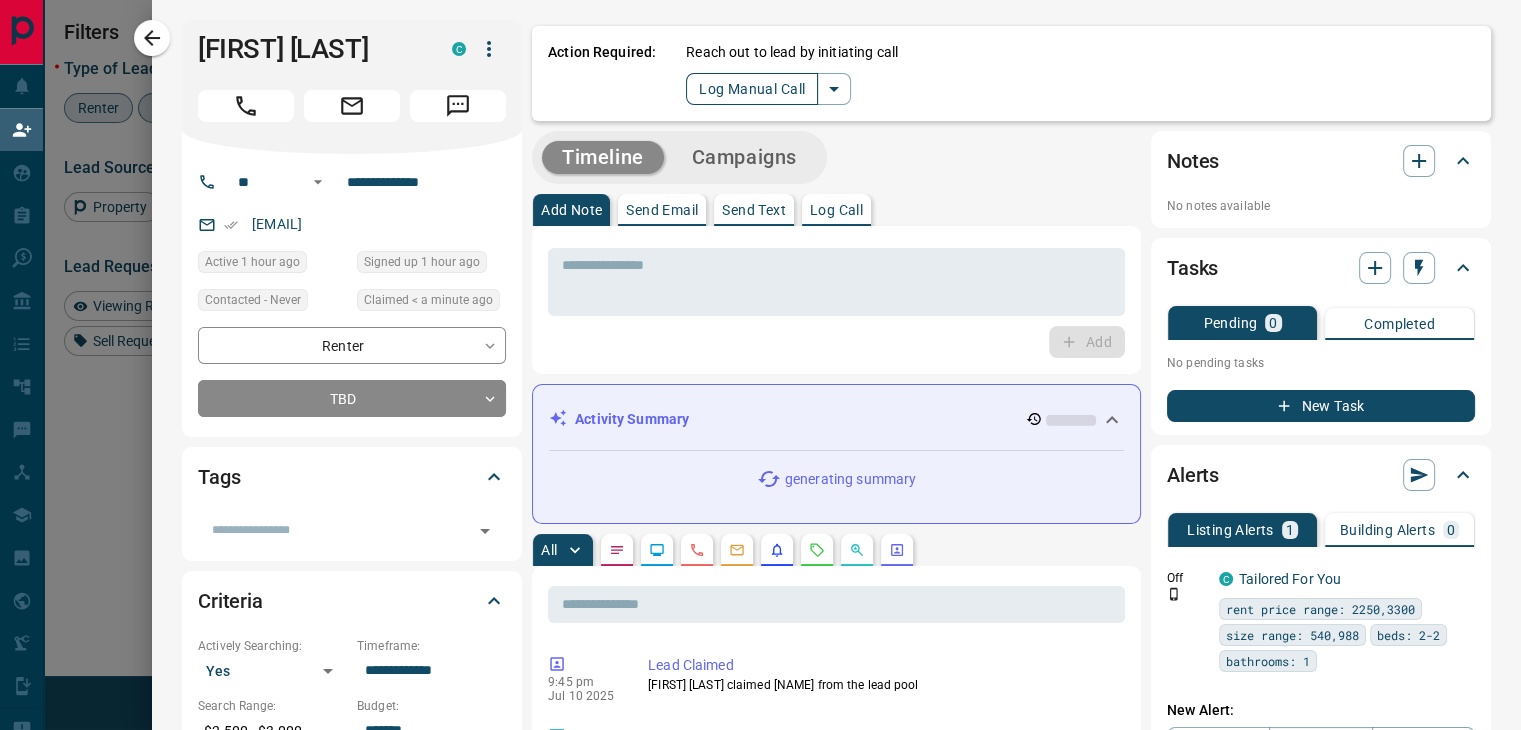 click on "Log Manual Call" at bounding box center [752, 89] 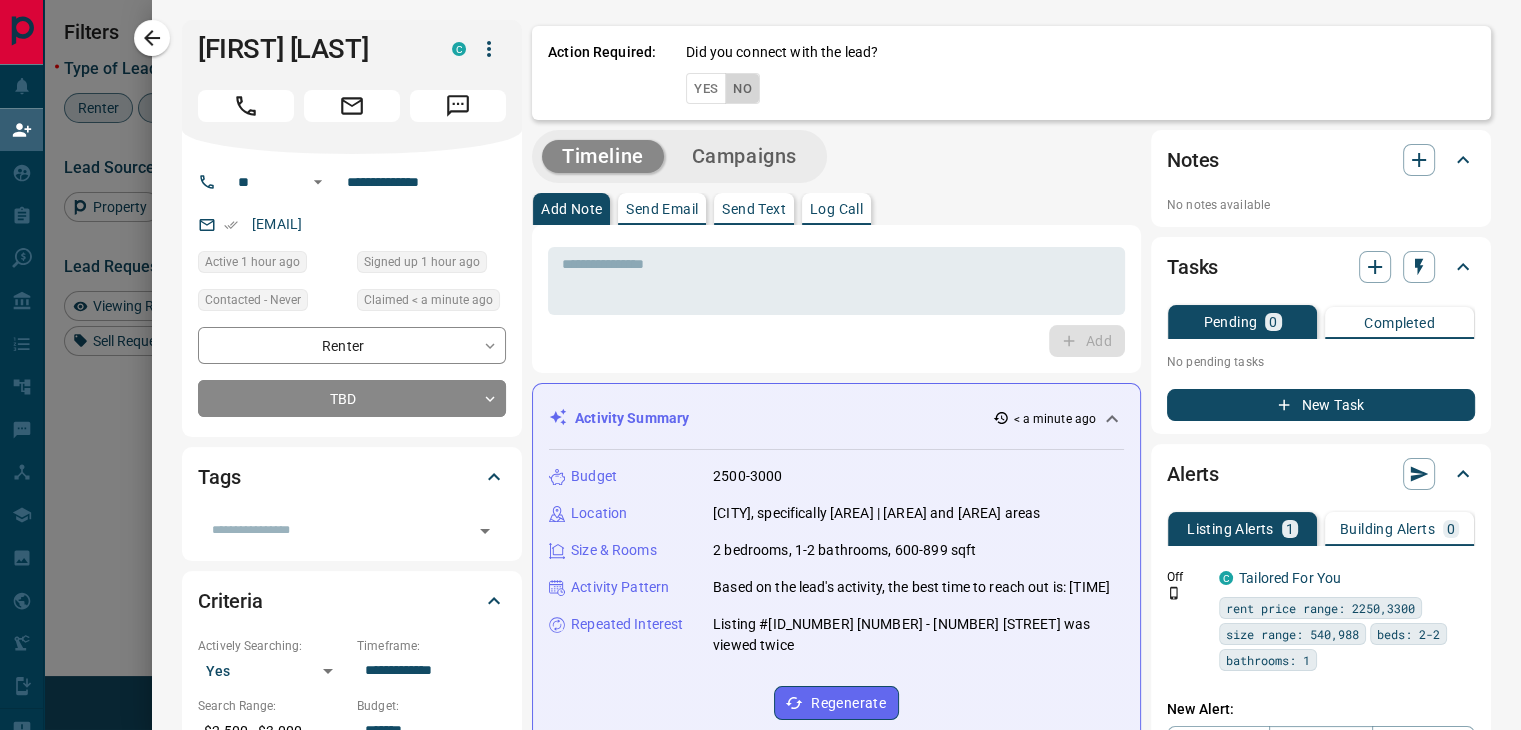 click on "No" at bounding box center [742, 88] 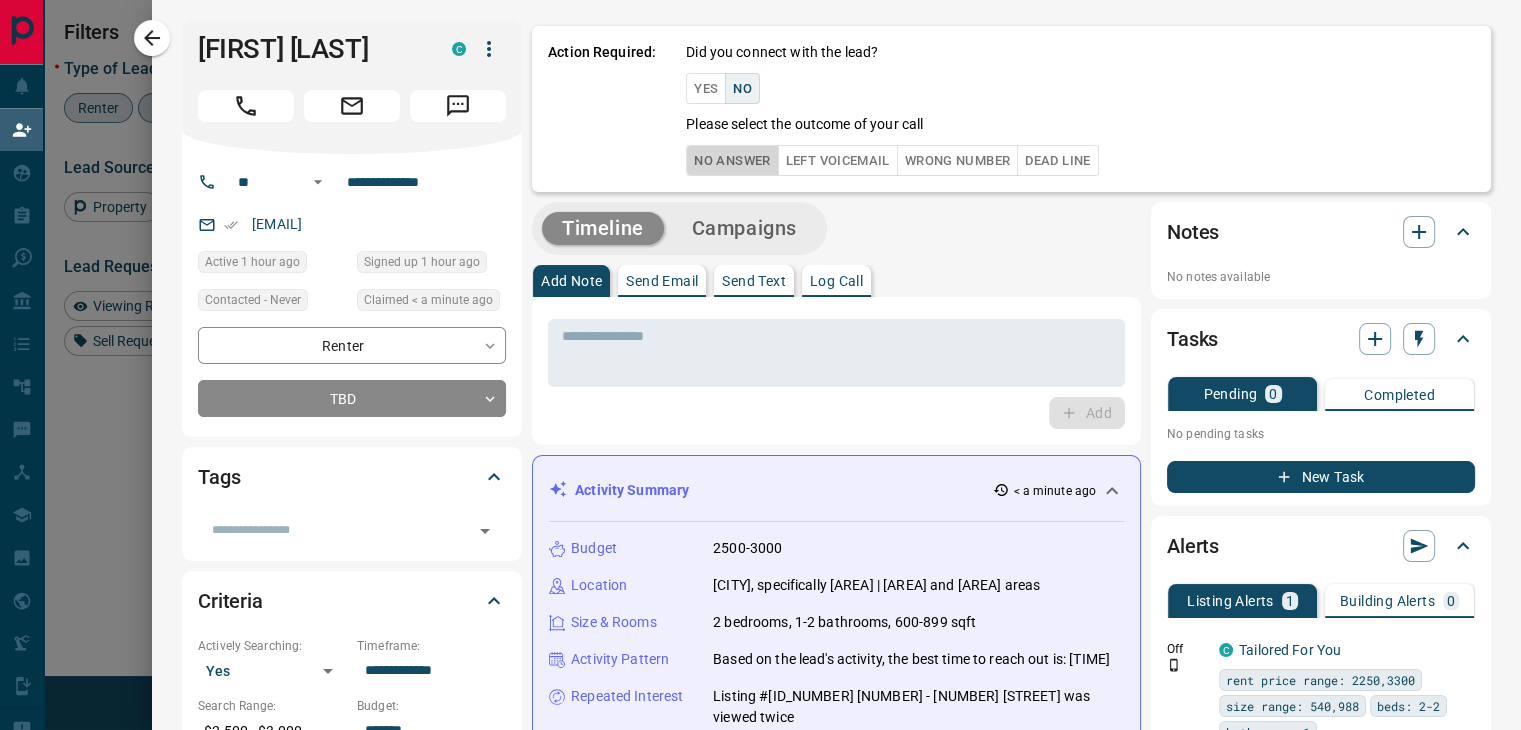 click on "No Answer" at bounding box center (732, 160) 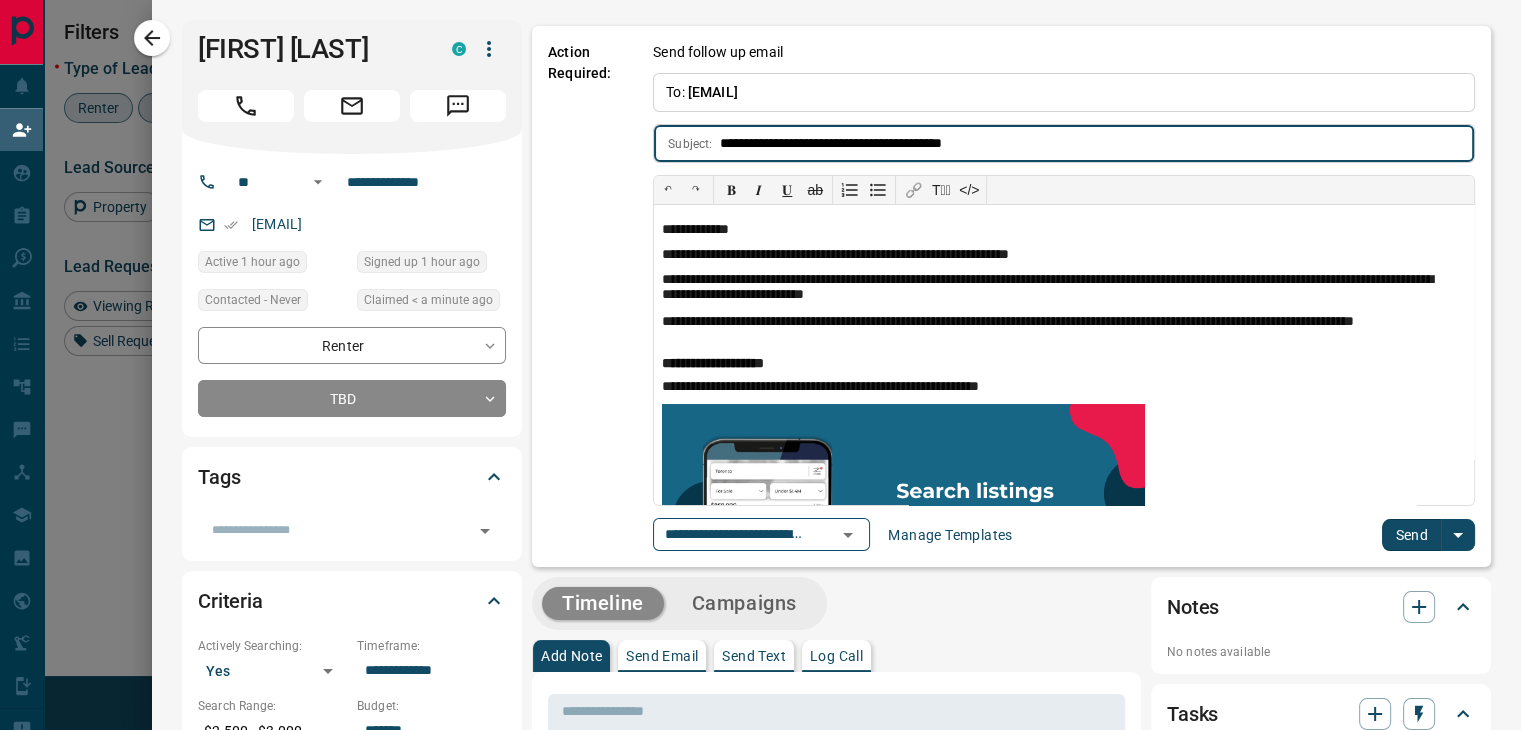 click on "Send" at bounding box center (1411, 535) 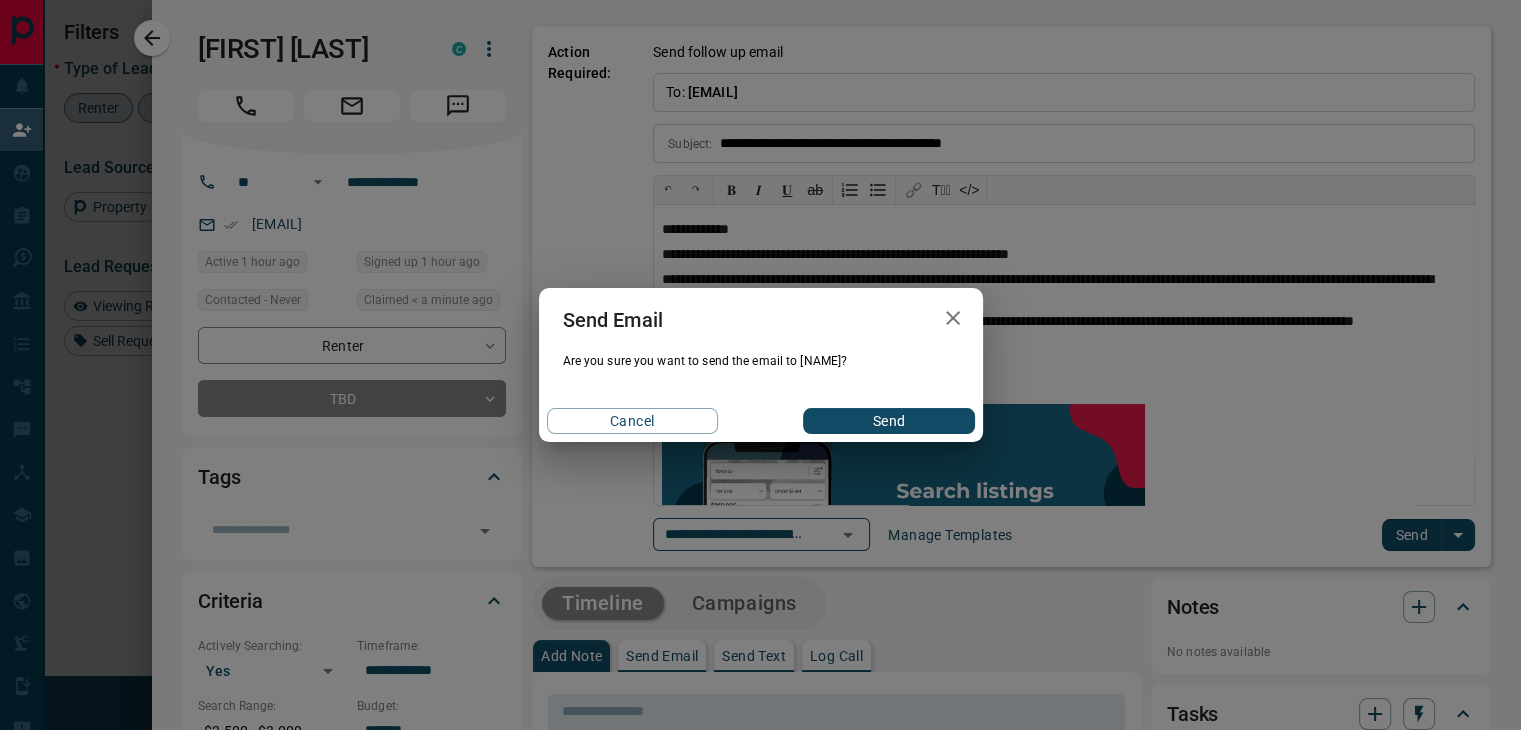 click on "Send" at bounding box center (888, 421) 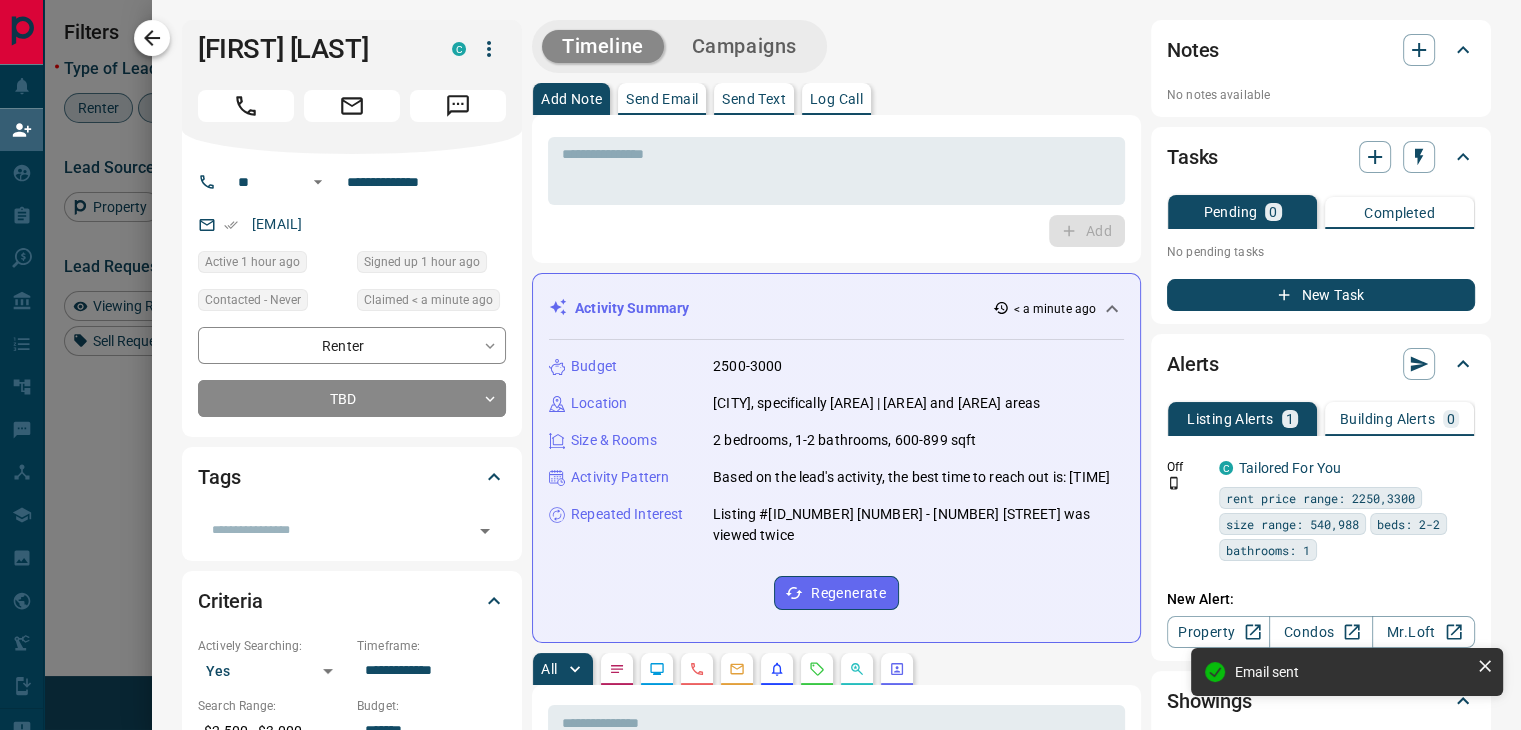 click 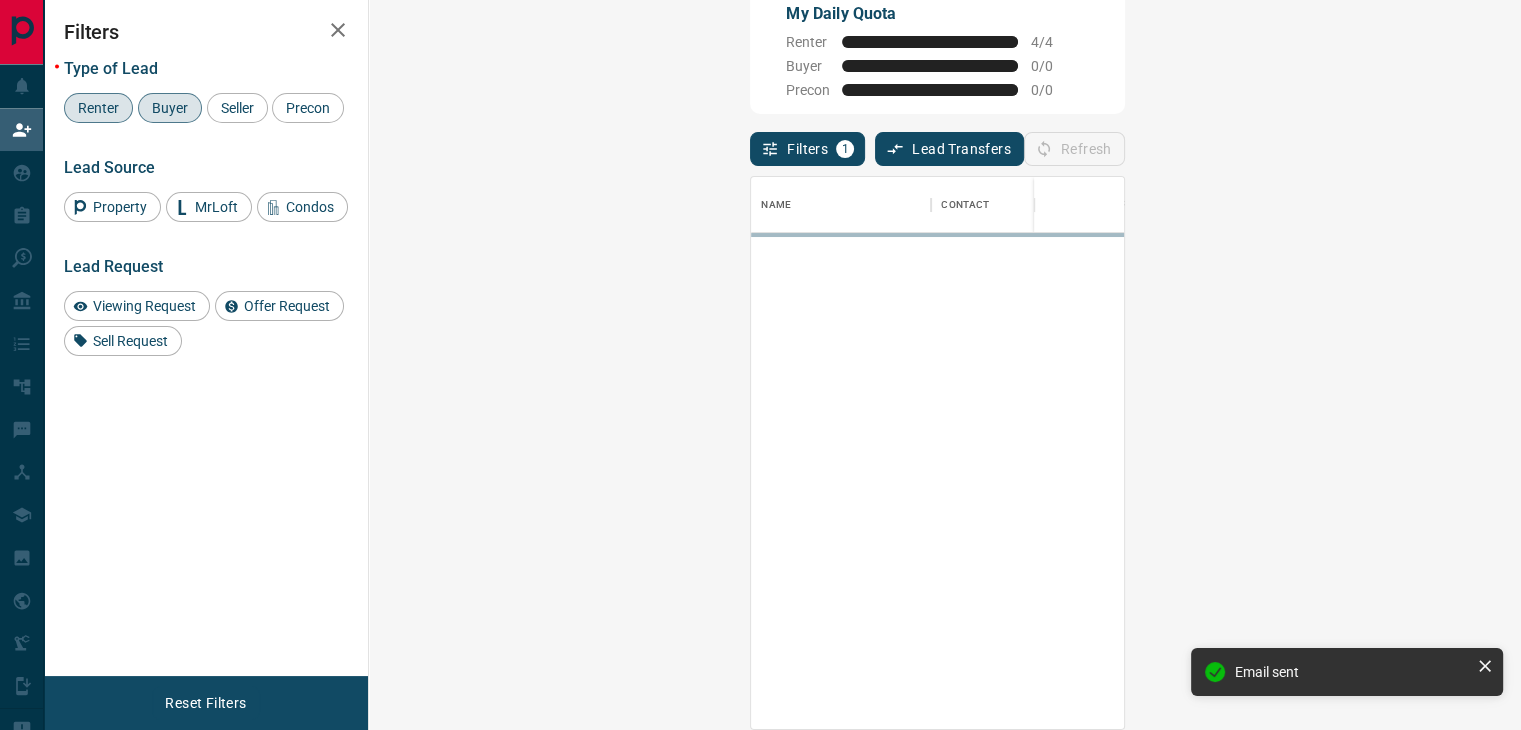 scroll, scrollTop: 16, scrollLeft: 16, axis: both 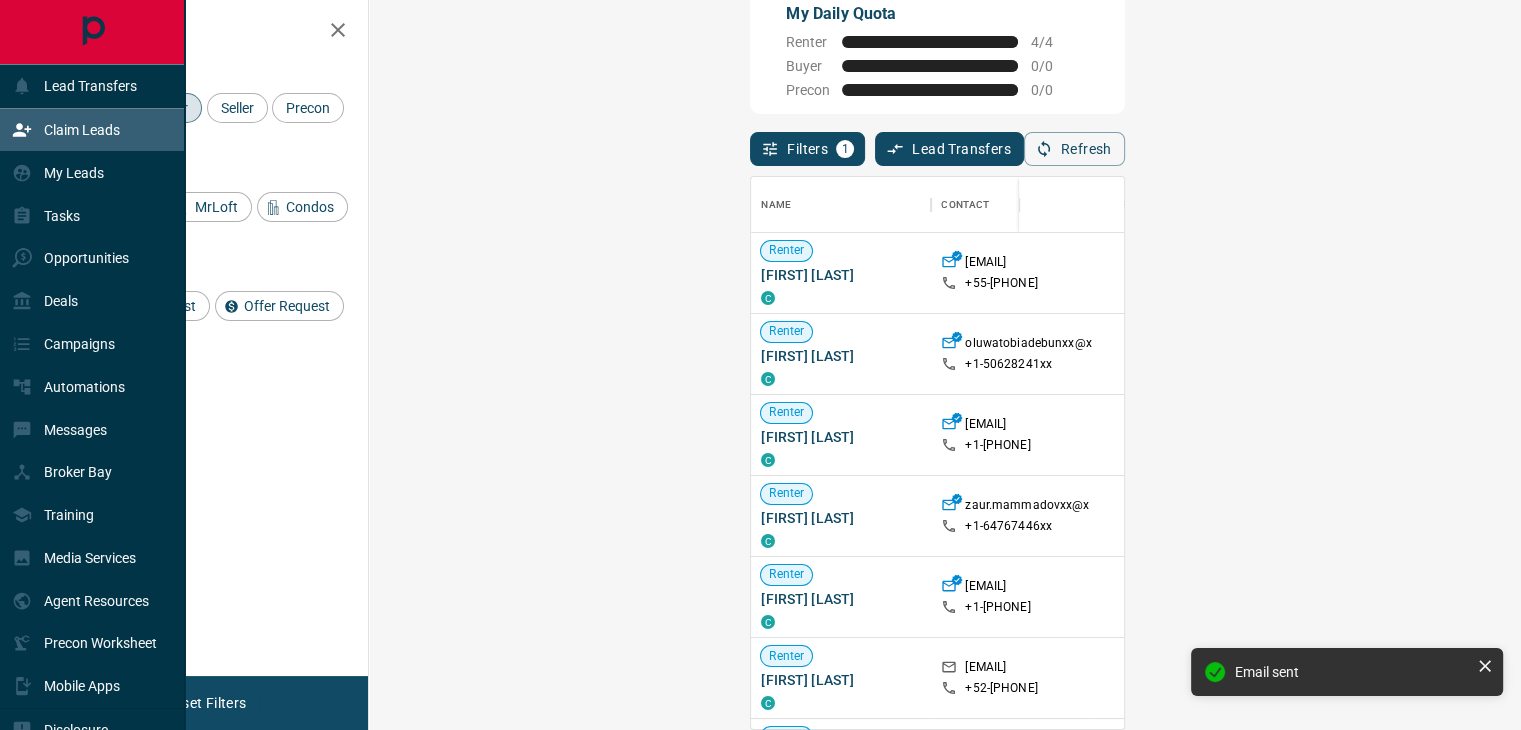 click on "Claim Leads" at bounding box center [82, 130] 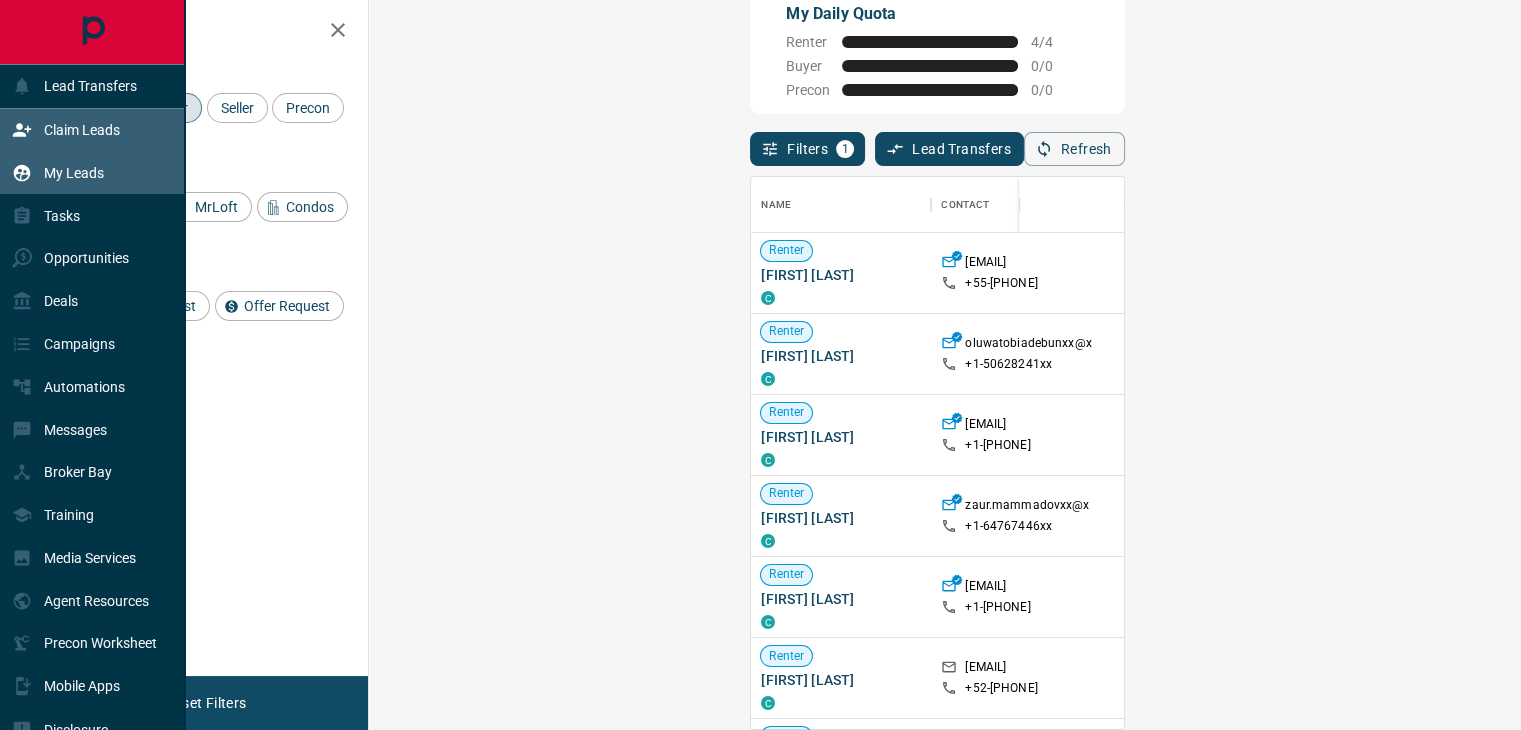 click on "My Leads" at bounding box center [92, 172] 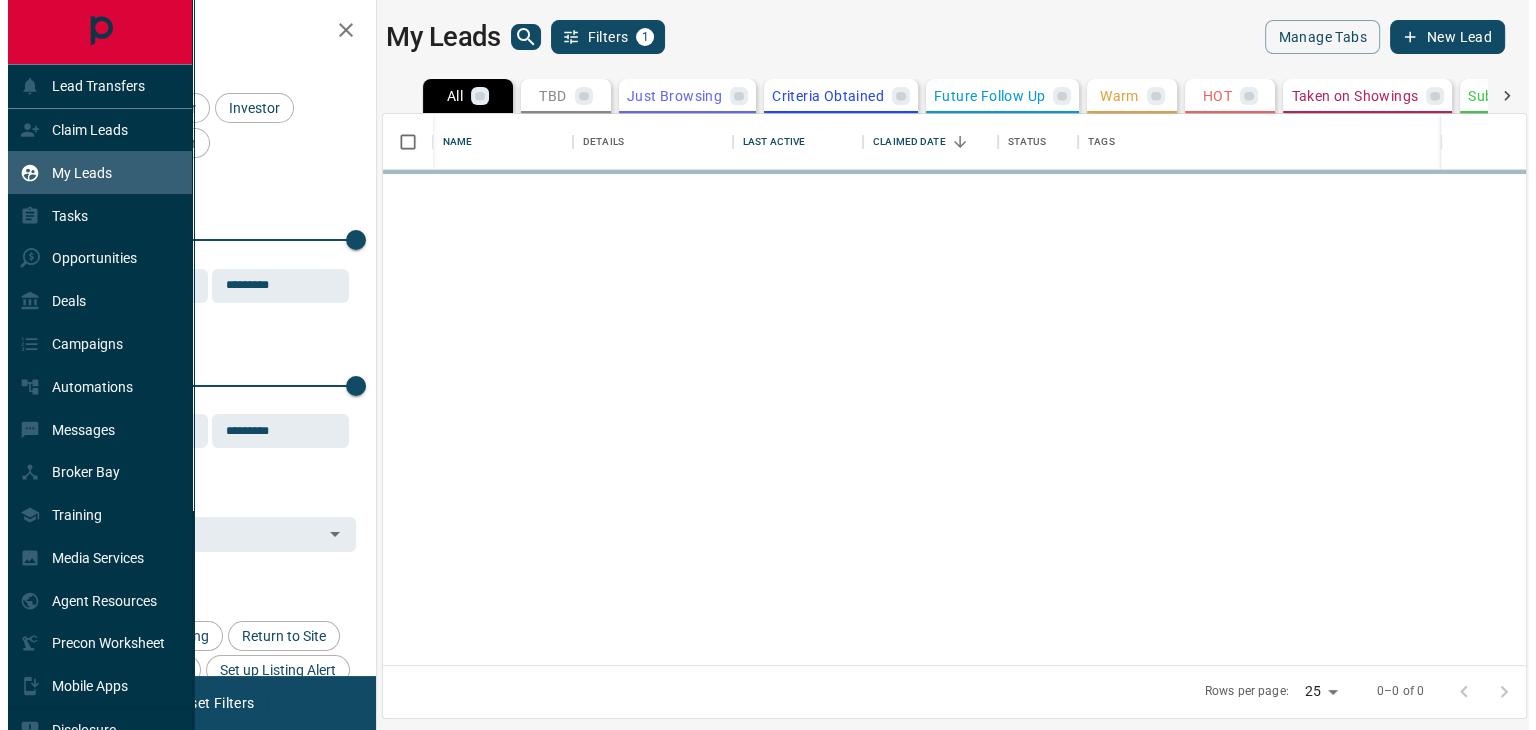 scroll, scrollTop: 0, scrollLeft: 0, axis: both 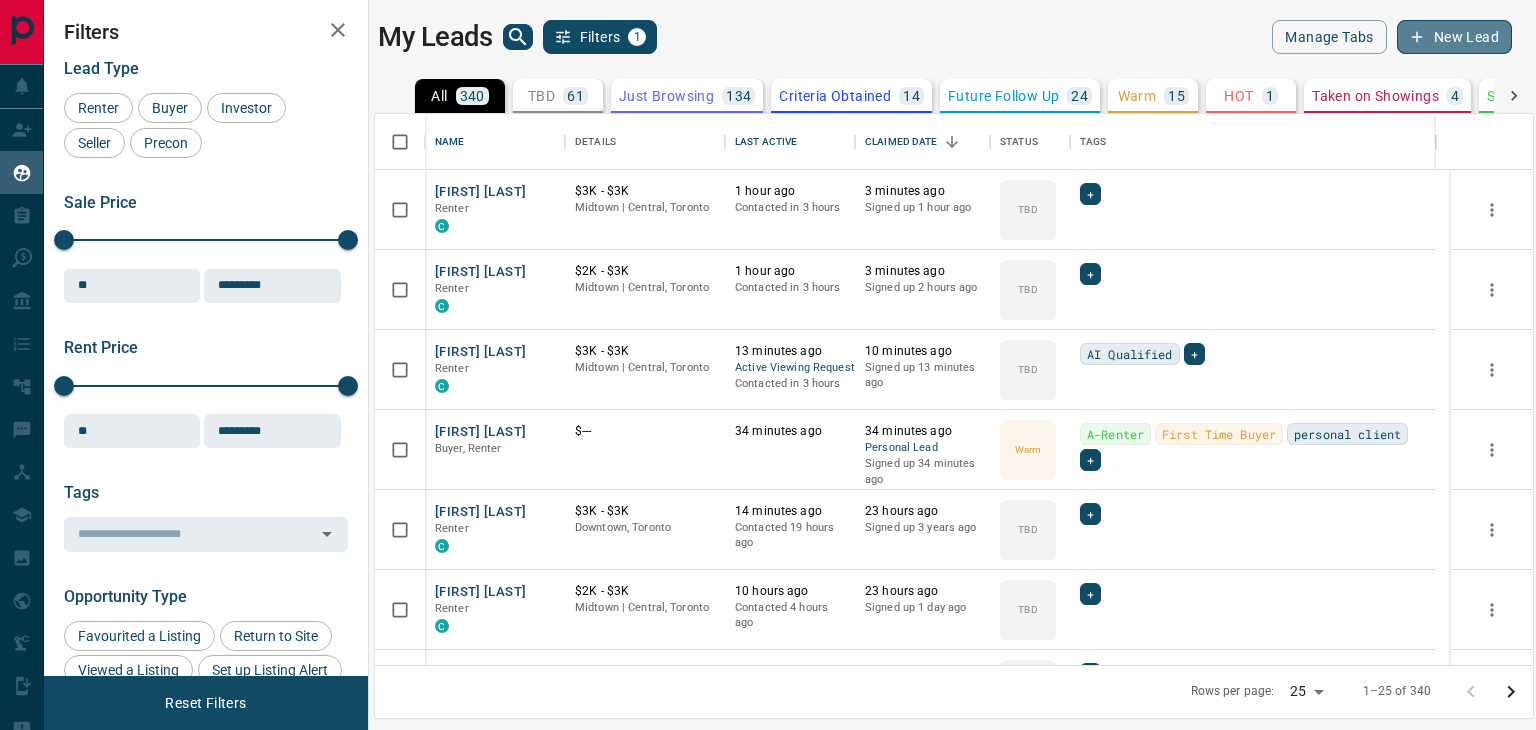 click on "New Lead" at bounding box center [1454, 37] 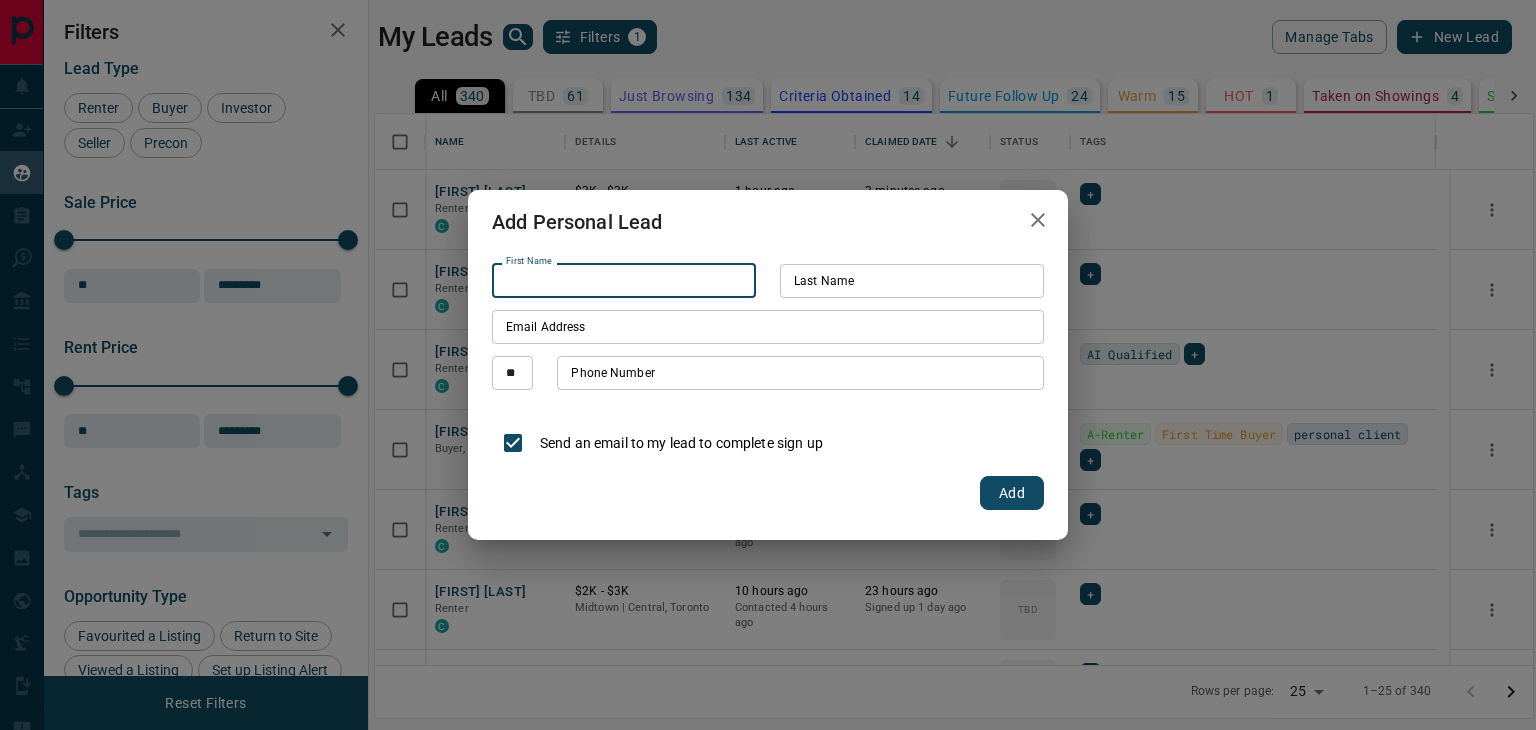 click on "First Name" at bounding box center [624, 281] 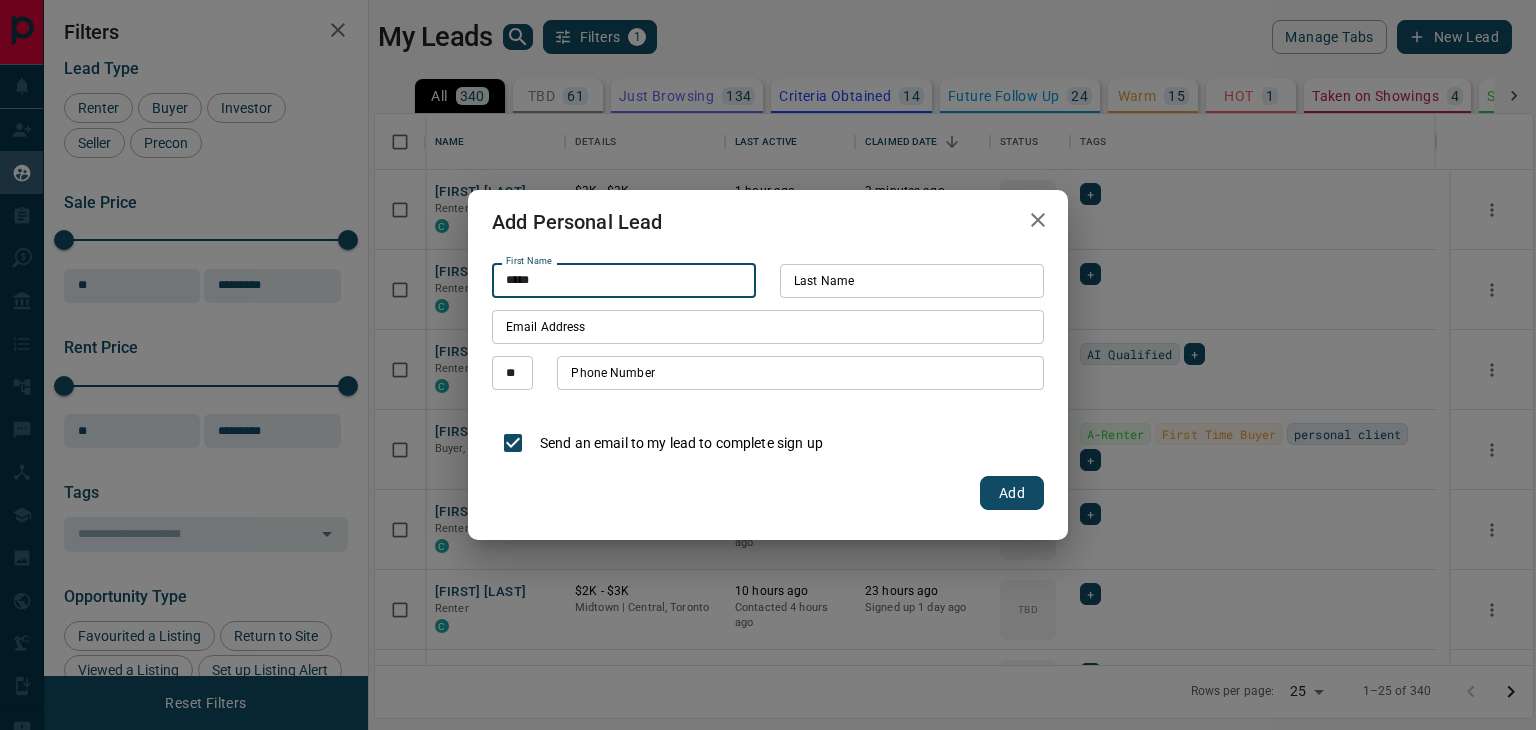 type on "*****" 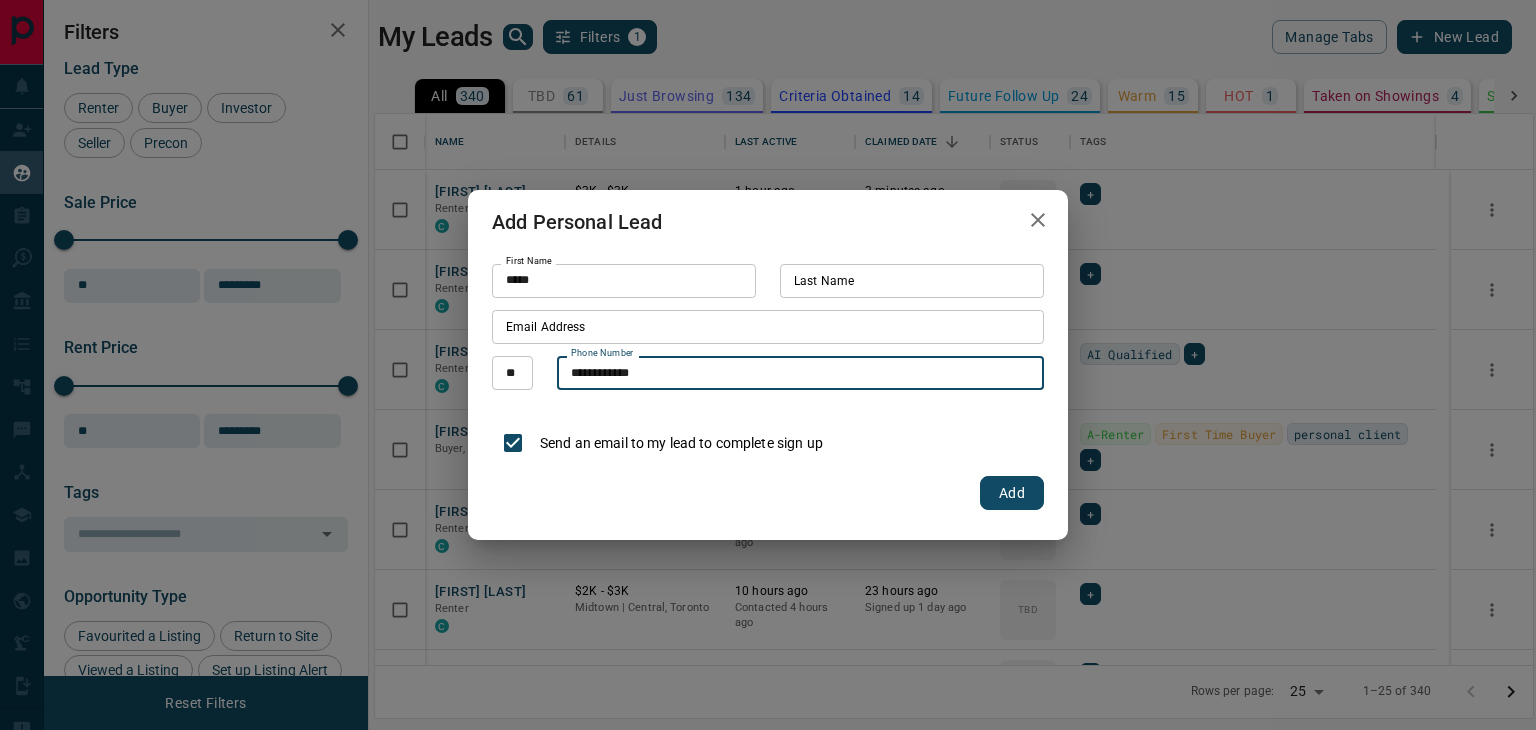 type on "**********" 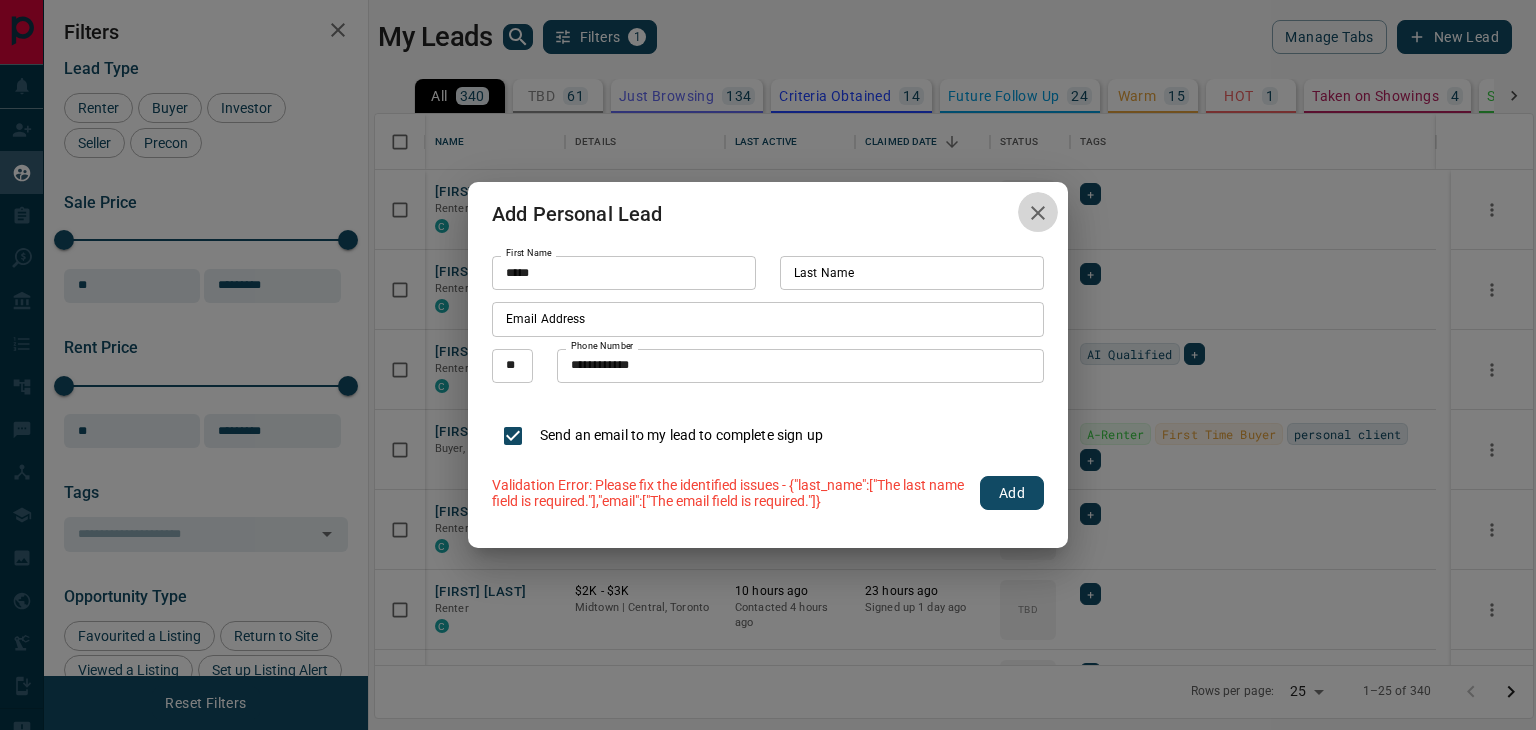 click at bounding box center [1038, 212] 